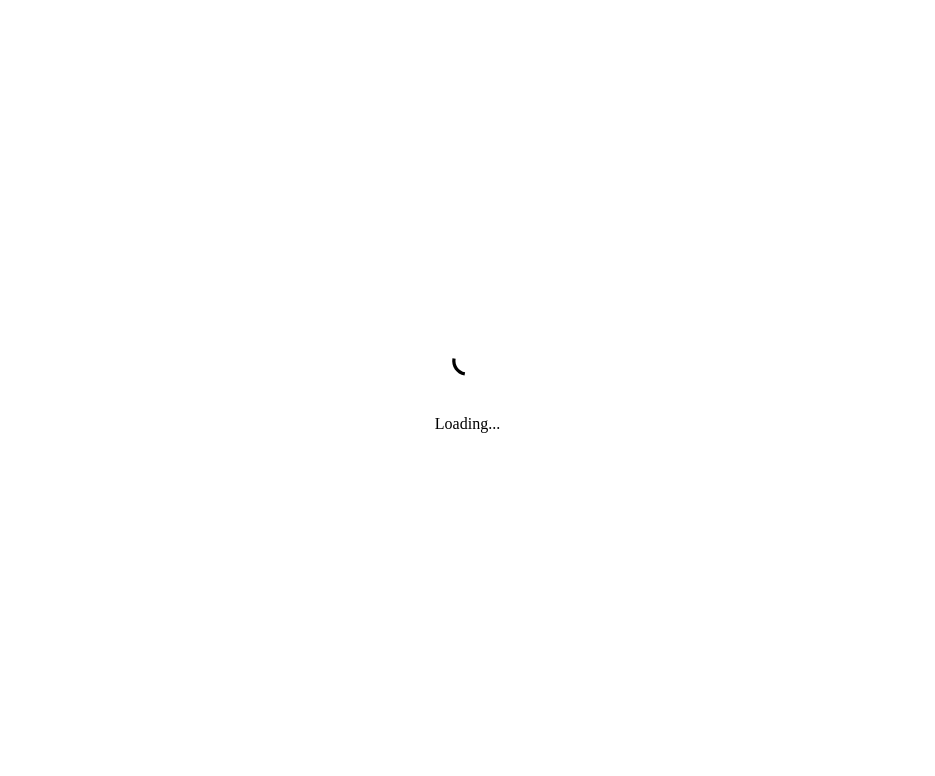 scroll, scrollTop: 0, scrollLeft: 0, axis: both 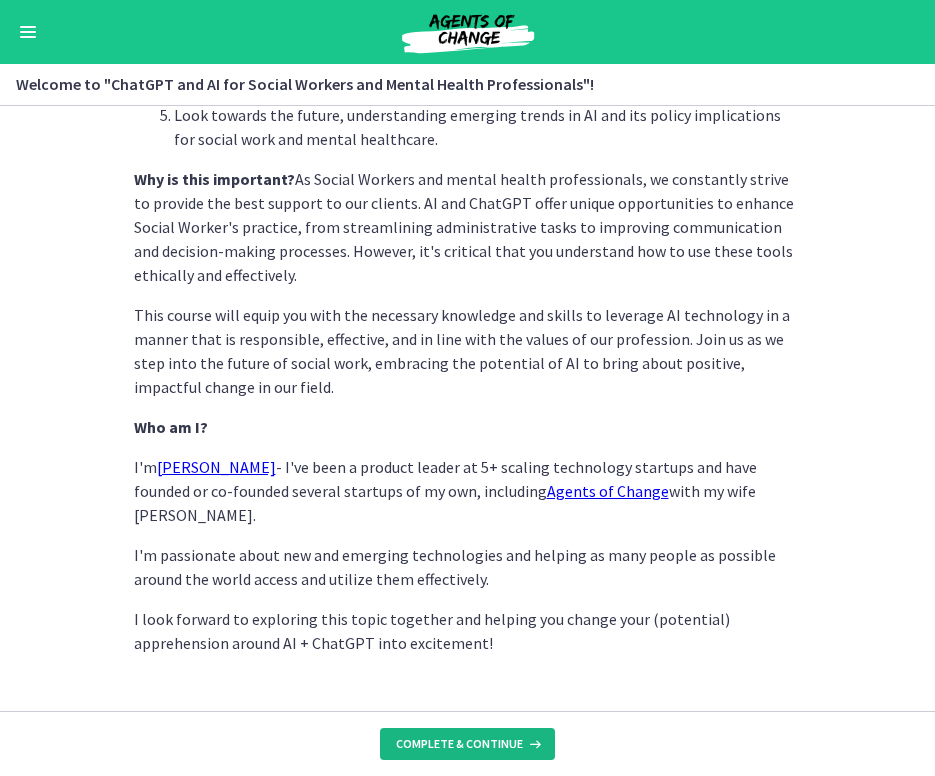 click on "Complete & continue" at bounding box center (467, 744) 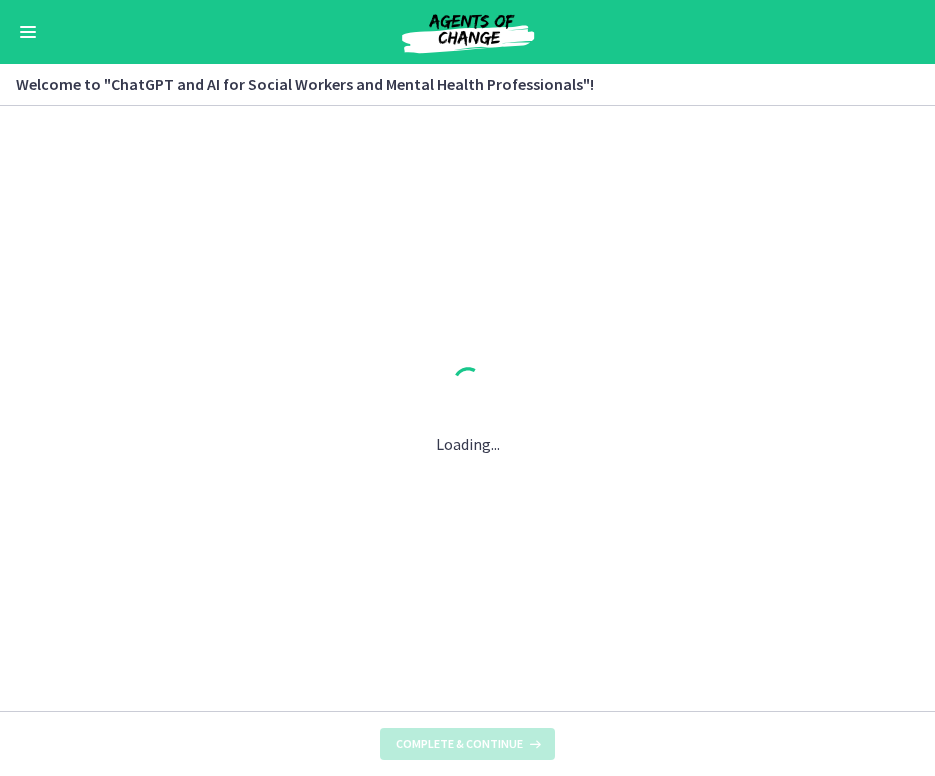 scroll, scrollTop: 0, scrollLeft: 0, axis: both 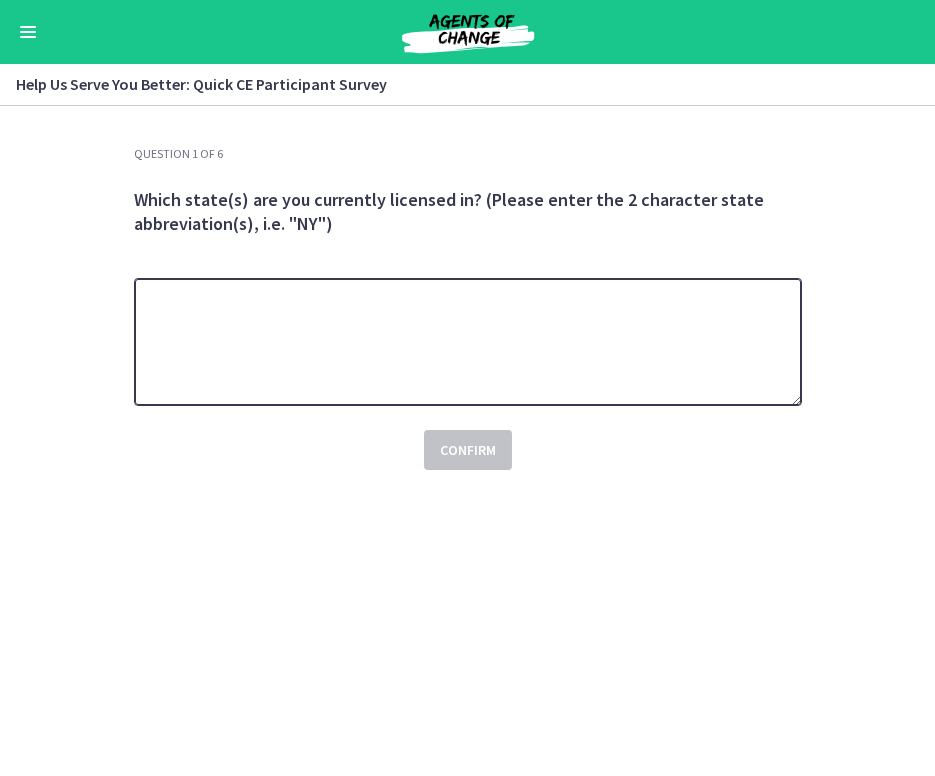 click at bounding box center (468, 342) 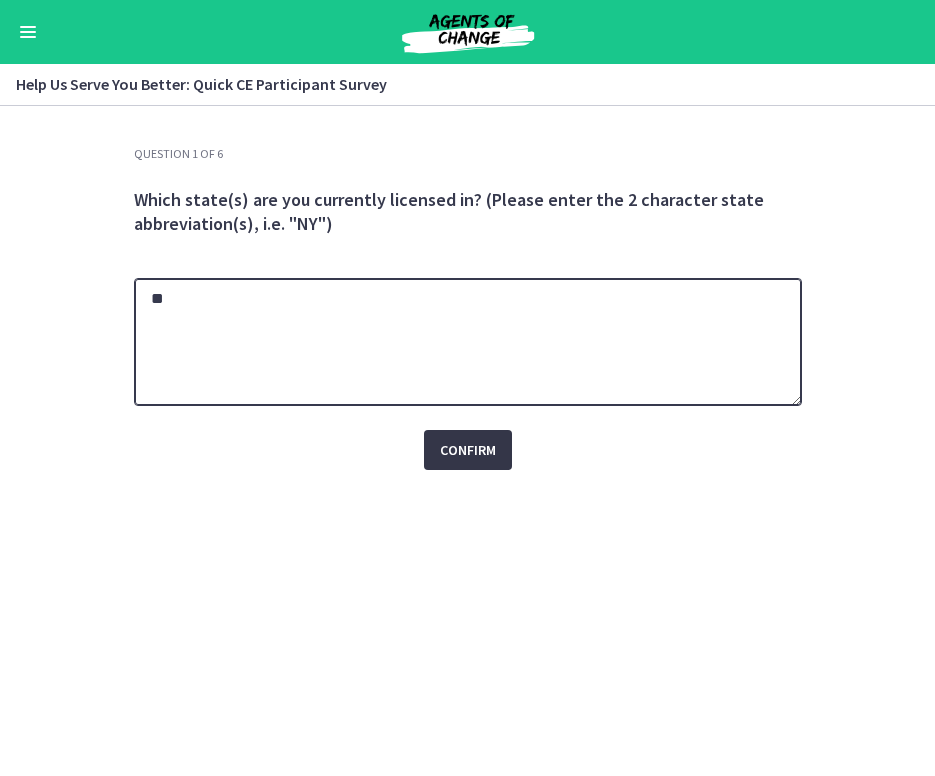type on "**" 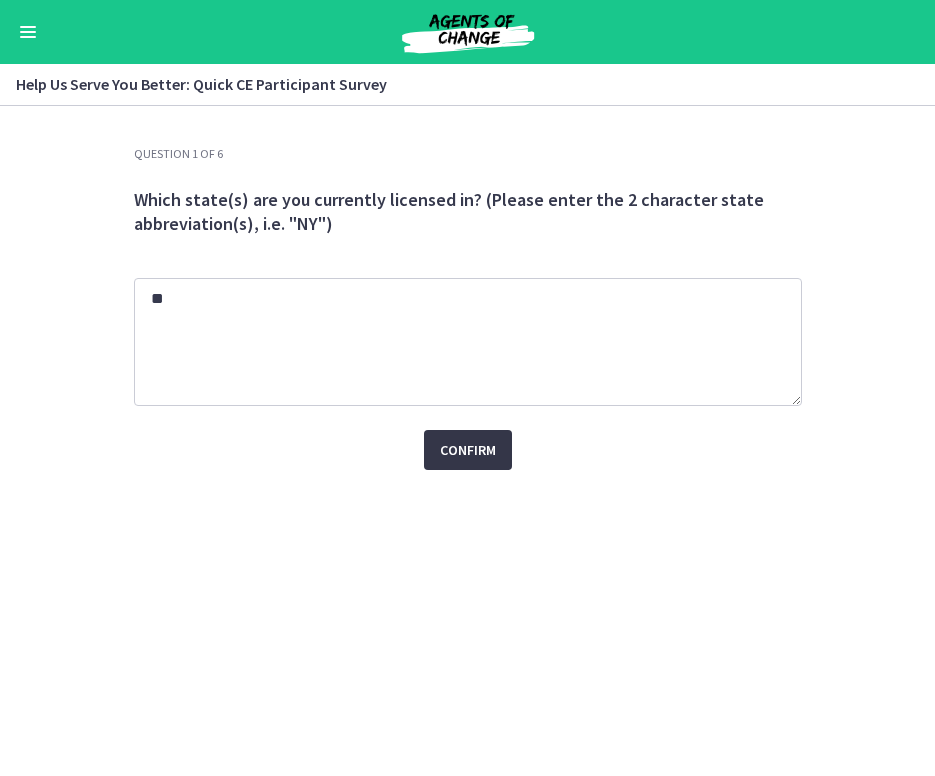click on "Confirm" at bounding box center [468, 450] 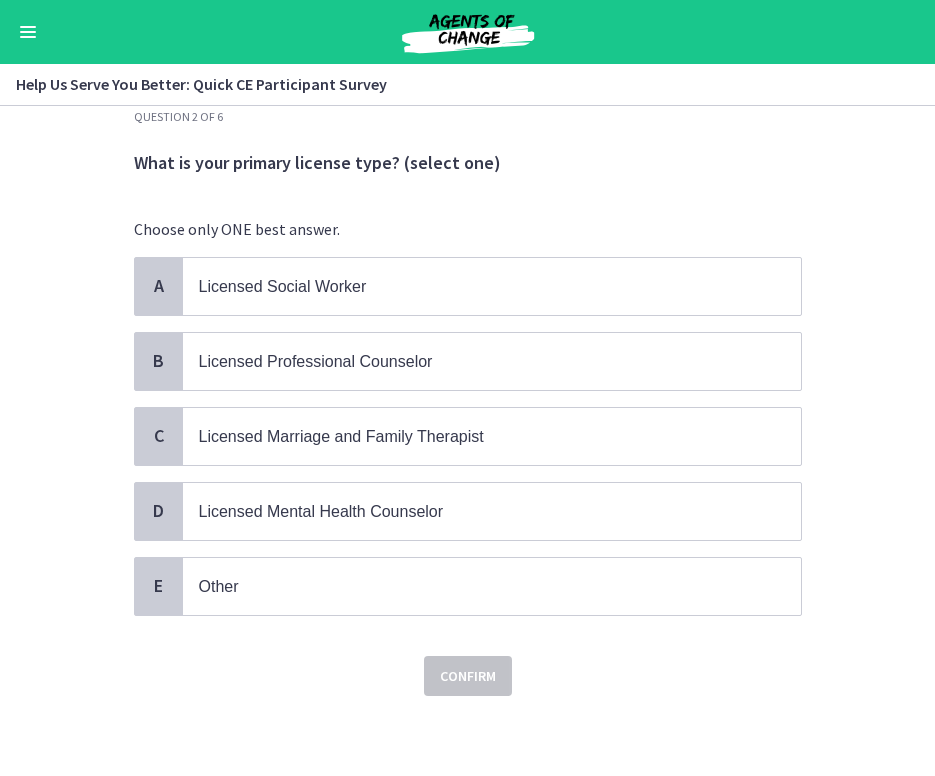 scroll, scrollTop: 37, scrollLeft: 0, axis: vertical 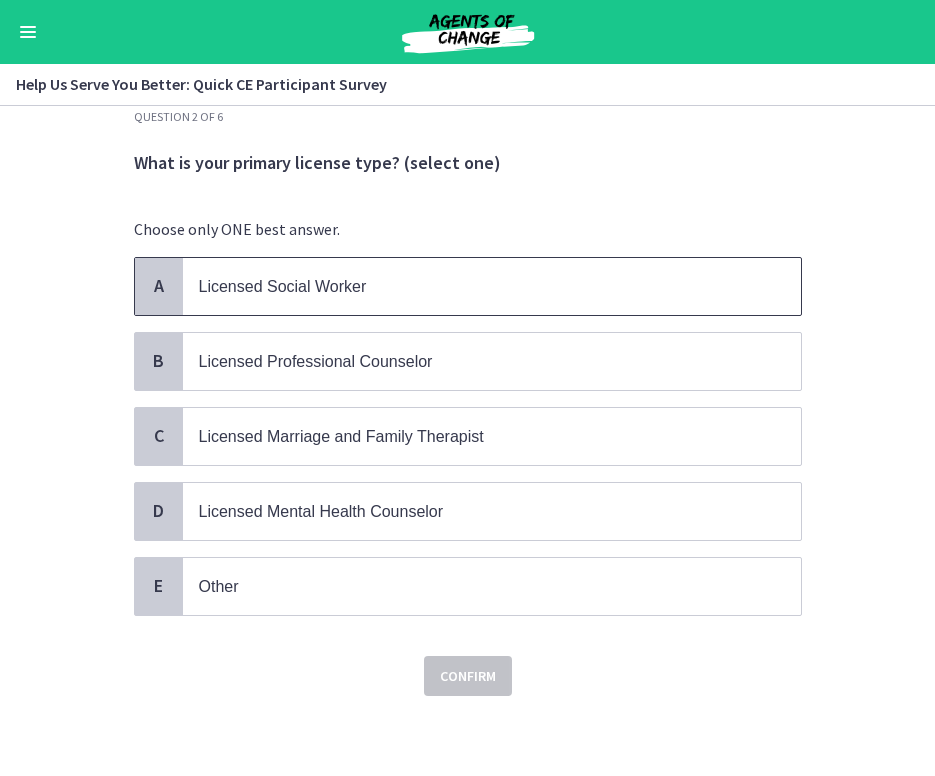 click on "Licensed Social Worker" at bounding box center (283, 286) 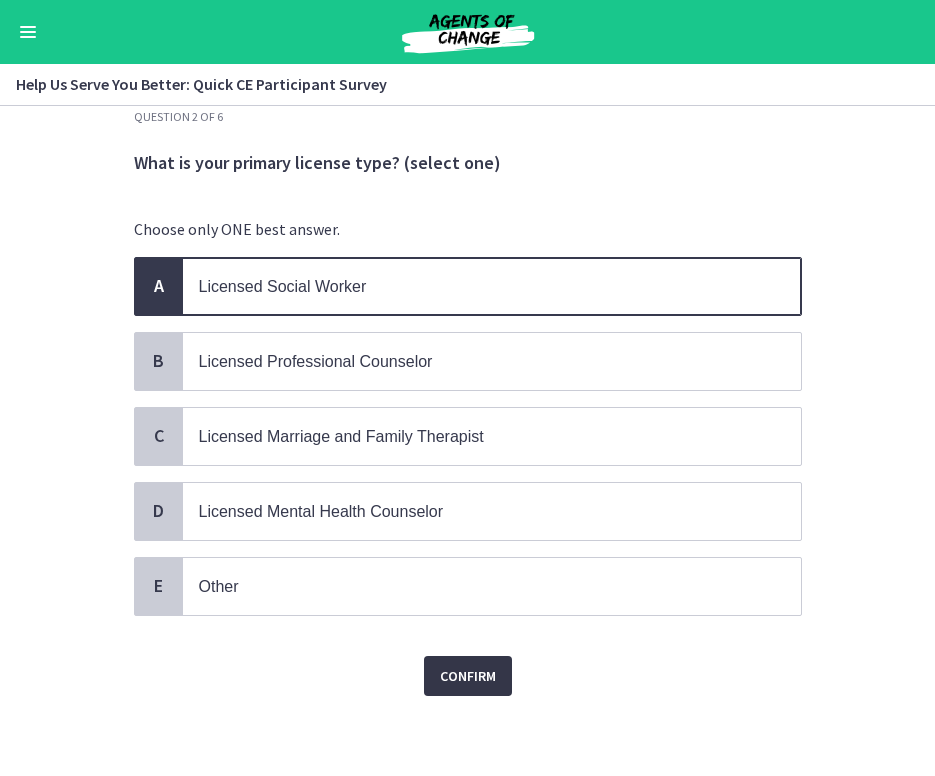 click on "Confirm" at bounding box center [468, 676] 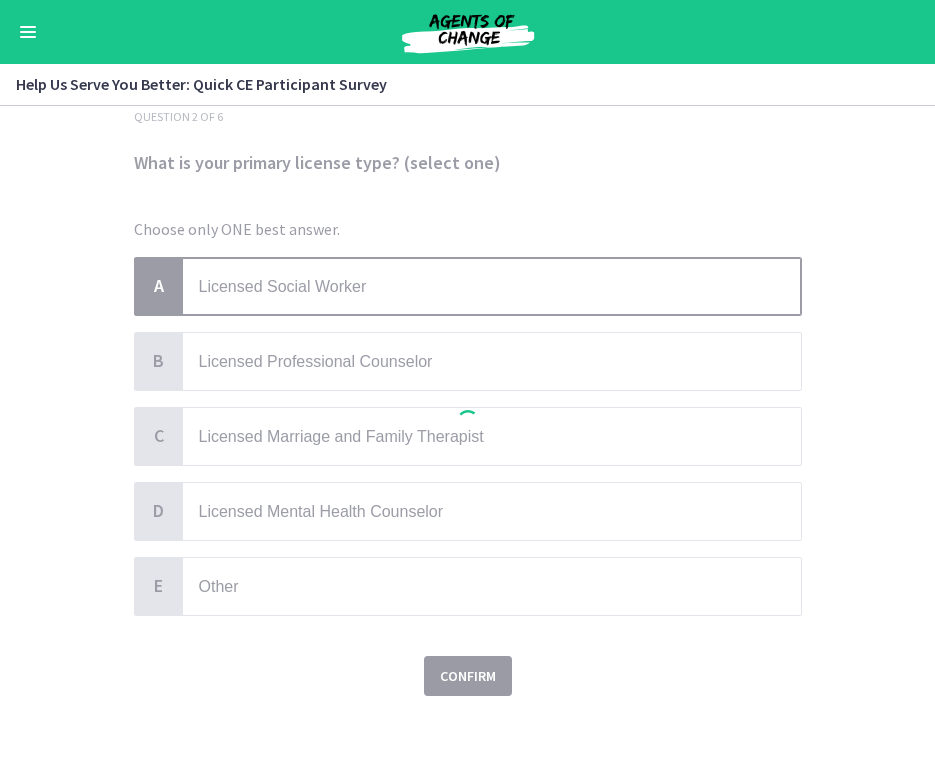 scroll, scrollTop: 0, scrollLeft: 0, axis: both 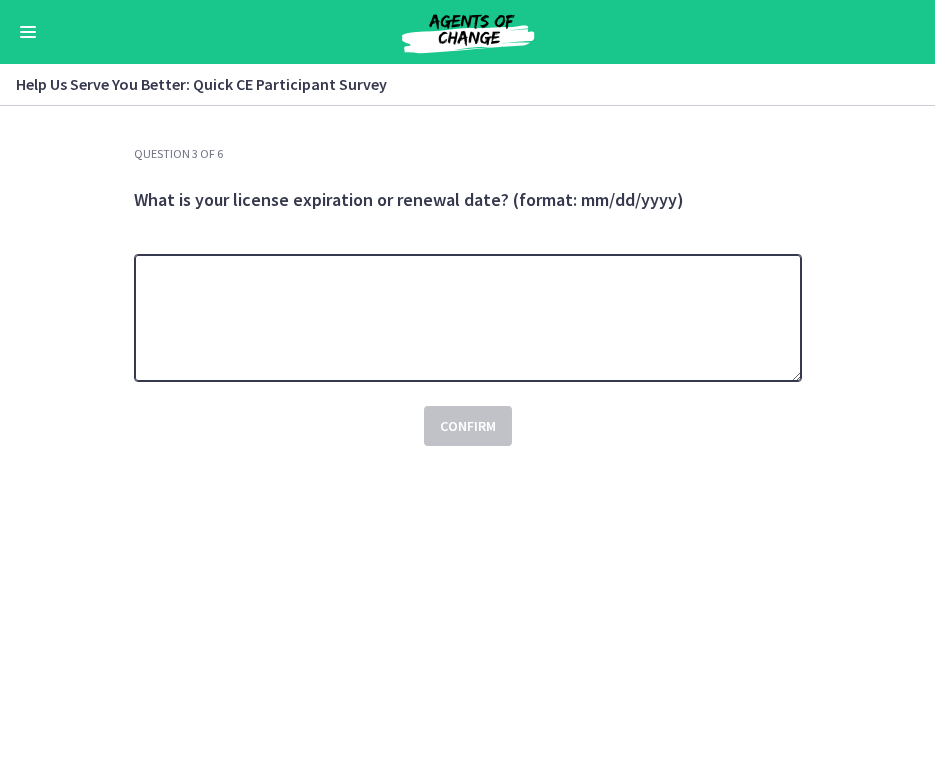 click at bounding box center (468, 318) 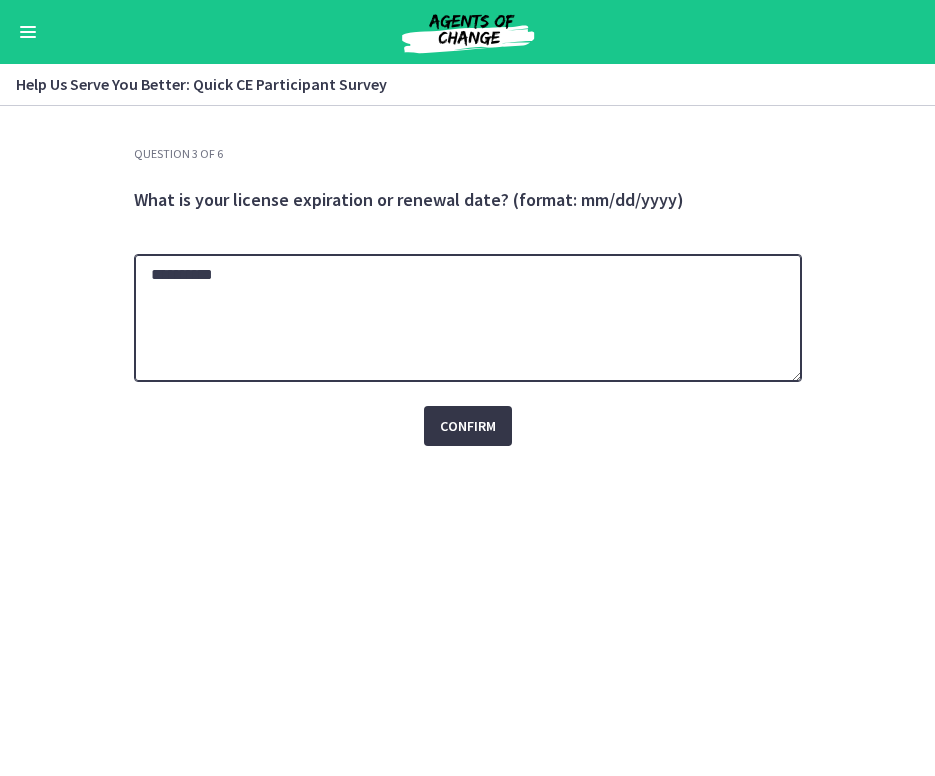 type on "**********" 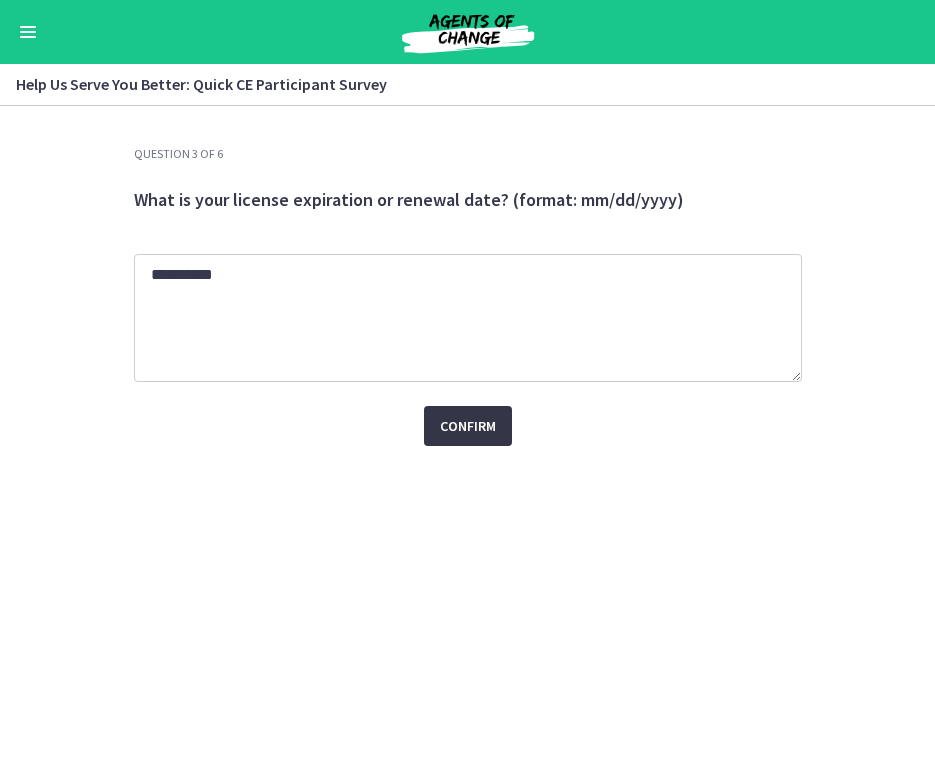 click on "Confirm" at bounding box center (468, 426) 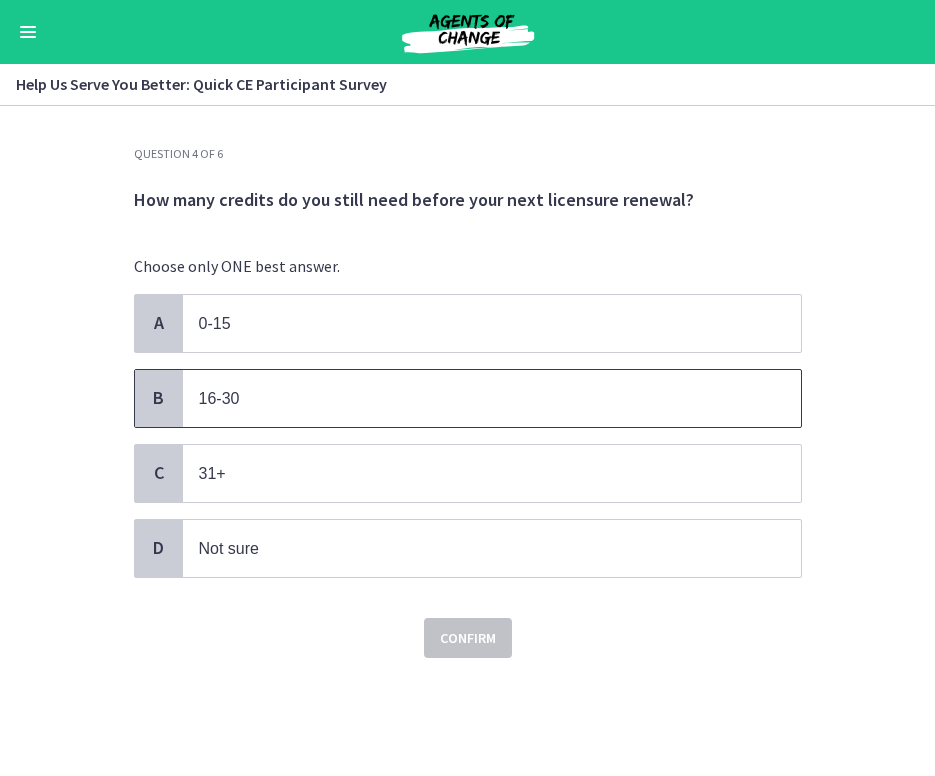 click on "16-30" at bounding box center [492, 398] 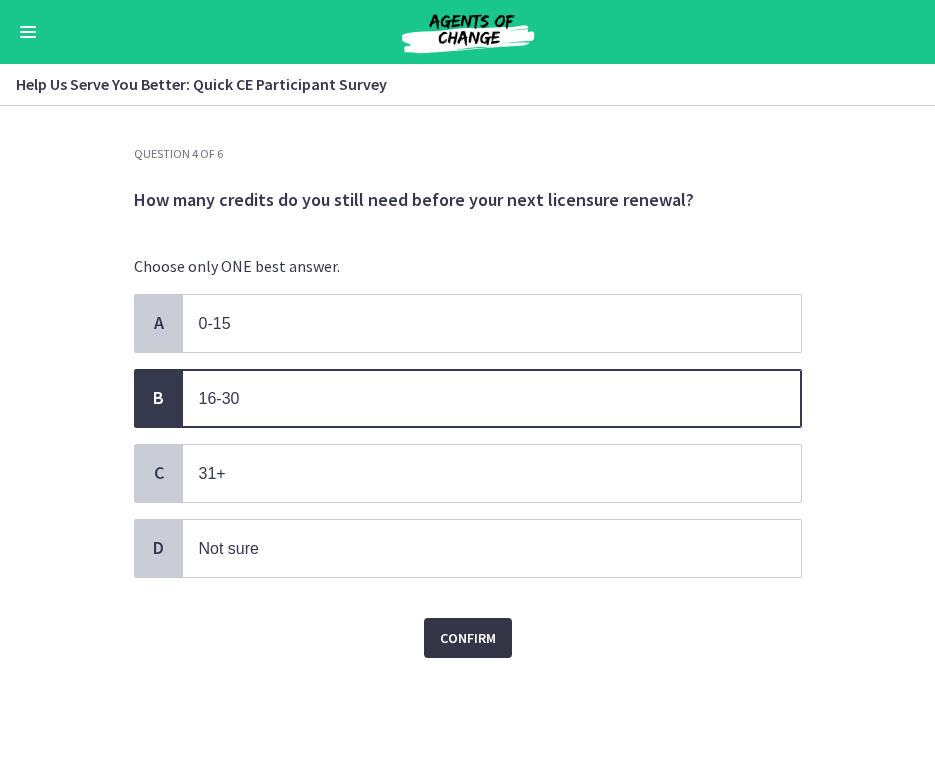 click on "Confirm" at bounding box center [468, 638] 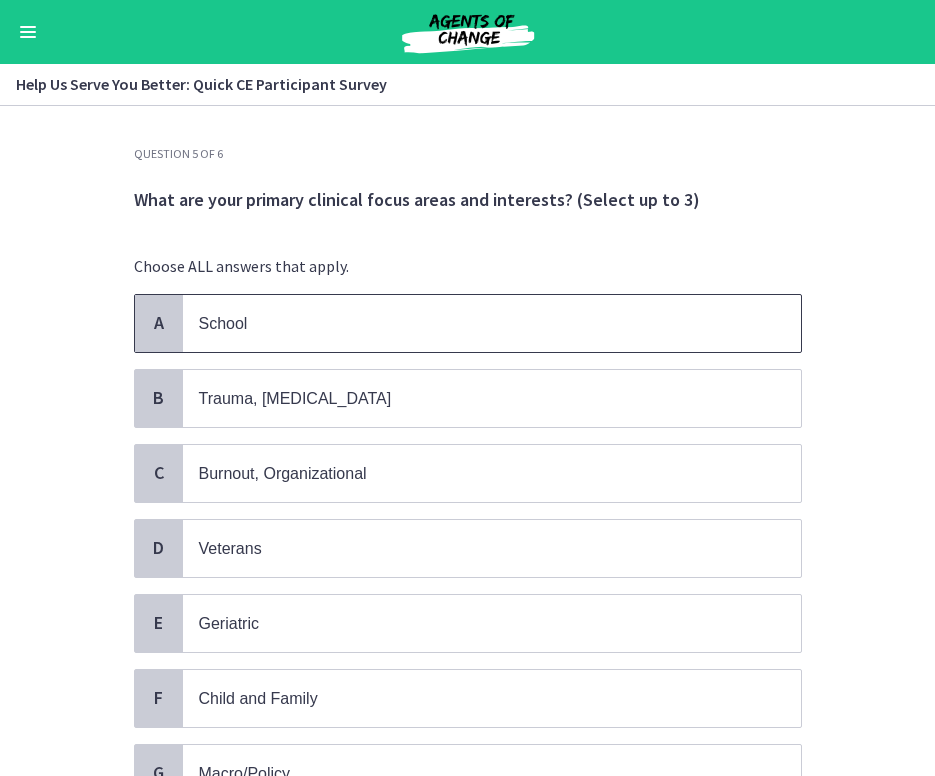 scroll, scrollTop: 0, scrollLeft: 0, axis: both 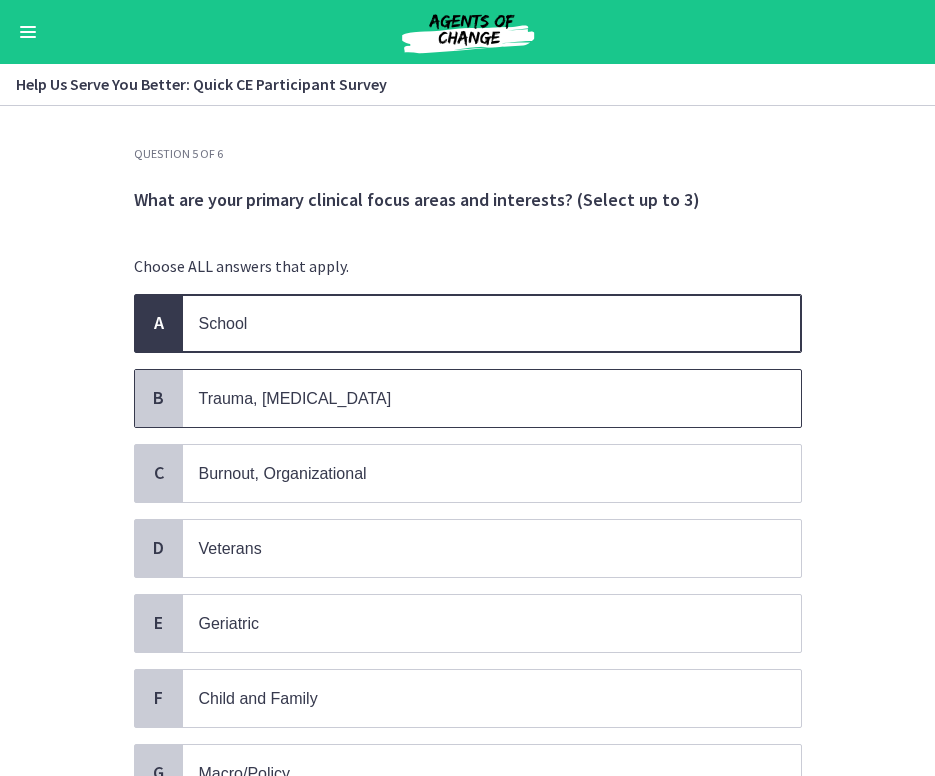 click on "Trauma, PTSD" at bounding box center (295, 398) 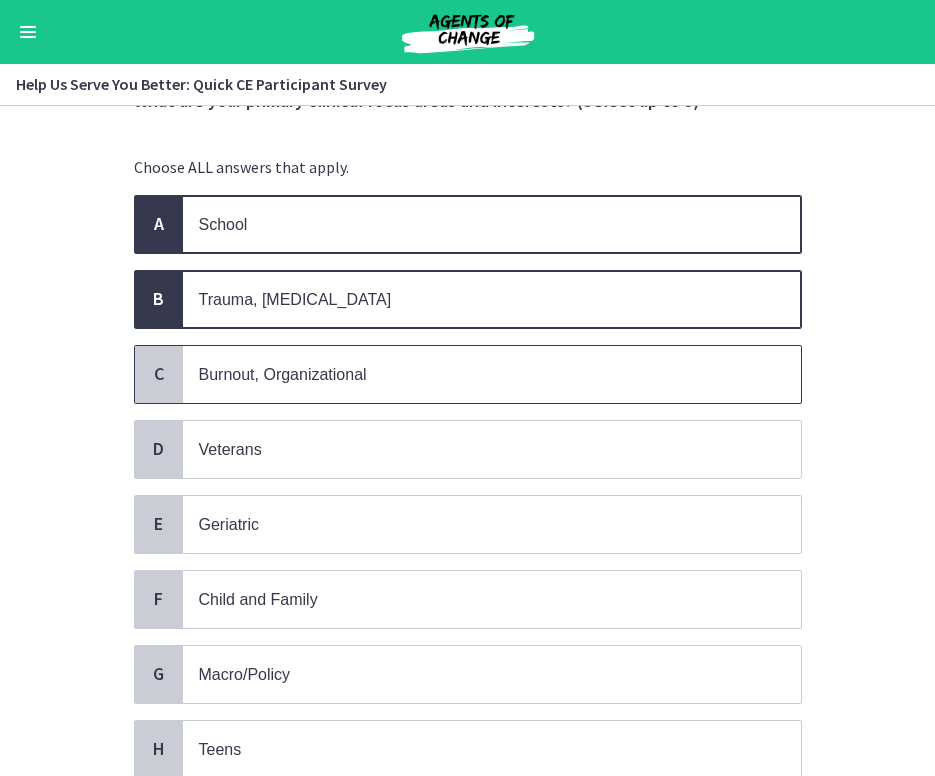 scroll, scrollTop: 106, scrollLeft: 0, axis: vertical 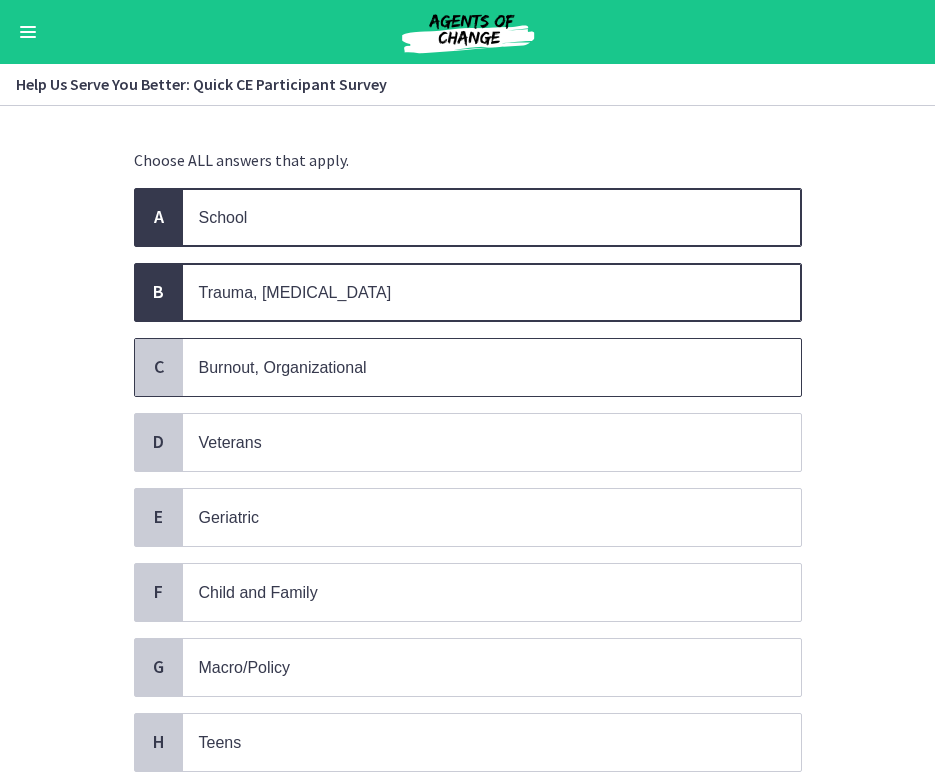 click on "Burnout, Organizational" at bounding box center (492, 367) 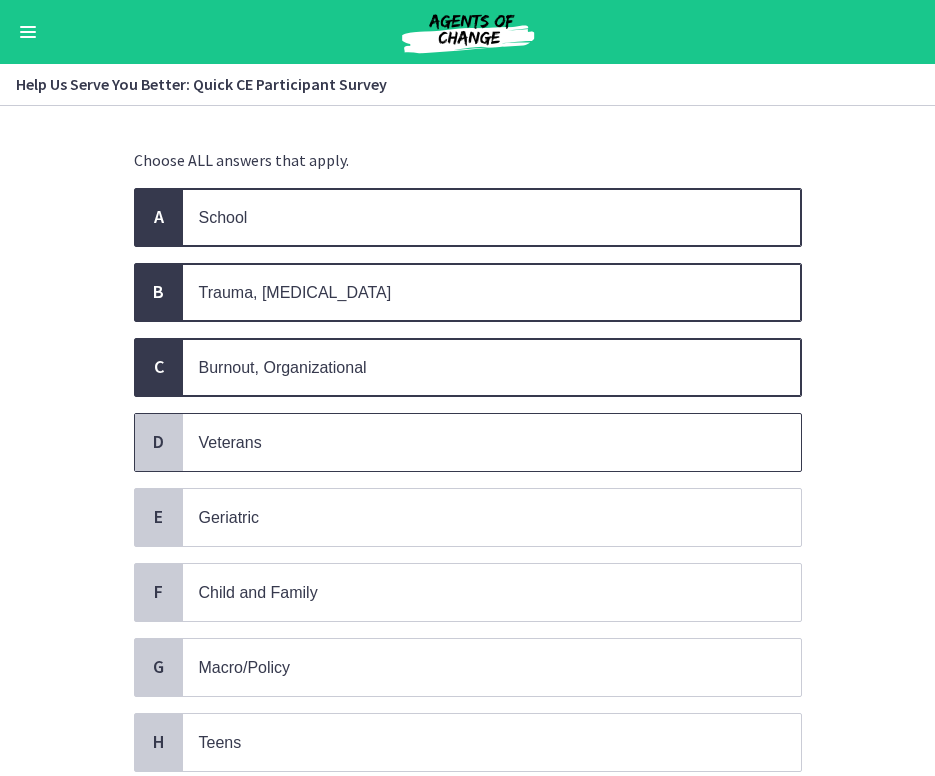 click on "Veterans" at bounding box center (492, 442) 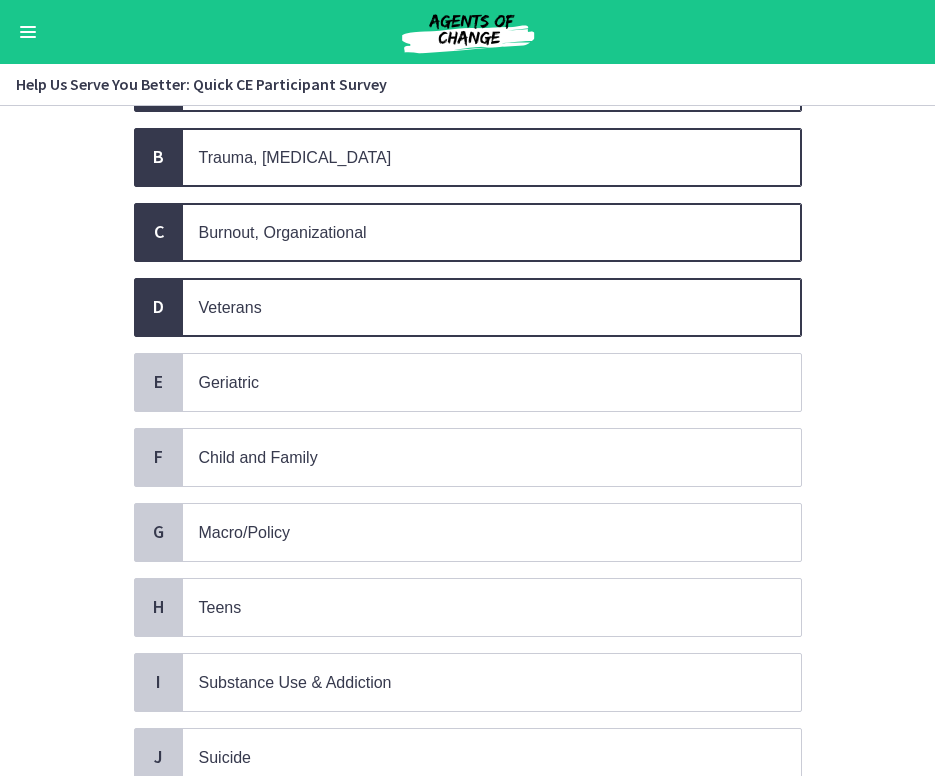 scroll, scrollTop: 252, scrollLeft: 0, axis: vertical 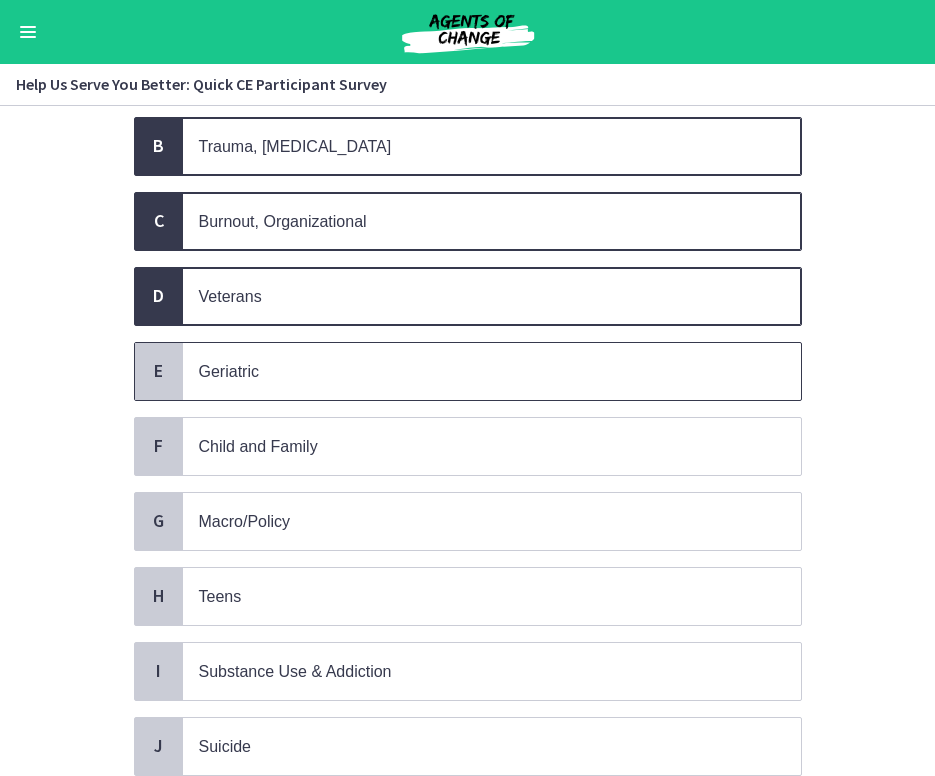 click on "Geriatric" at bounding box center (229, 371) 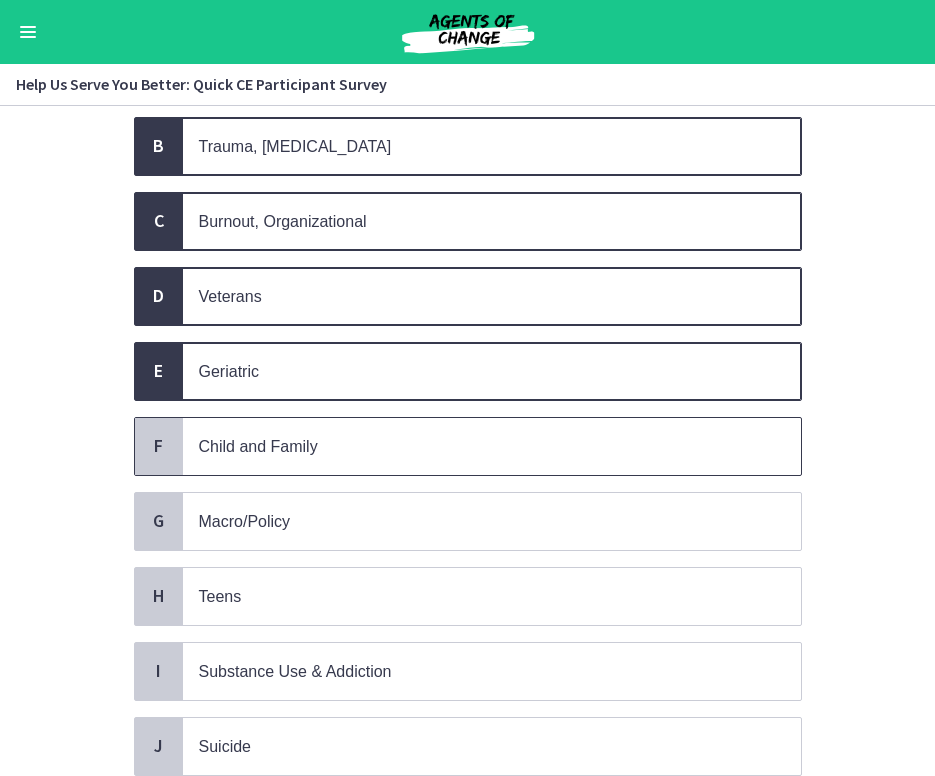 click on "Child and Family" at bounding box center [472, 446] 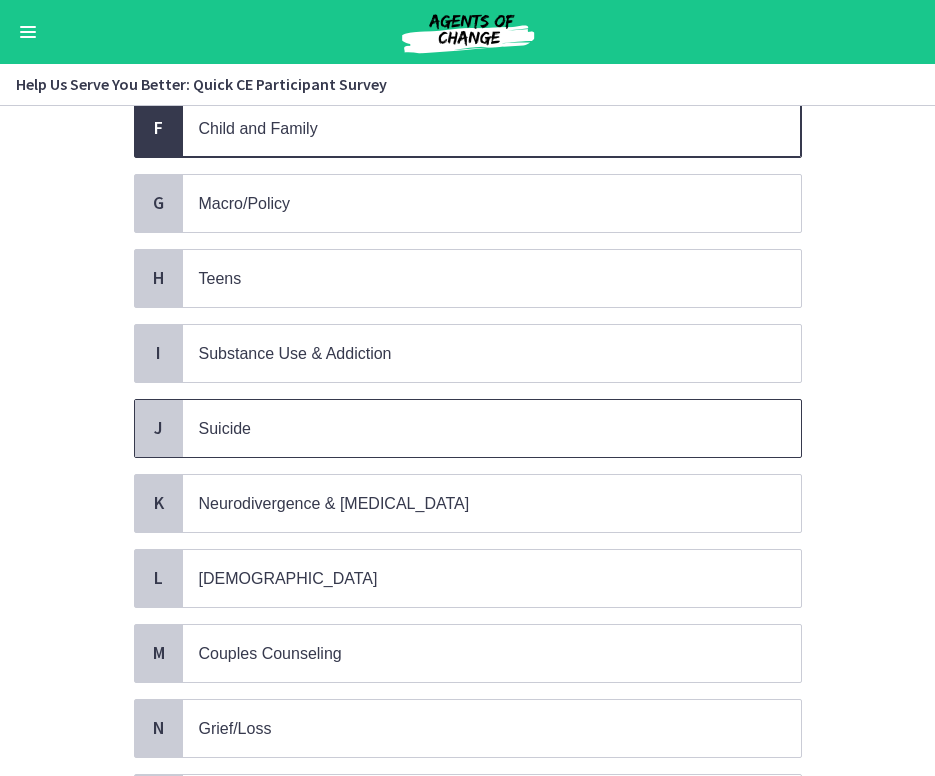 scroll, scrollTop: 571, scrollLeft: 0, axis: vertical 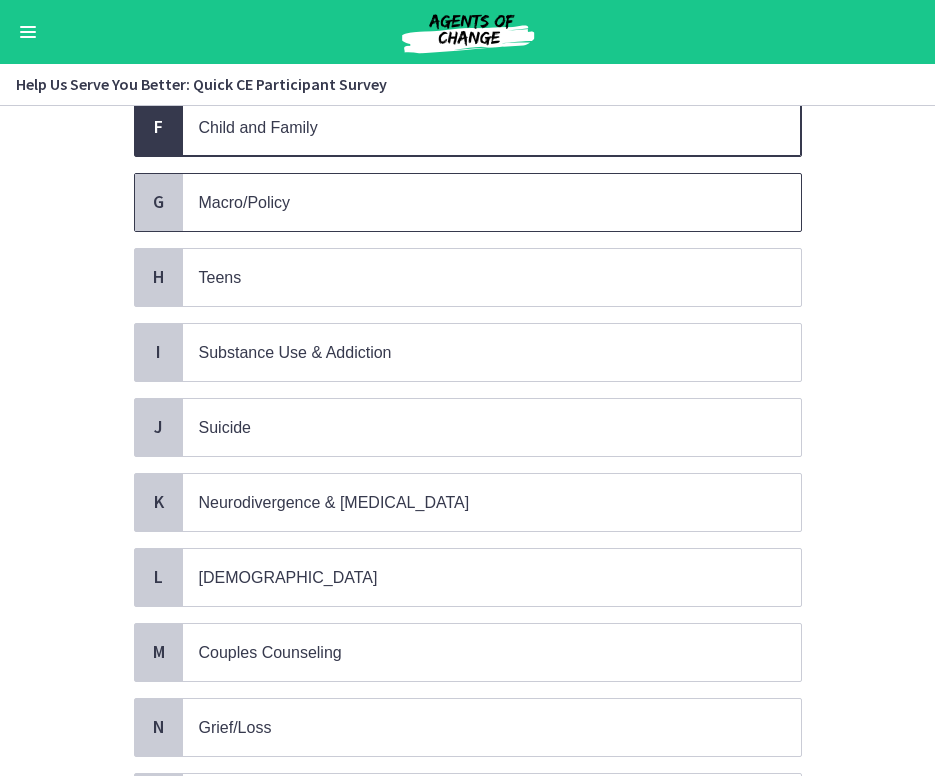 click on "Macro/Policy" at bounding box center (492, 202) 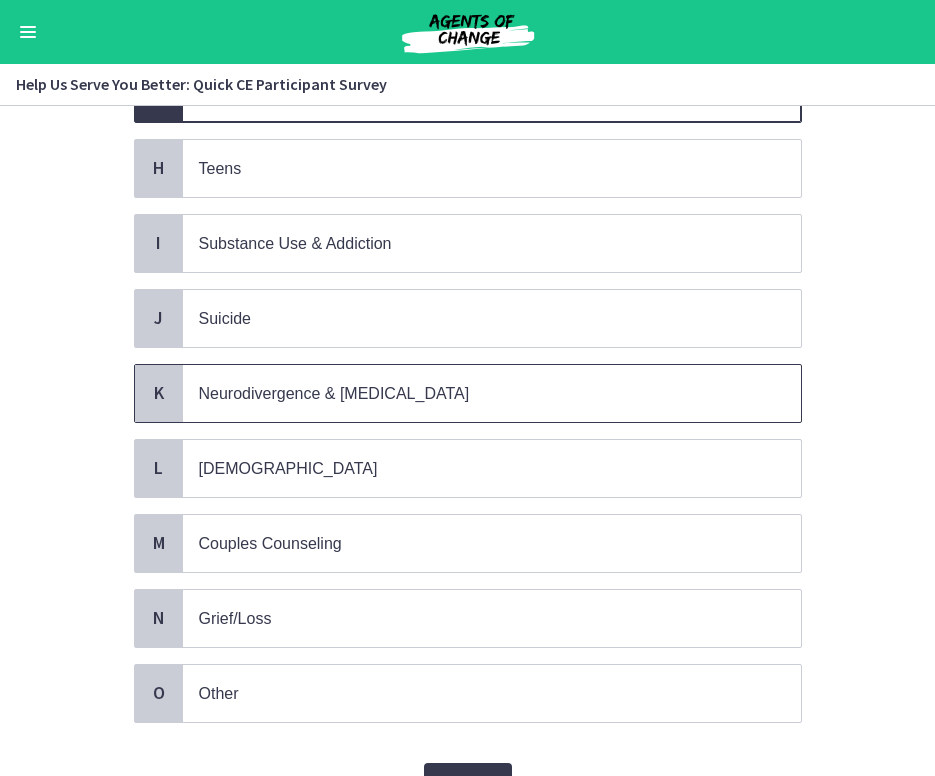 scroll, scrollTop: 710, scrollLeft: 0, axis: vertical 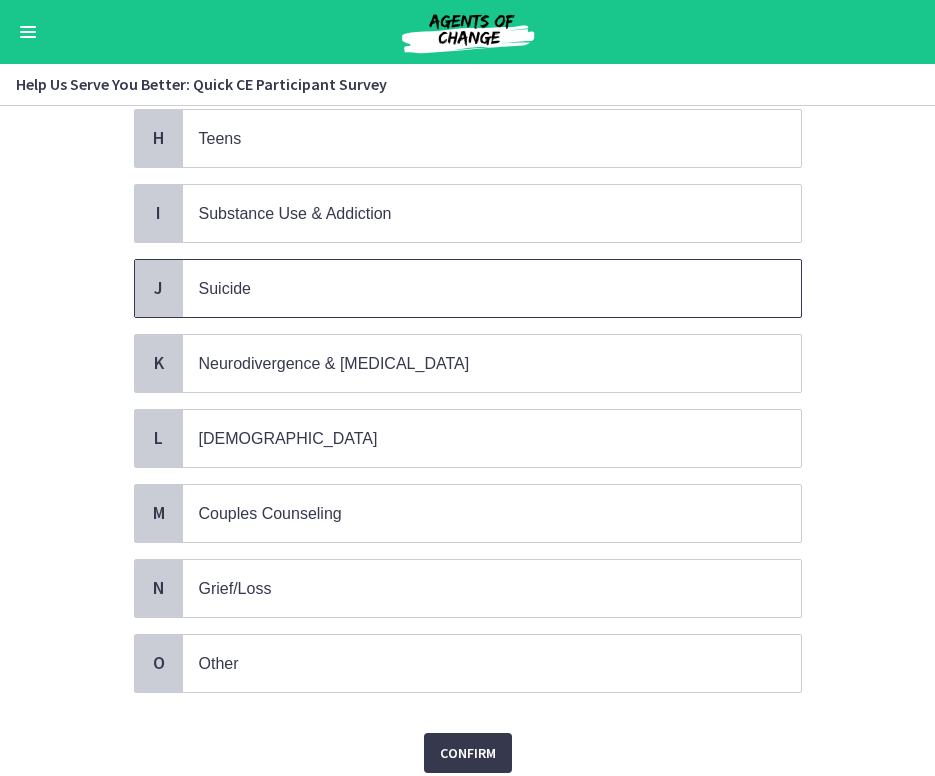 click on "Suicide" at bounding box center (492, 288) 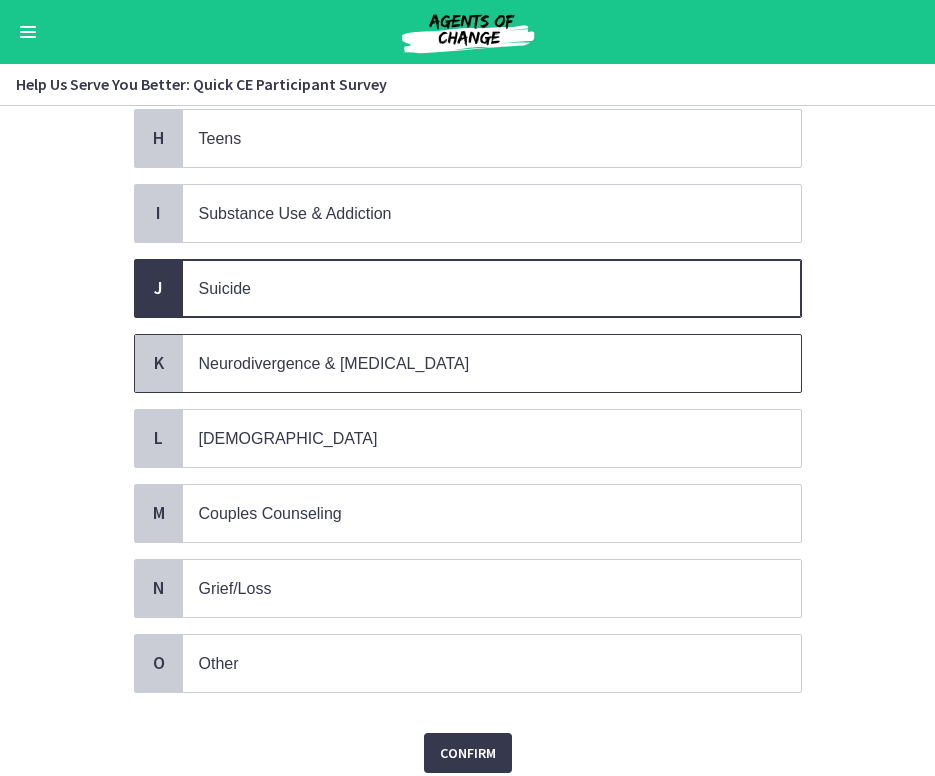 click on "Neurodivergence & Developmental Disorders" at bounding box center (334, 363) 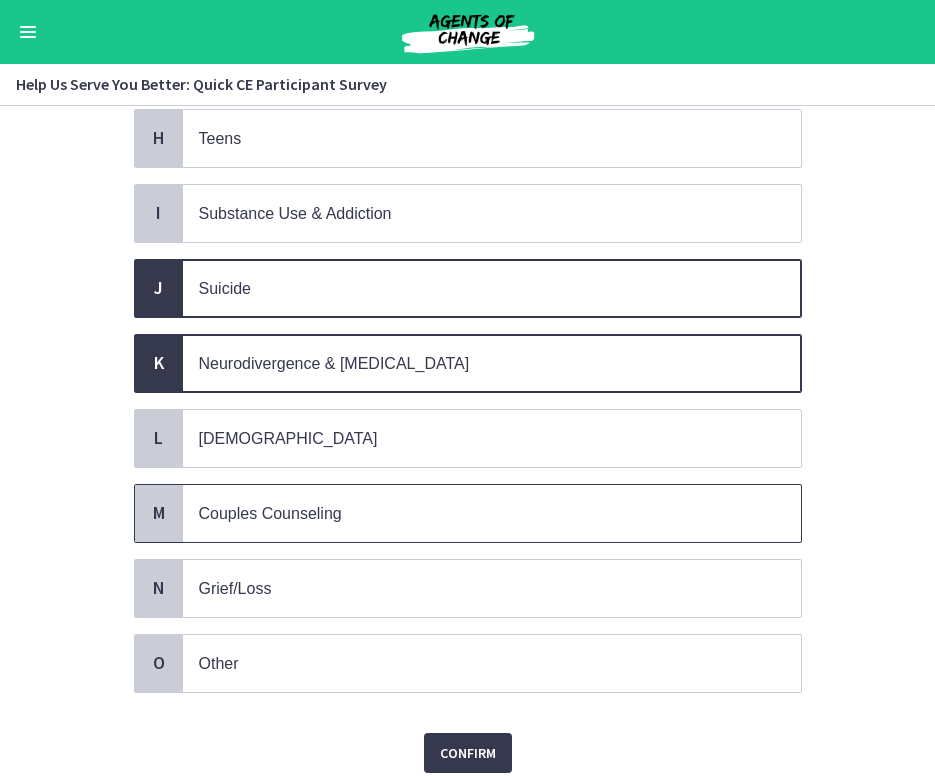 click on "Couples Counseling" at bounding box center [270, 513] 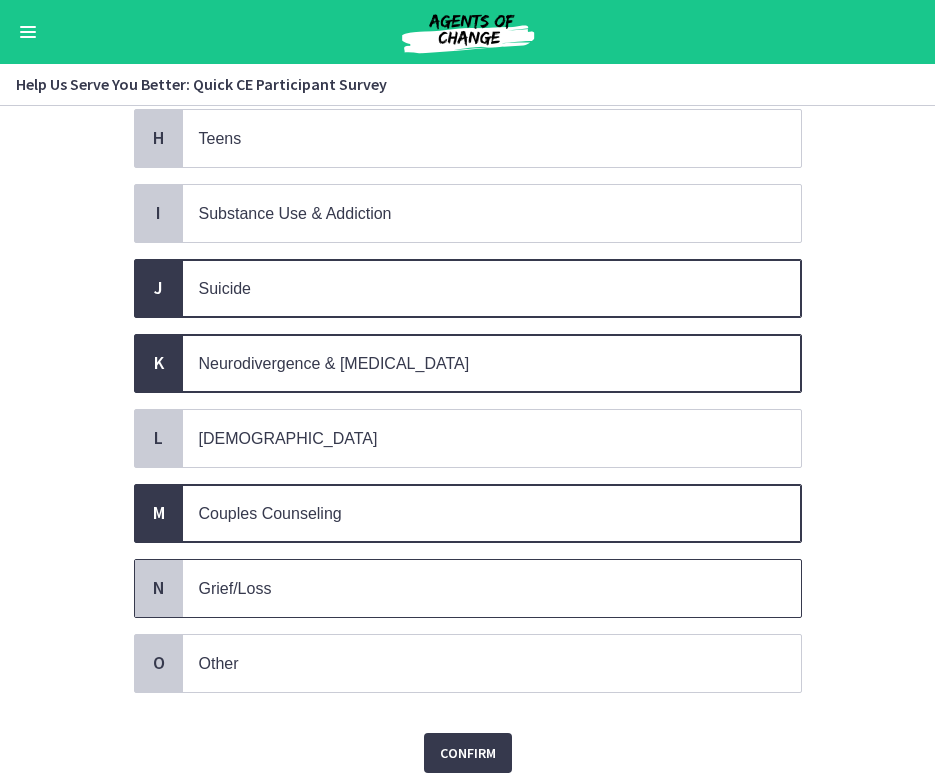 click on "Grief/Loss" at bounding box center (492, 588) 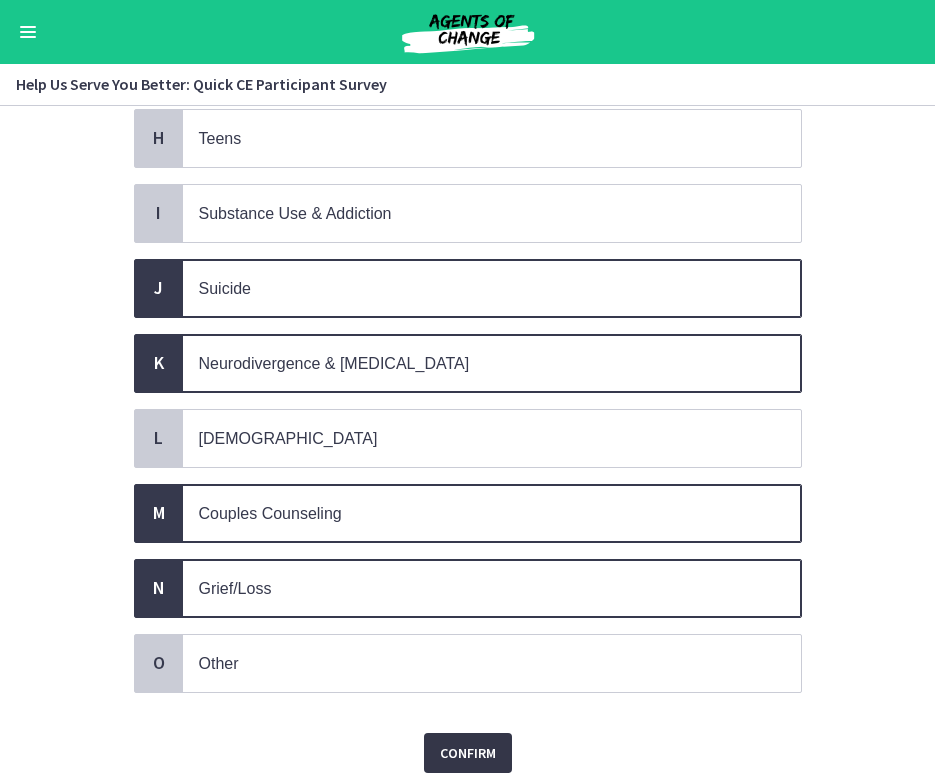 click on "Confirm" at bounding box center (468, 753) 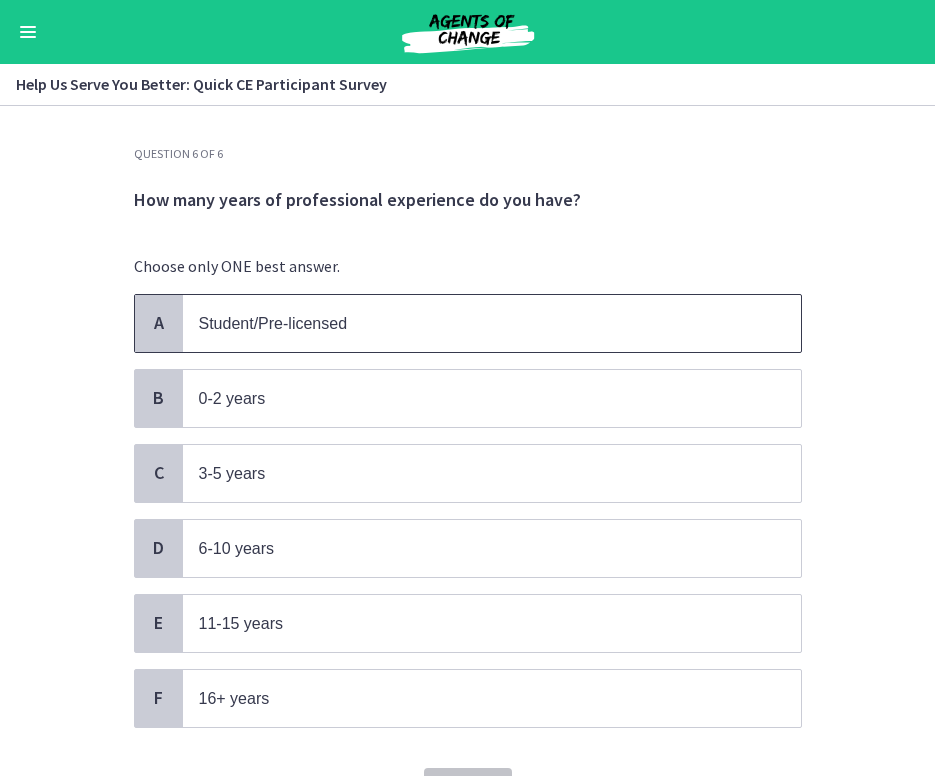 click on "Student/Pre-licensed" at bounding box center (472, 323) 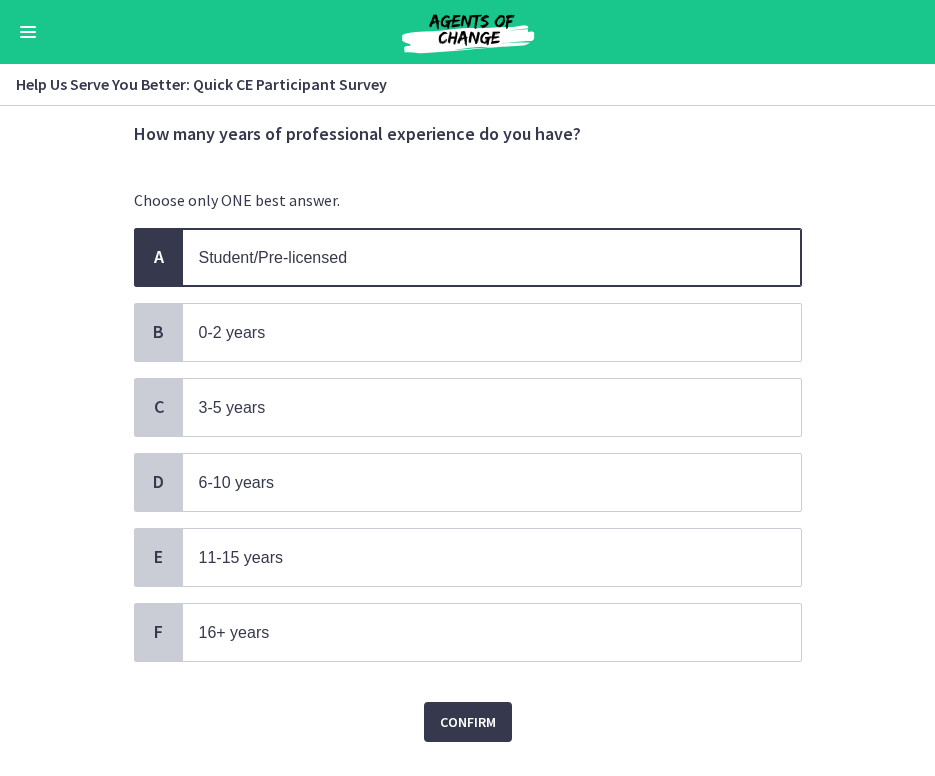 scroll, scrollTop: 68, scrollLeft: 0, axis: vertical 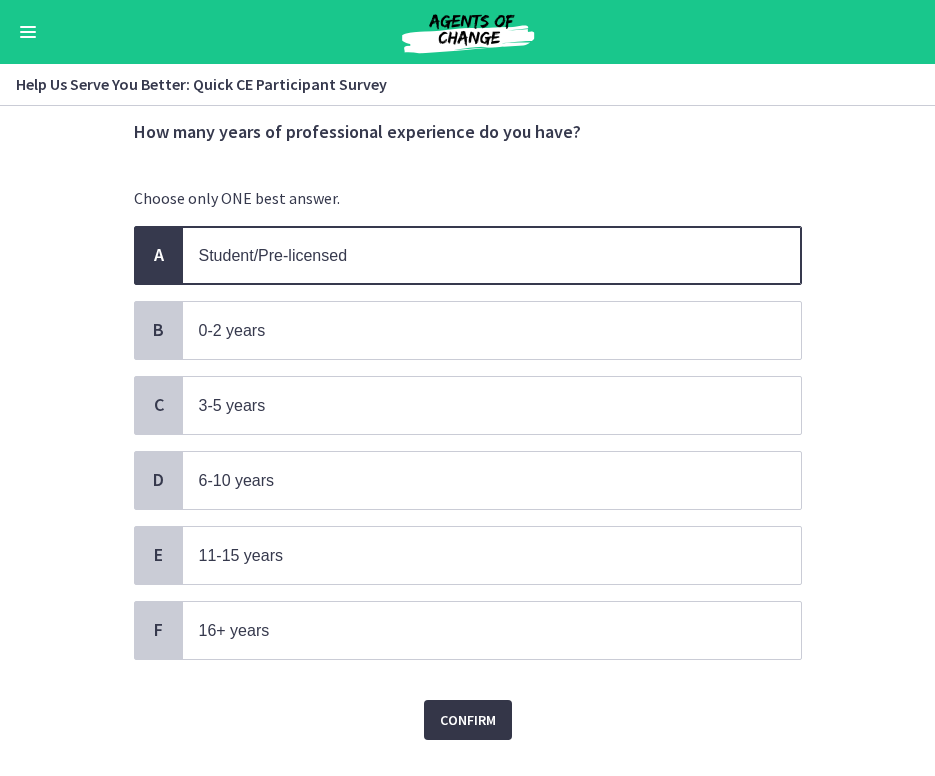 click on "Confirm" at bounding box center (468, 720) 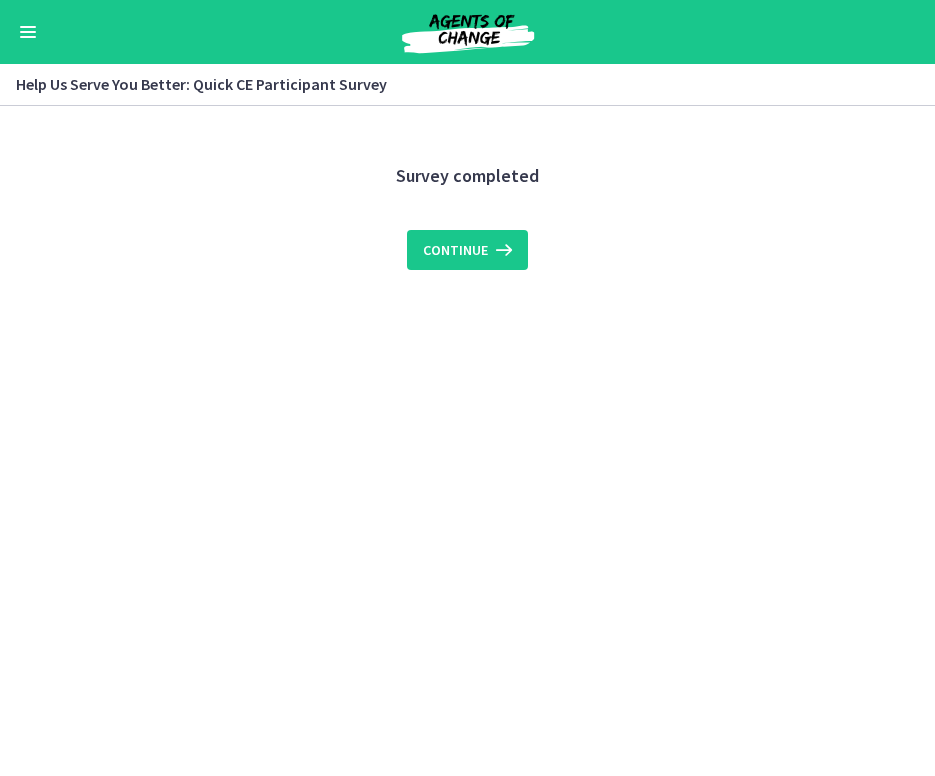 scroll, scrollTop: 0, scrollLeft: 0, axis: both 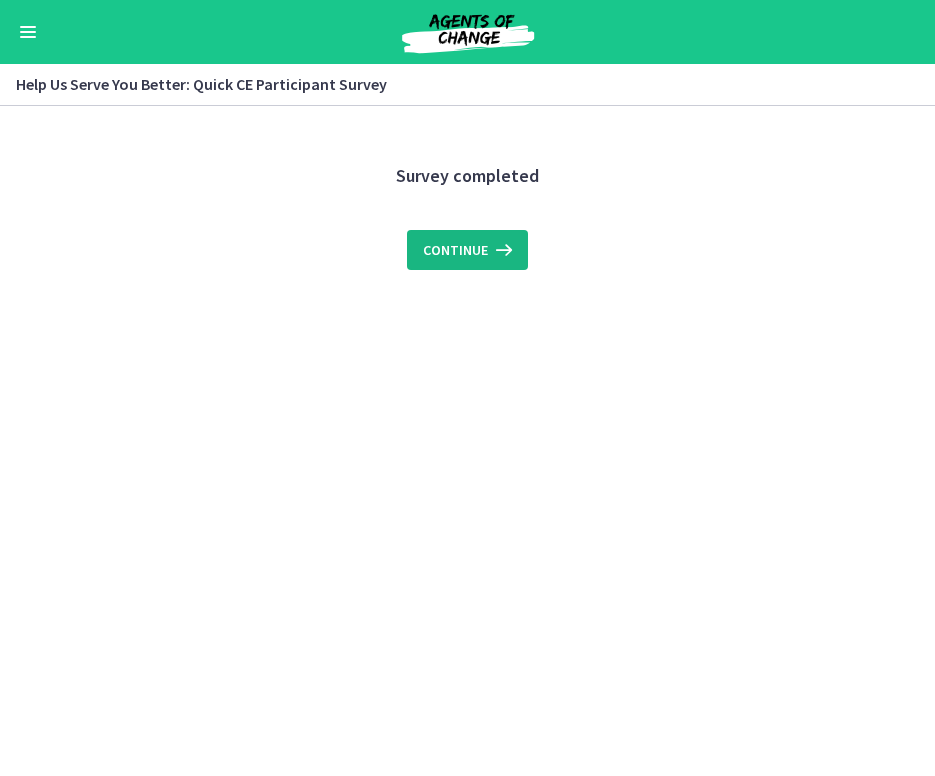 click on "Continue" at bounding box center (455, 250) 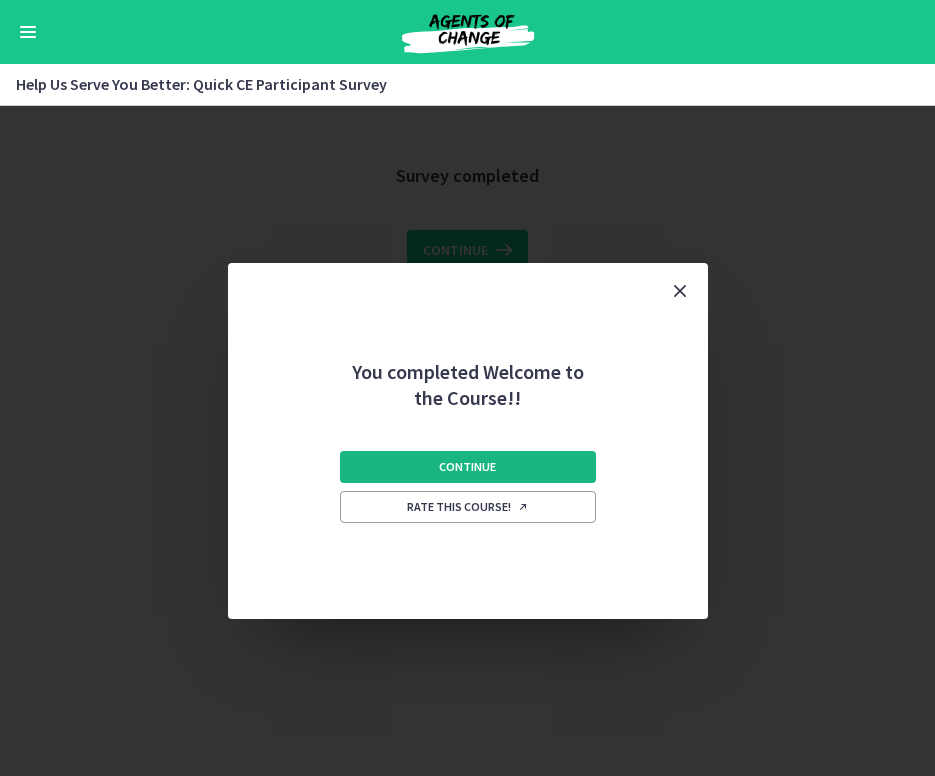 click on "Continue" at bounding box center (468, 467) 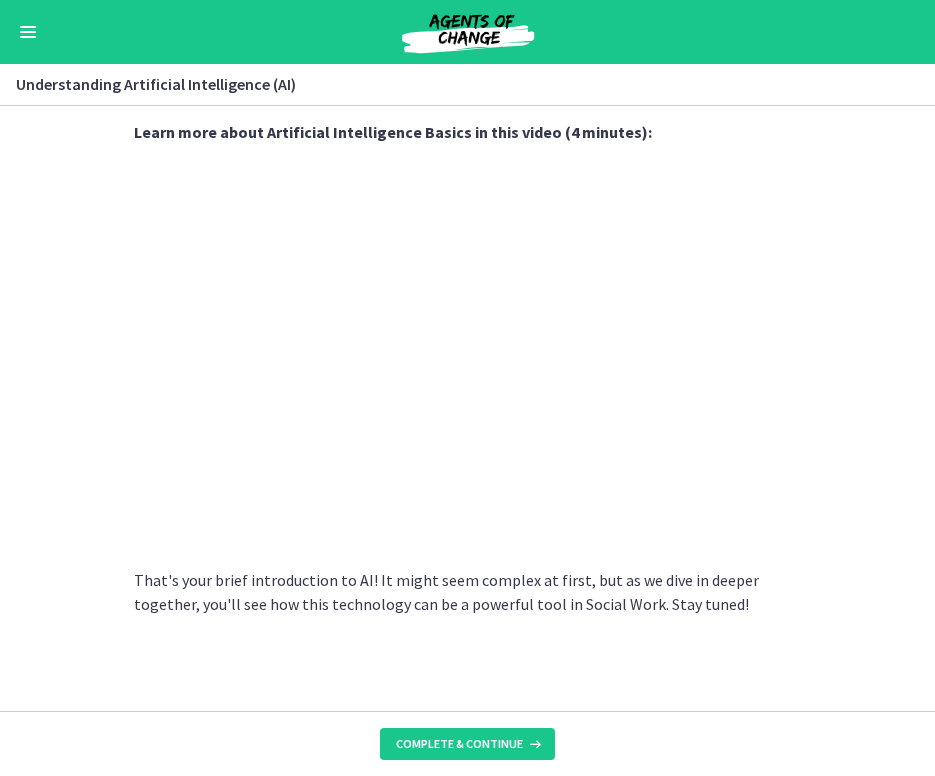 scroll, scrollTop: 865, scrollLeft: 0, axis: vertical 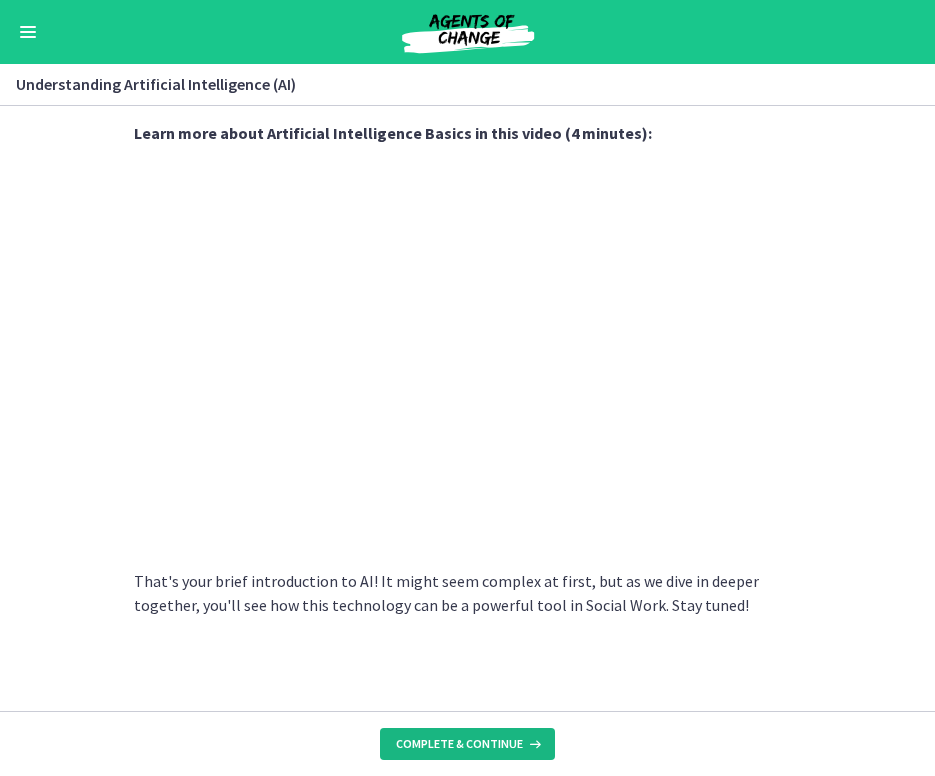 click on "Complete & continue" at bounding box center (459, 744) 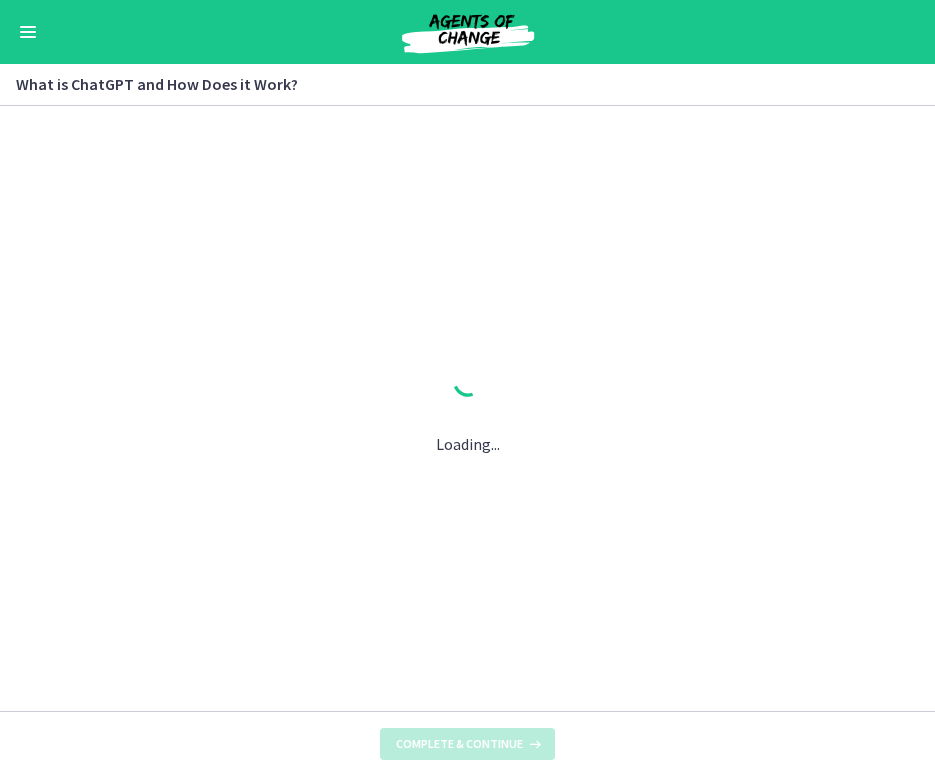 scroll, scrollTop: 0, scrollLeft: 0, axis: both 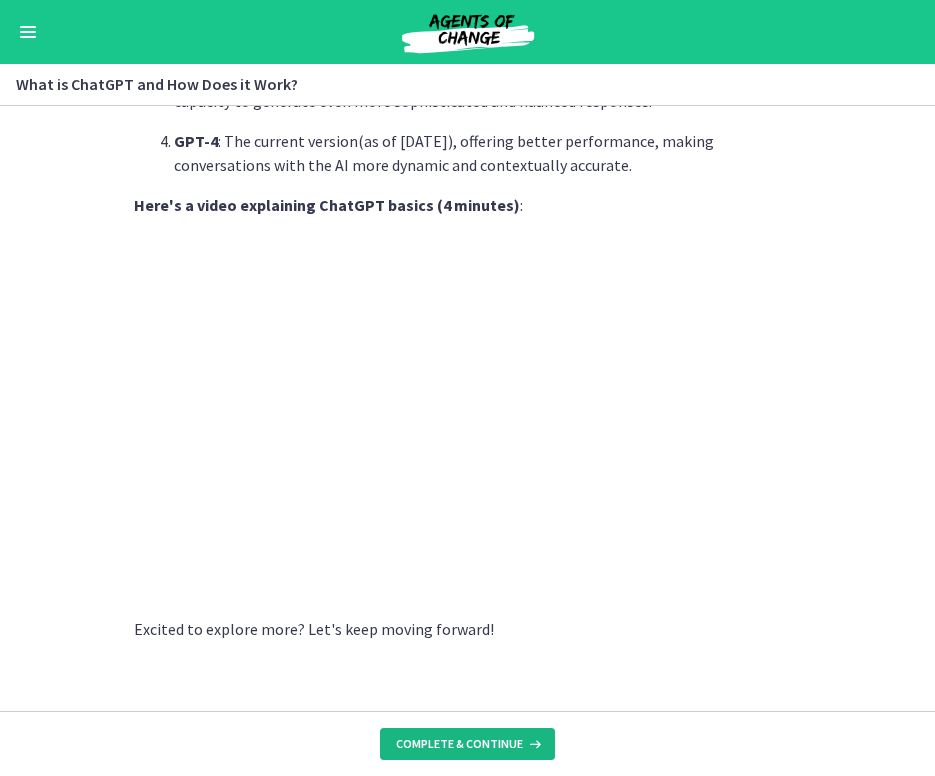 click on "Complete & continue" at bounding box center [467, 744] 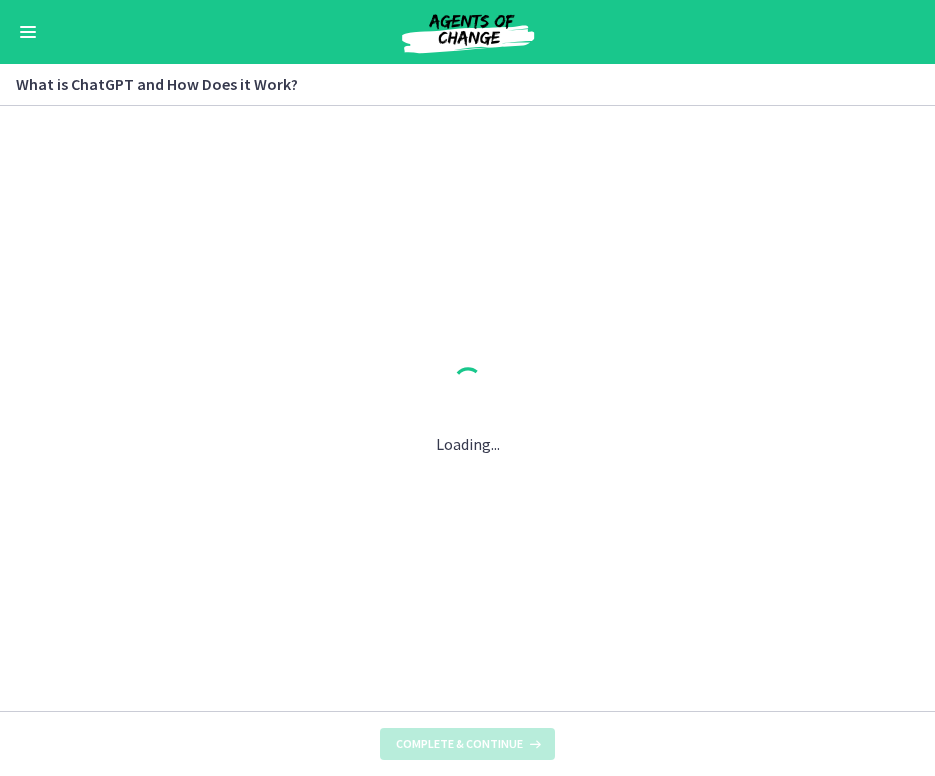 scroll, scrollTop: 0, scrollLeft: 0, axis: both 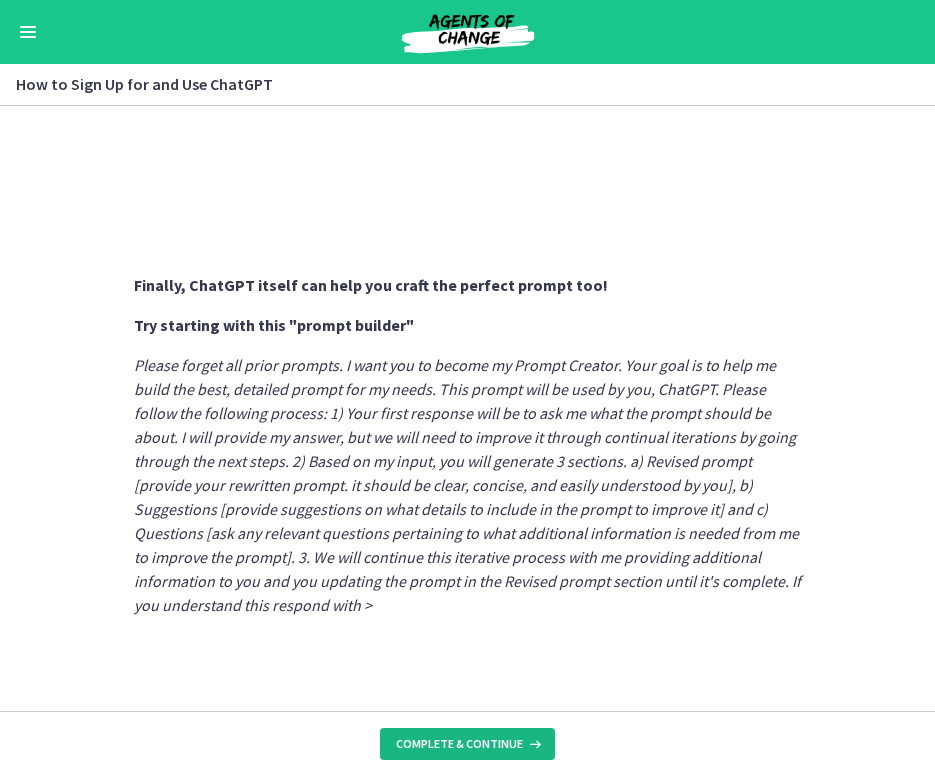 click on "Complete & continue" at bounding box center [459, 744] 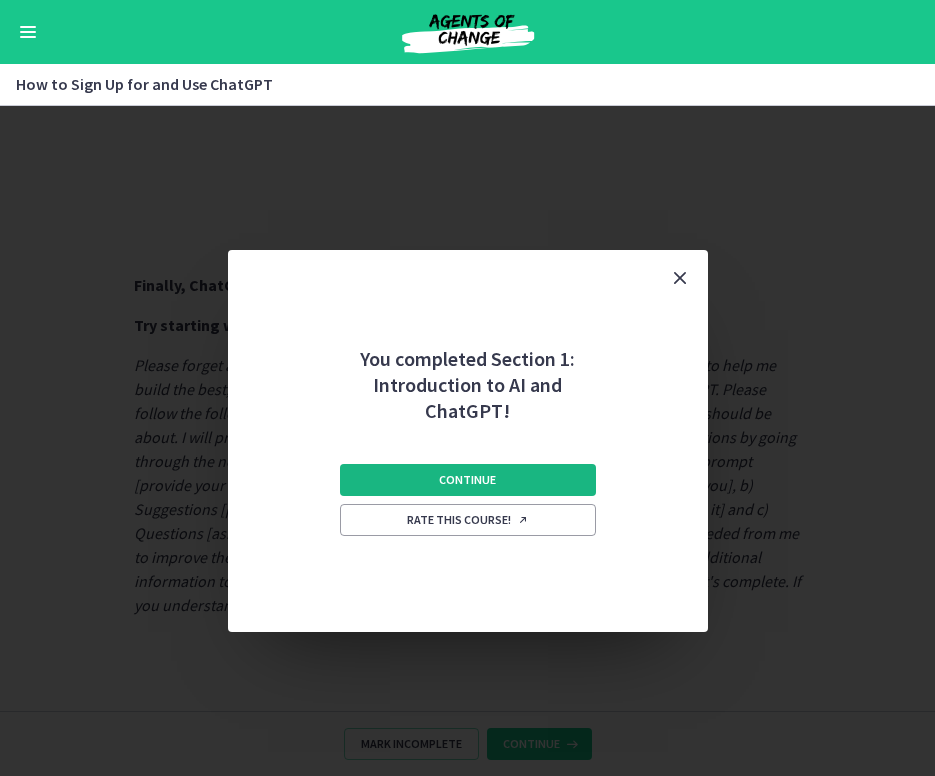 click on "Continue" at bounding box center [468, 480] 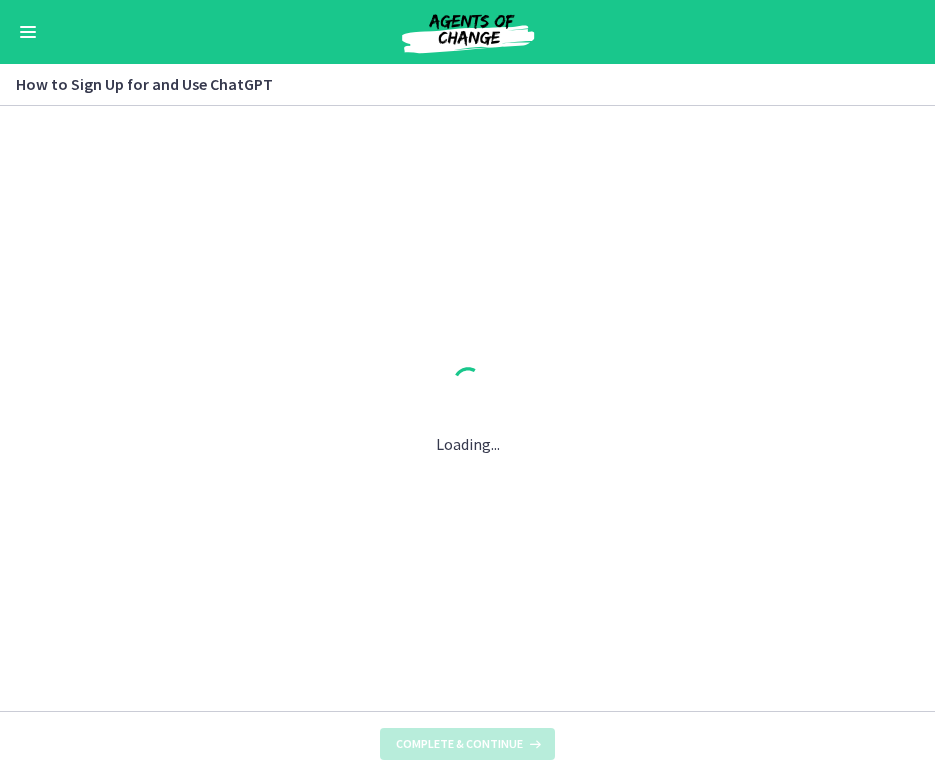scroll, scrollTop: 0, scrollLeft: 0, axis: both 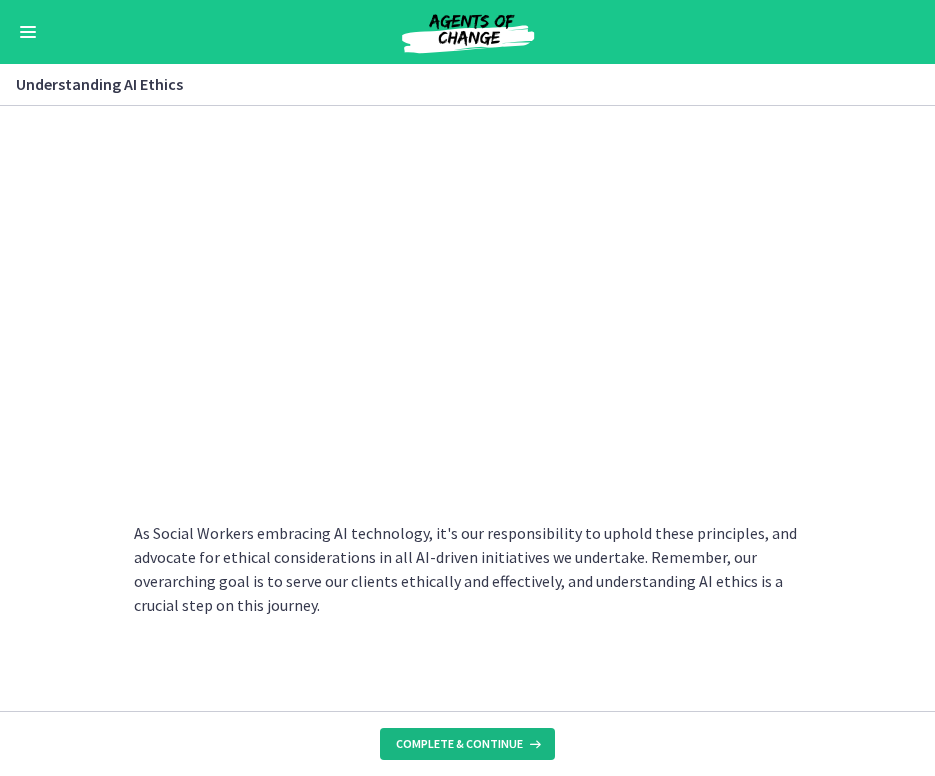 click on "Complete & continue" at bounding box center (467, 744) 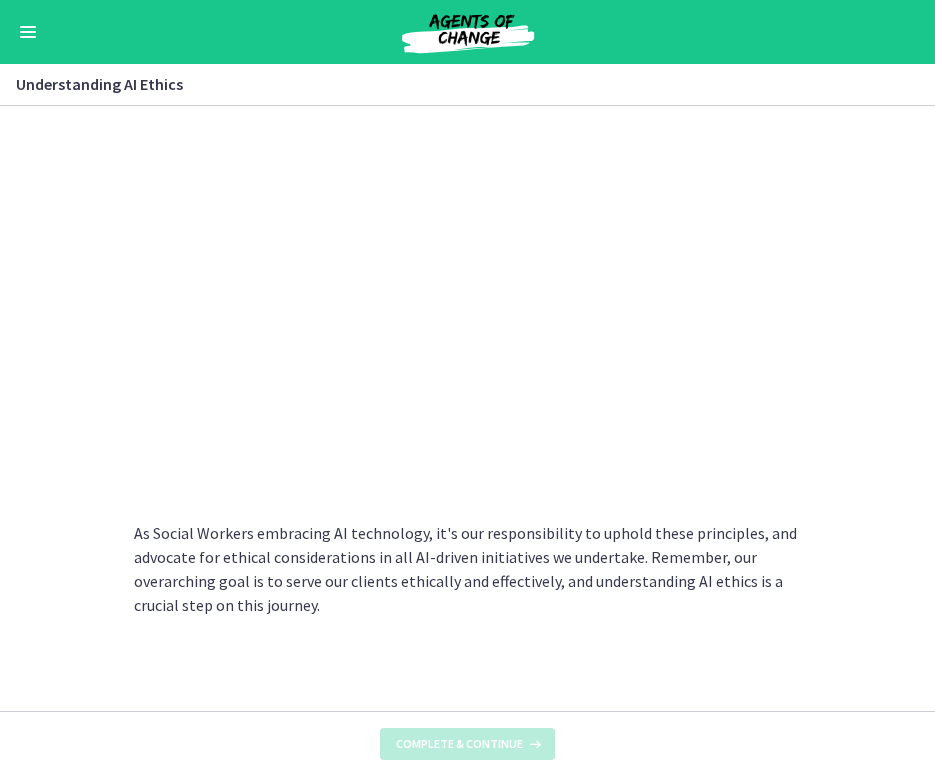 scroll, scrollTop: 0, scrollLeft: 0, axis: both 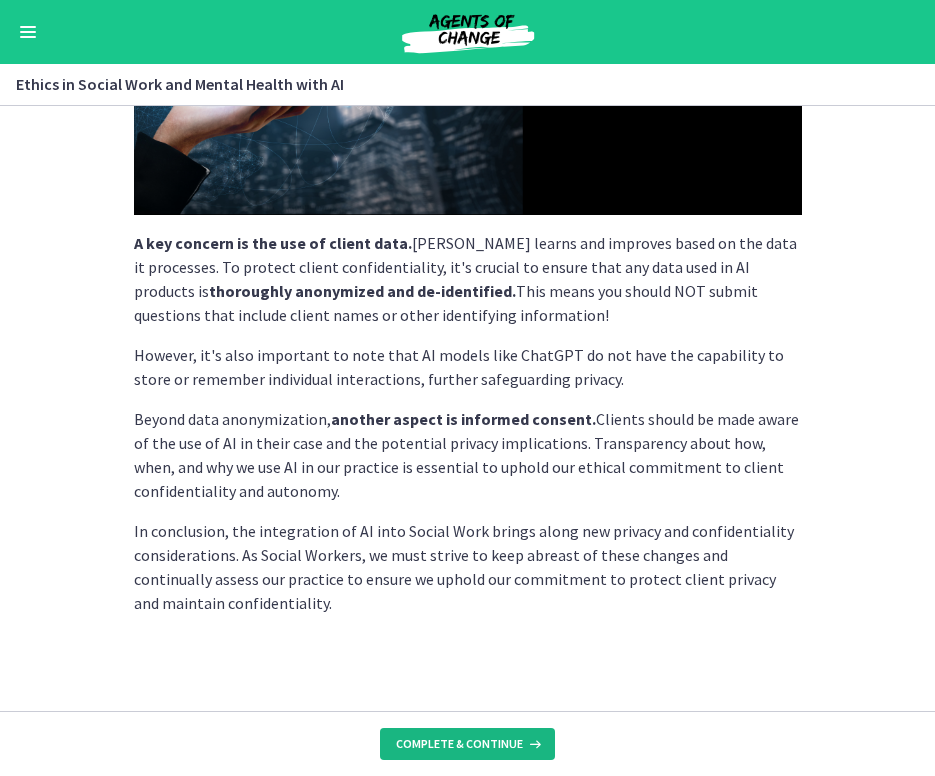 click on "Complete & continue" at bounding box center [459, 744] 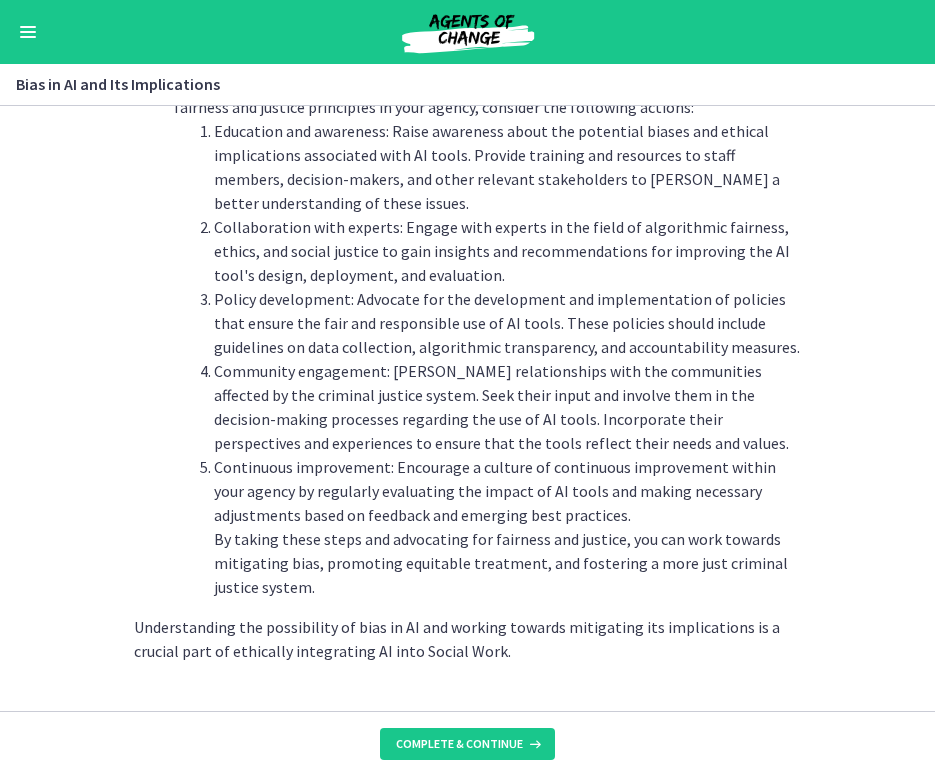 scroll, scrollTop: 2233, scrollLeft: 0, axis: vertical 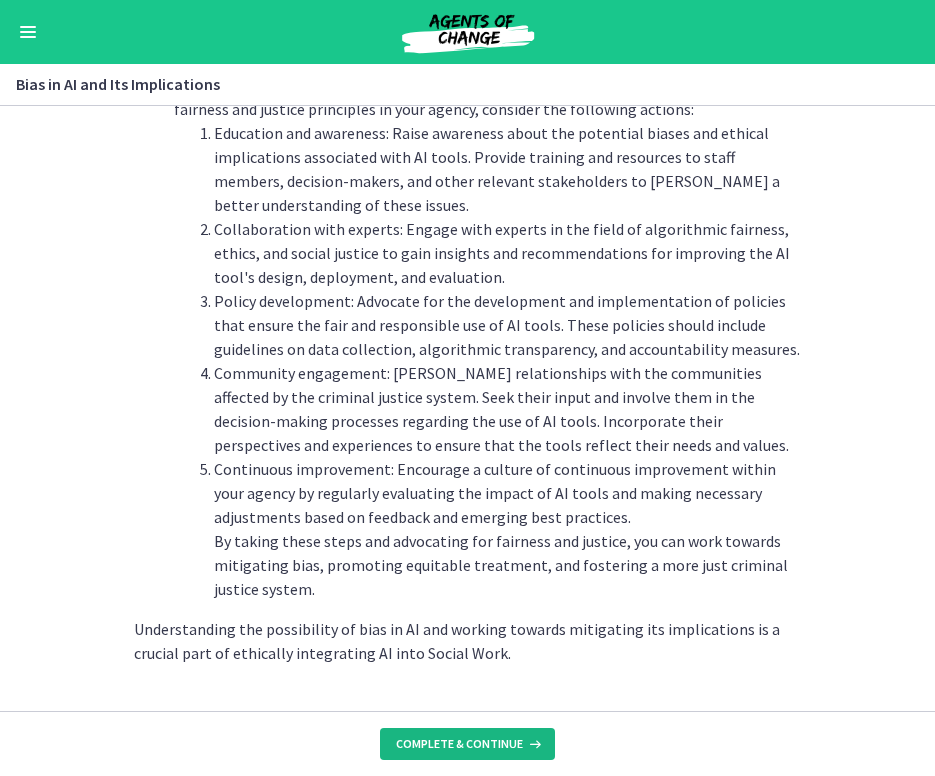 click on "Complete & continue" at bounding box center [459, 744] 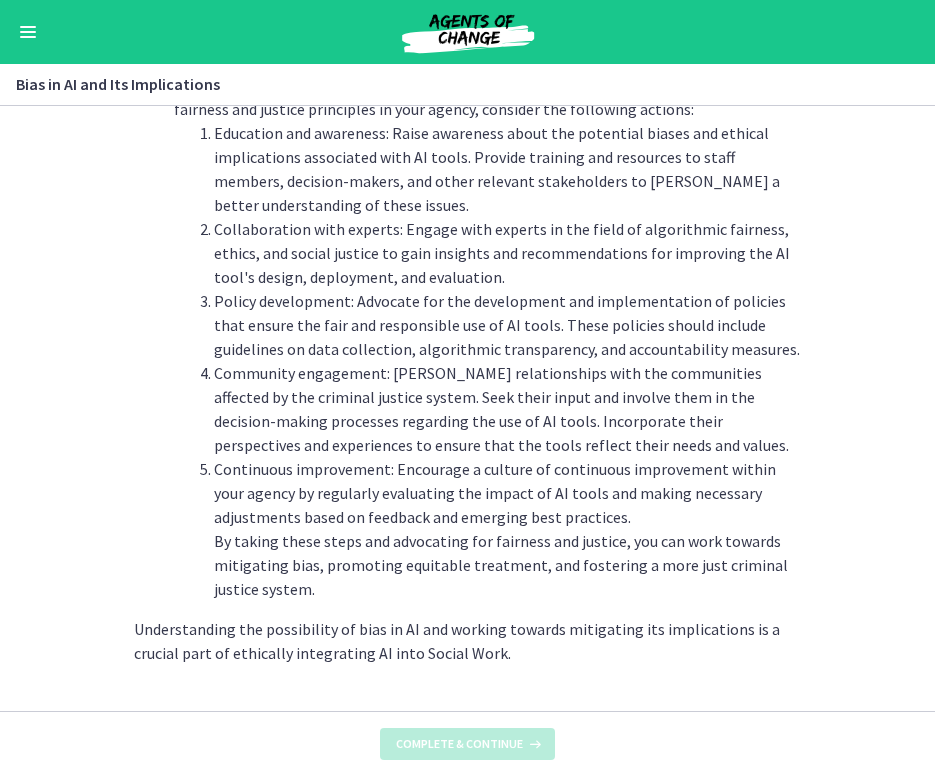 scroll, scrollTop: 0, scrollLeft: 0, axis: both 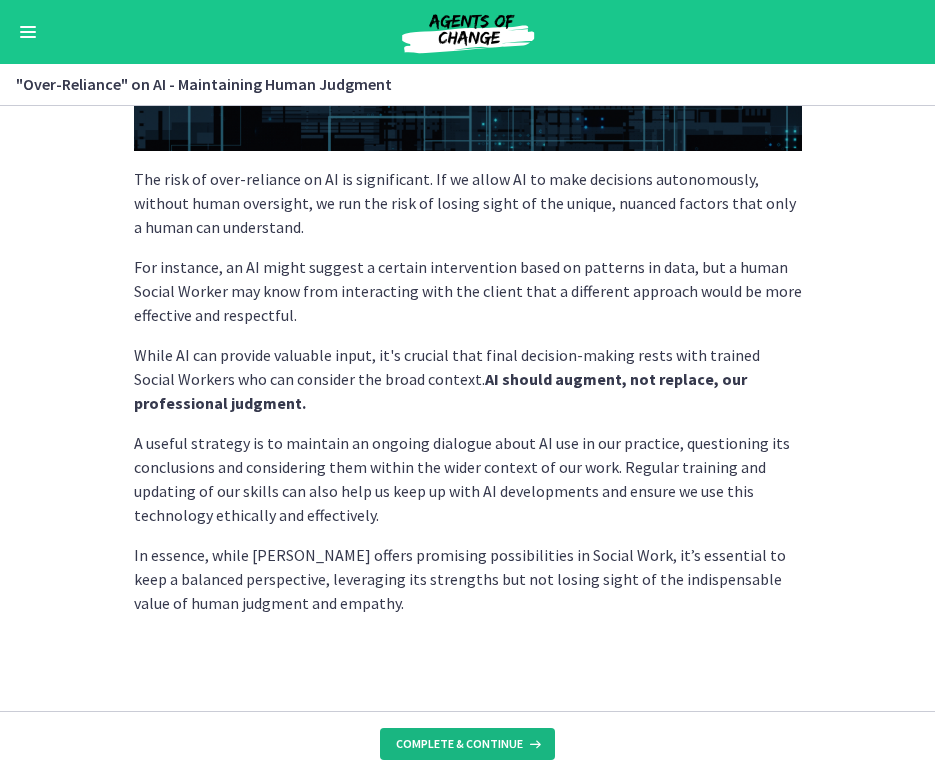 click on "Complete & continue" at bounding box center (459, 744) 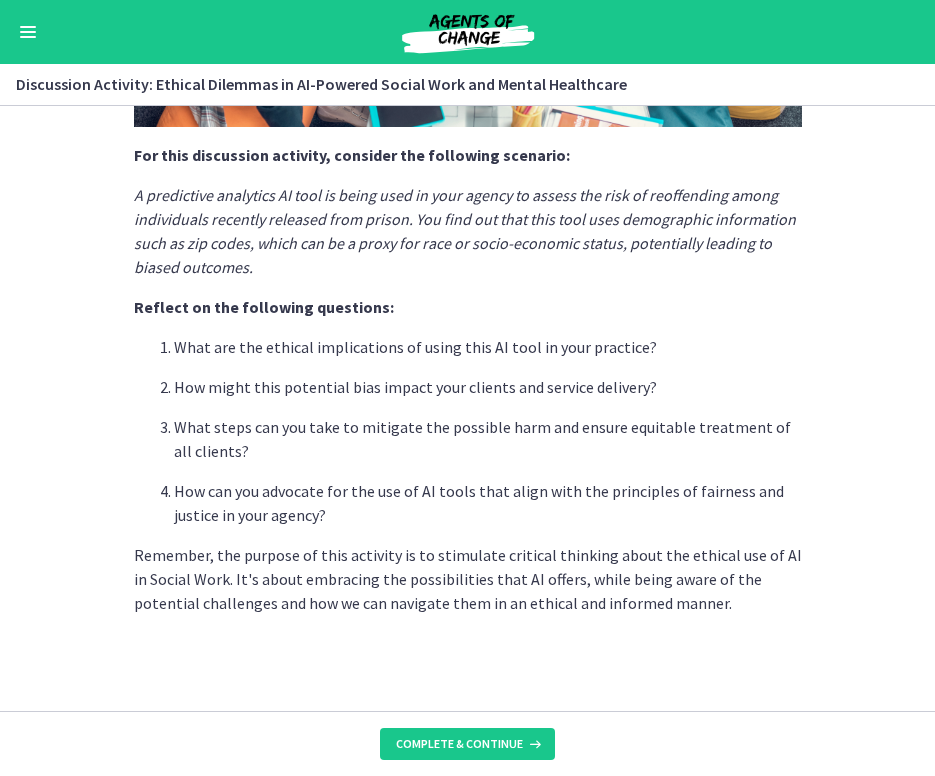 scroll, scrollTop: 499, scrollLeft: 0, axis: vertical 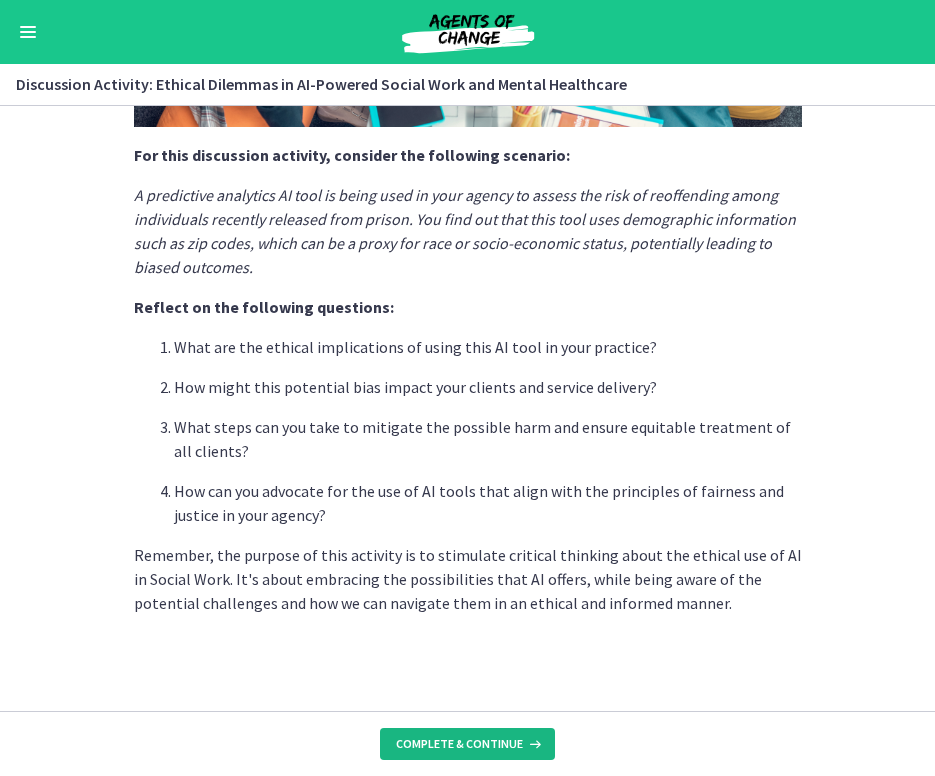 click on "Complete & continue" at bounding box center [459, 744] 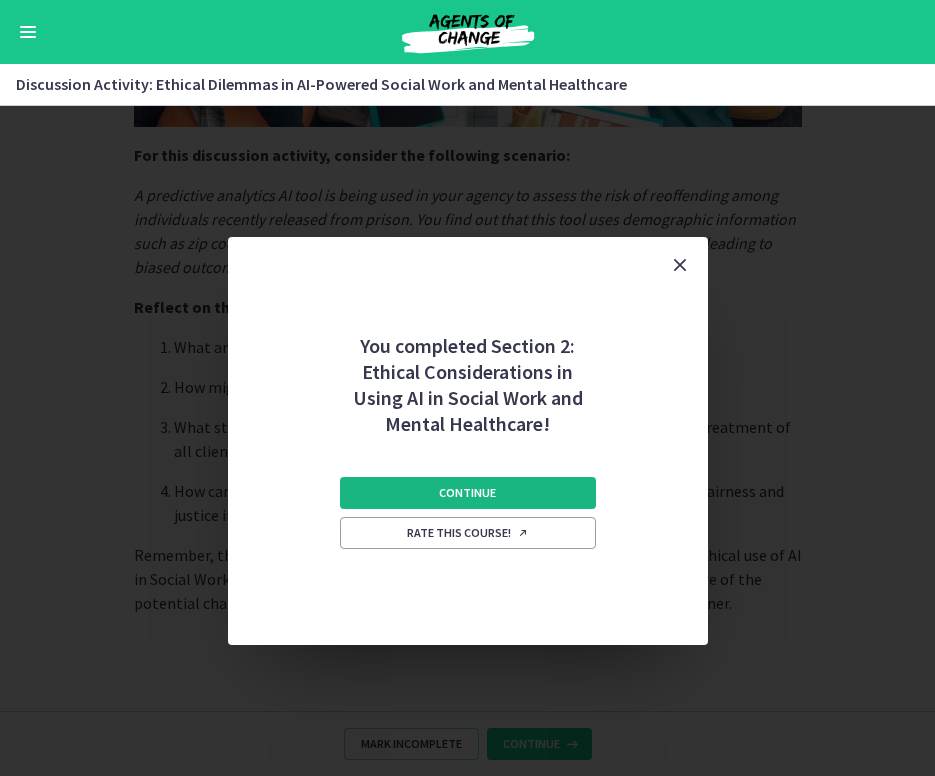 click on "Continue" at bounding box center (467, 493) 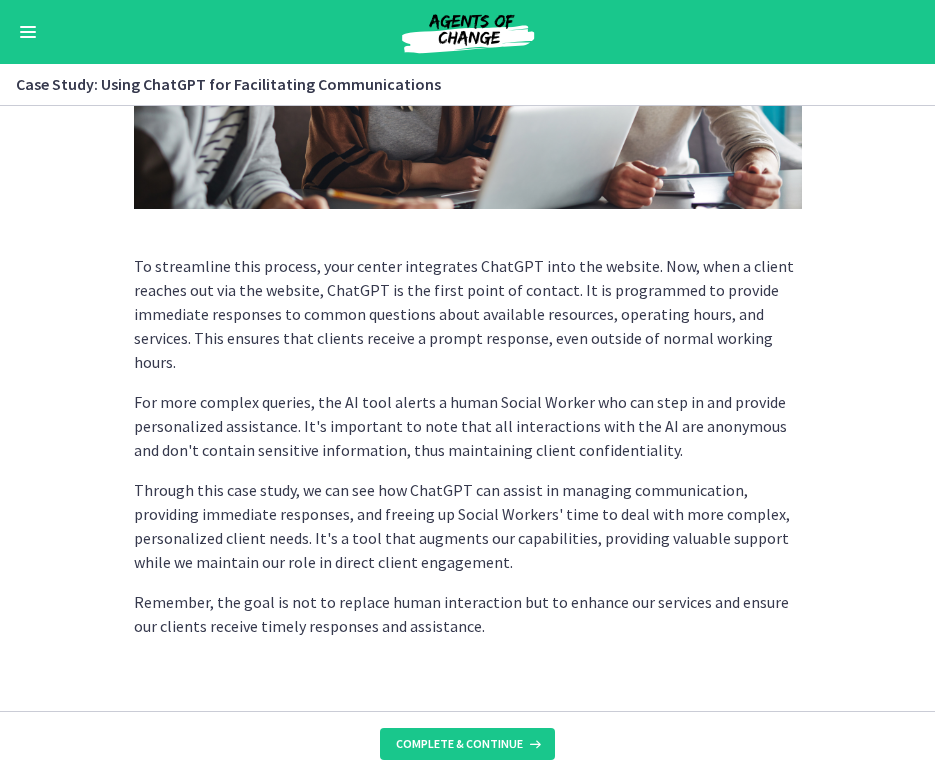scroll, scrollTop: 504, scrollLeft: 0, axis: vertical 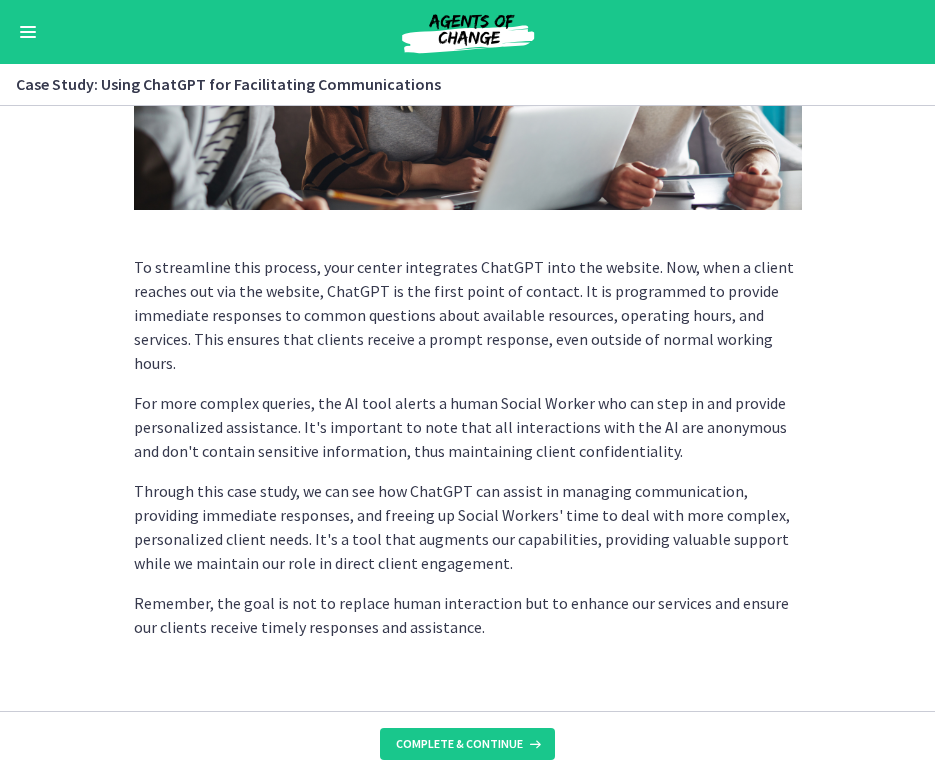 click at bounding box center (28, 32) 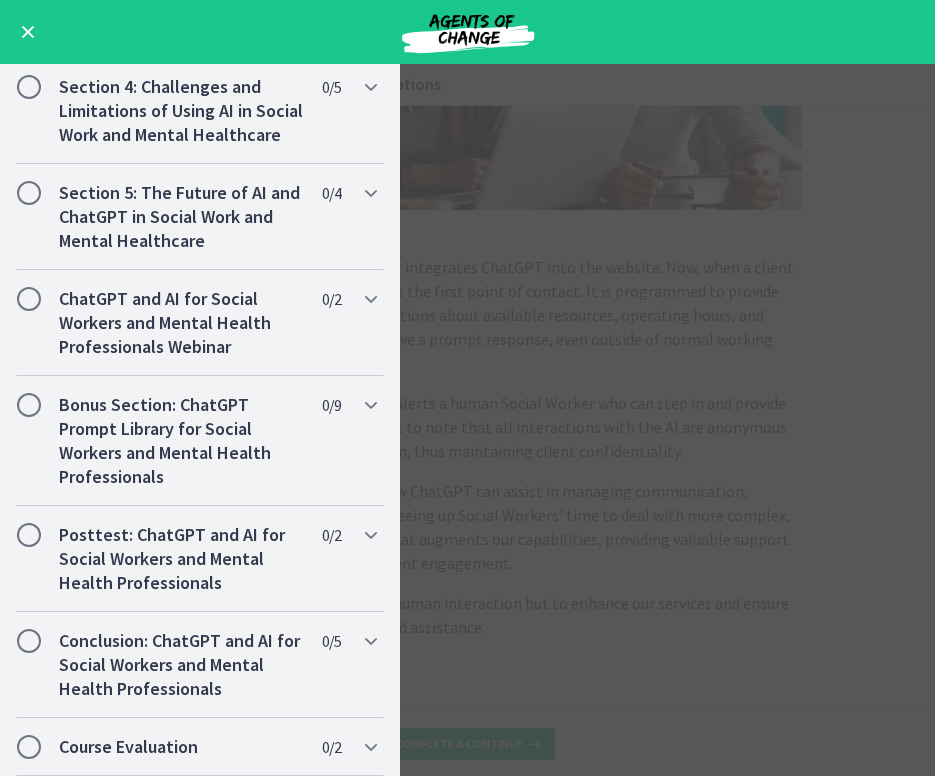 scroll, scrollTop: 1420, scrollLeft: 0, axis: vertical 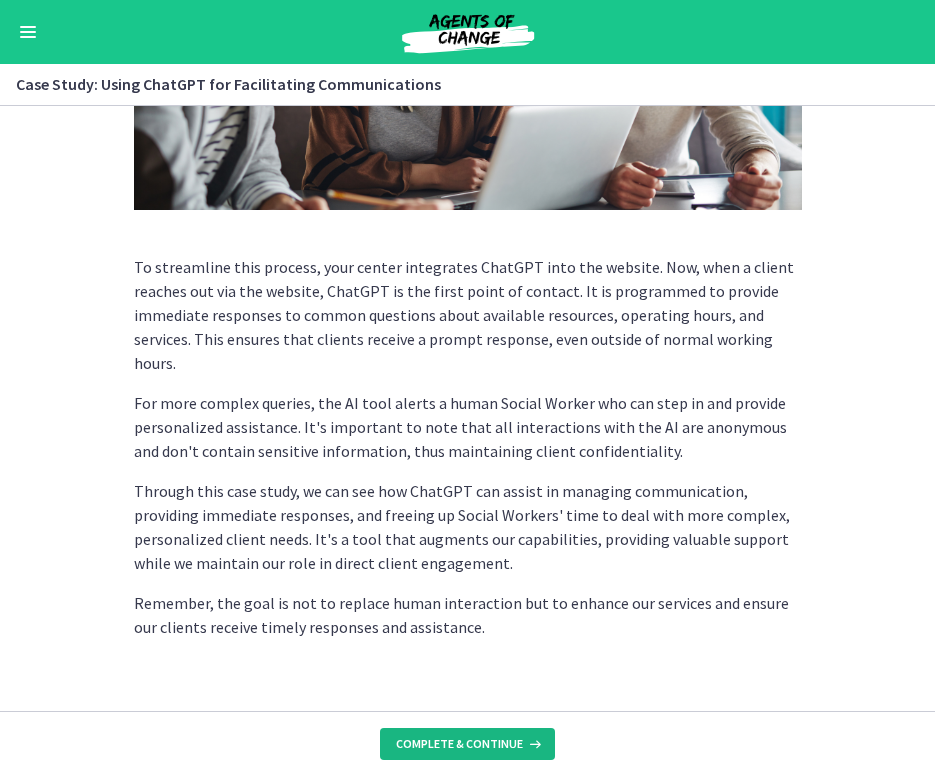 click on "Complete & continue" at bounding box center (459, 744) 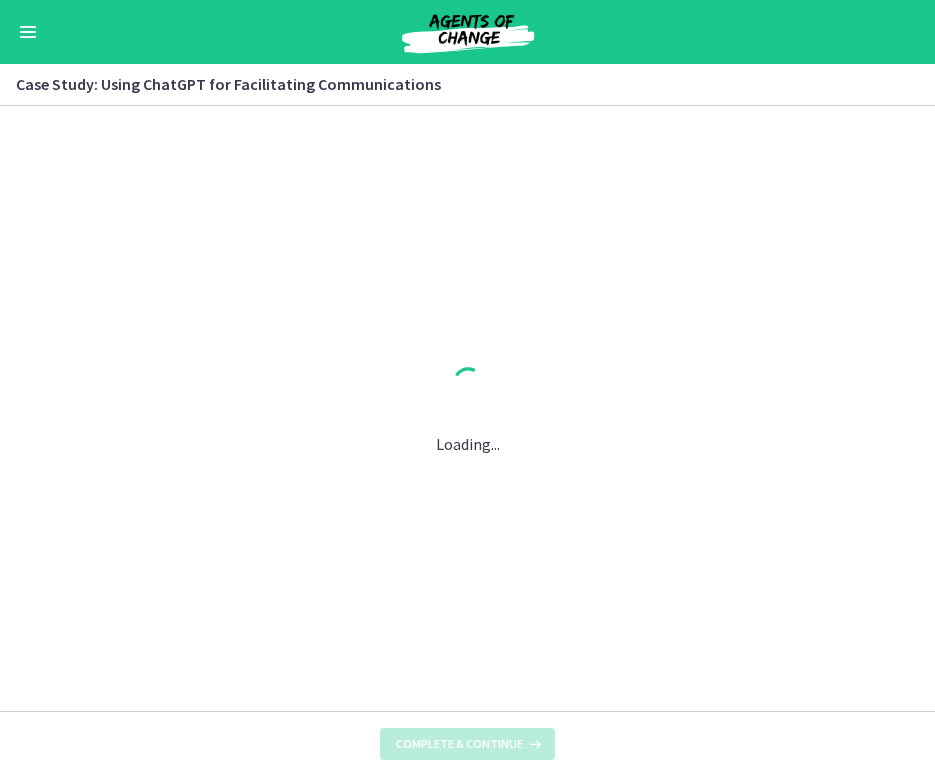 scroll, scrollTop: 0, scrollLeft: 0, axis: both 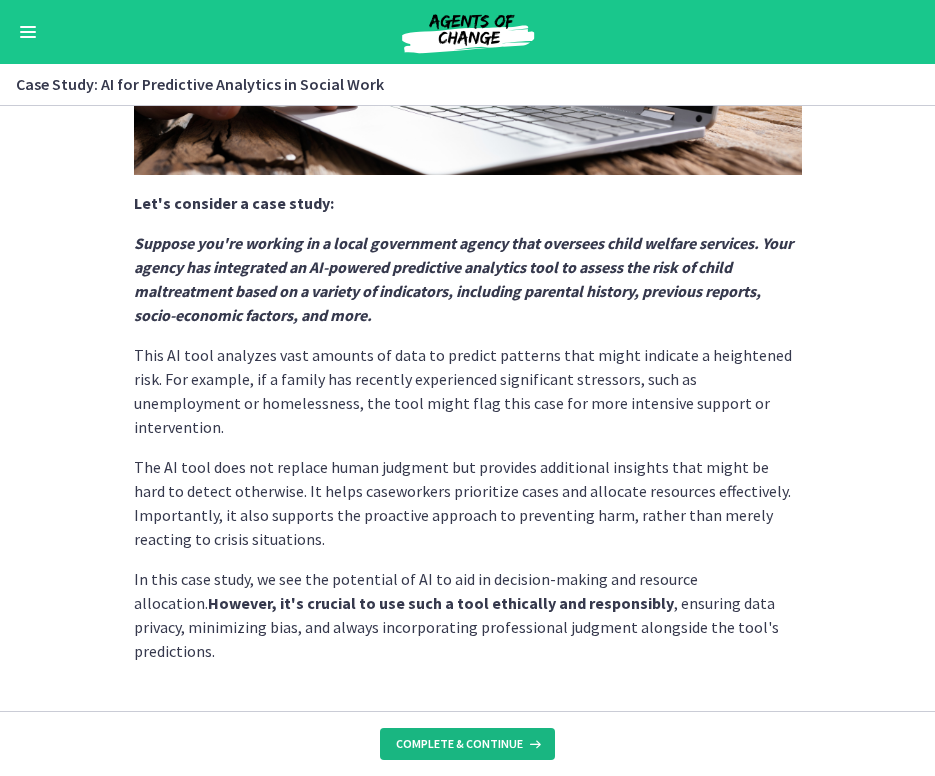 click on "Complete & continue" at bounding box center (459, 744) 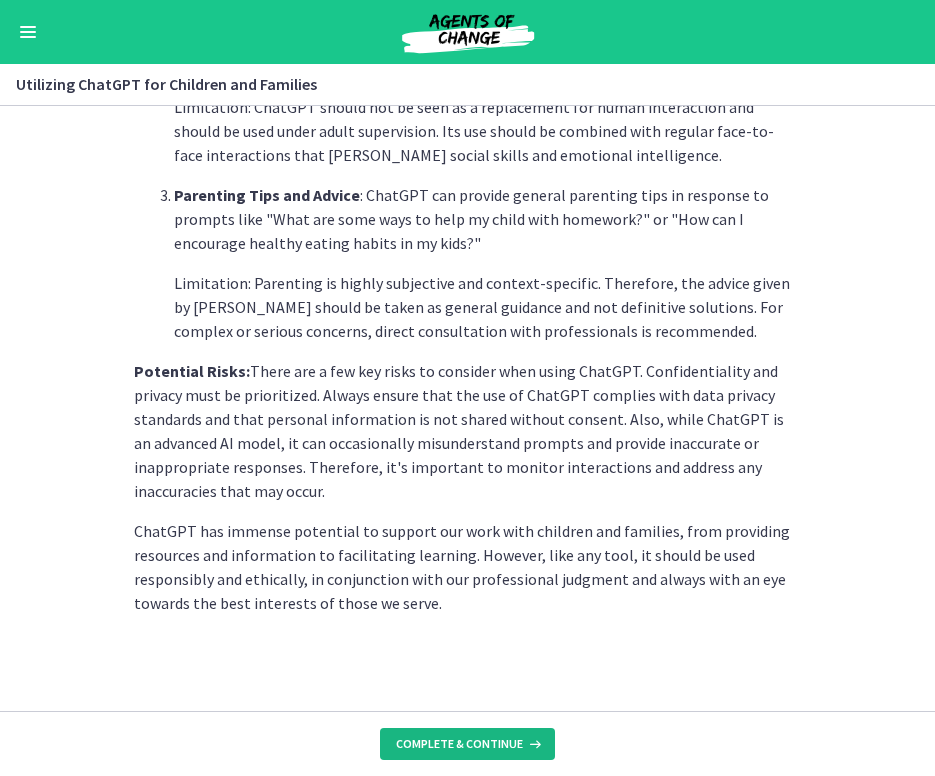 scroll, scrollTop: 875, scrollLeft: 0, axis: vertical 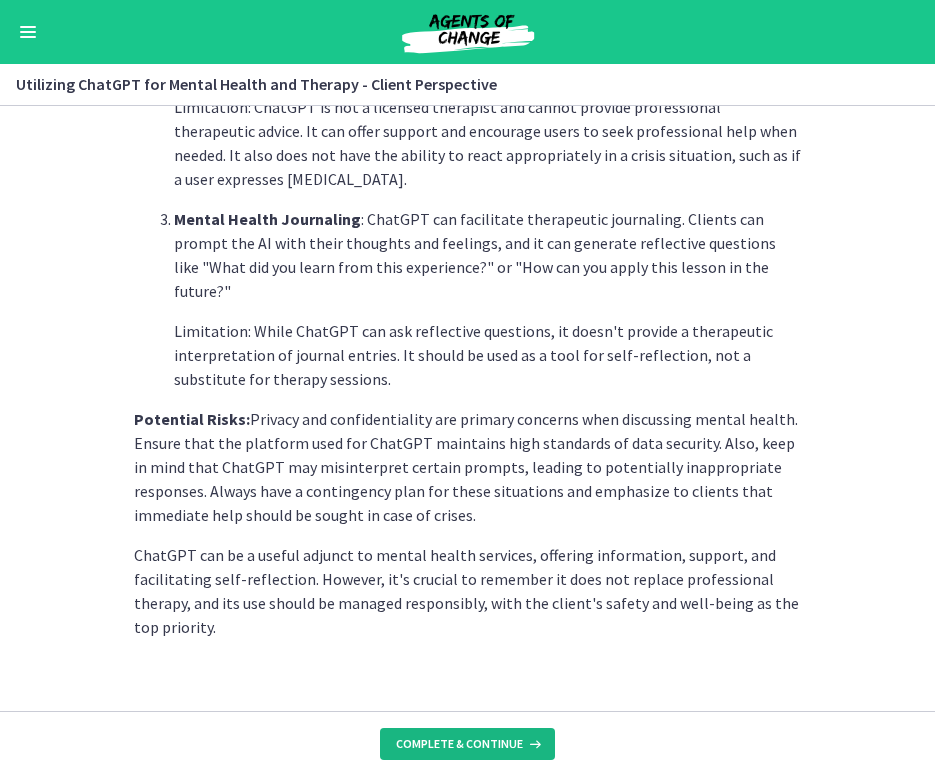 click on "Complete & continue" at bounding box center (459, 744) 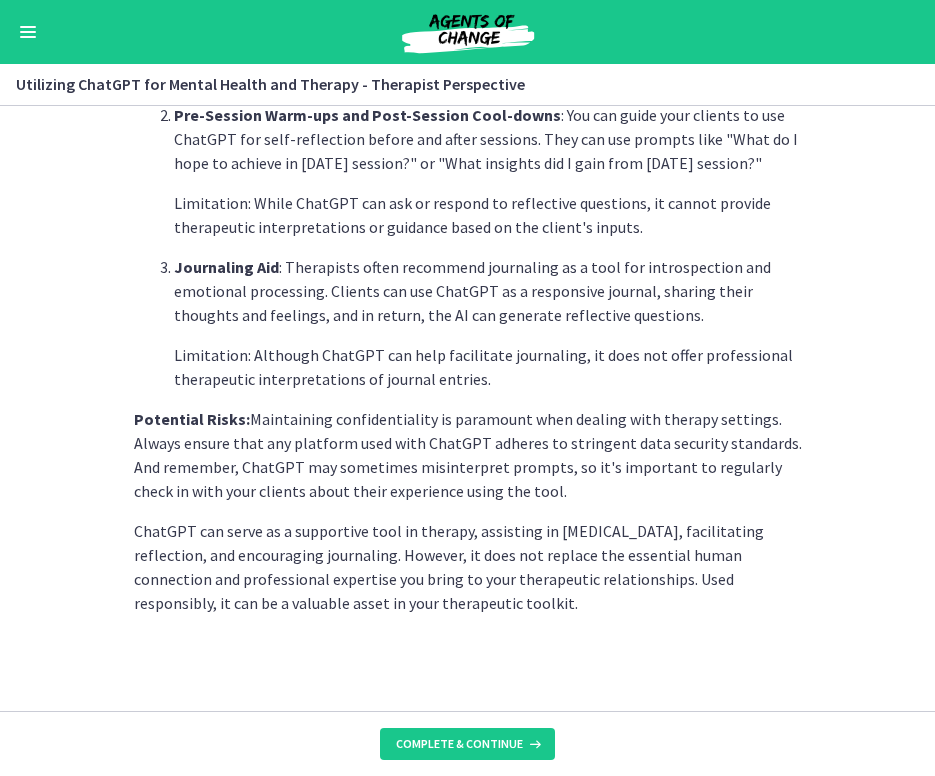scroll, scrollTop: 787, scrollLeft: 0, axis: vertical 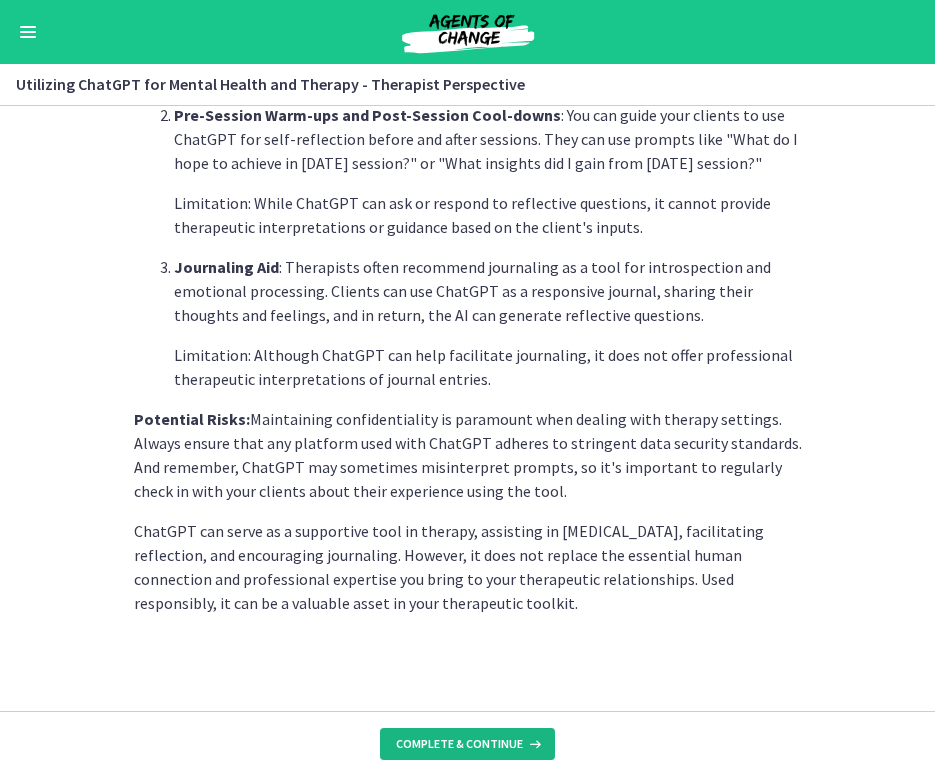 click on "Complete & continue" at bounding box center (459, 744) 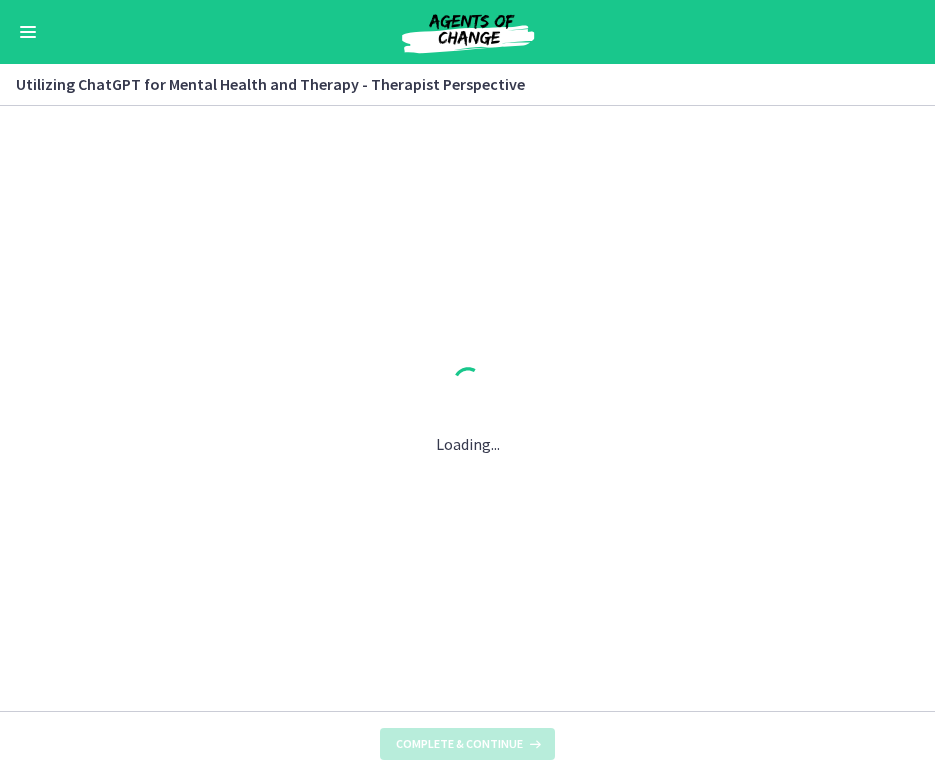 scroll, scrollTop: 0, scrollLeft: 0, axis: both 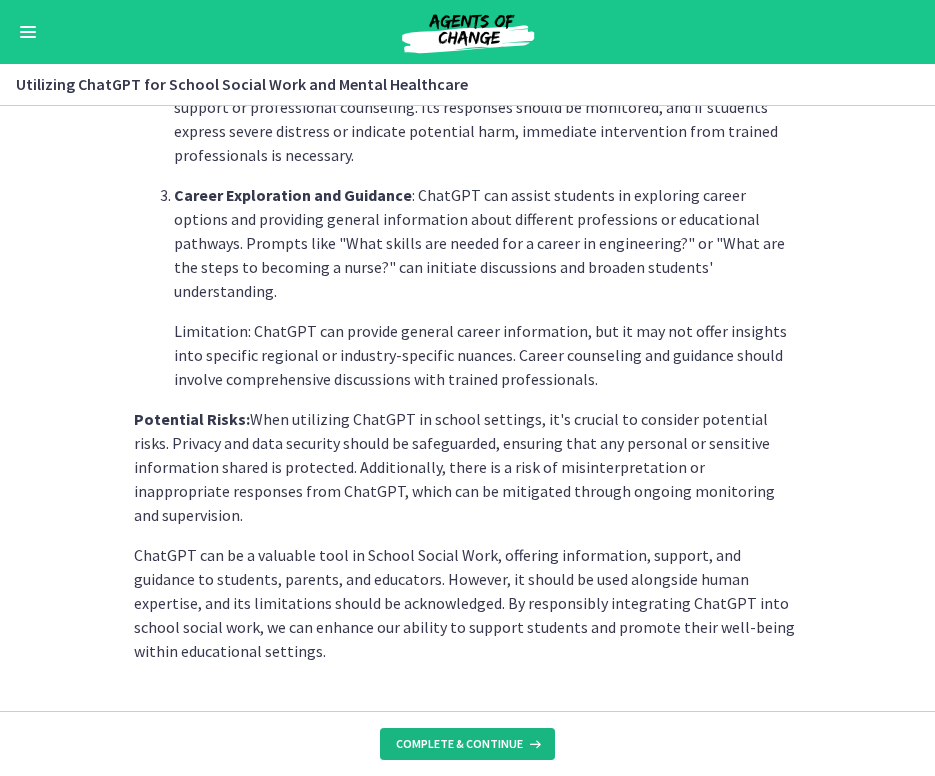 click on "Complete & continue" at bounding box center [459, 744] 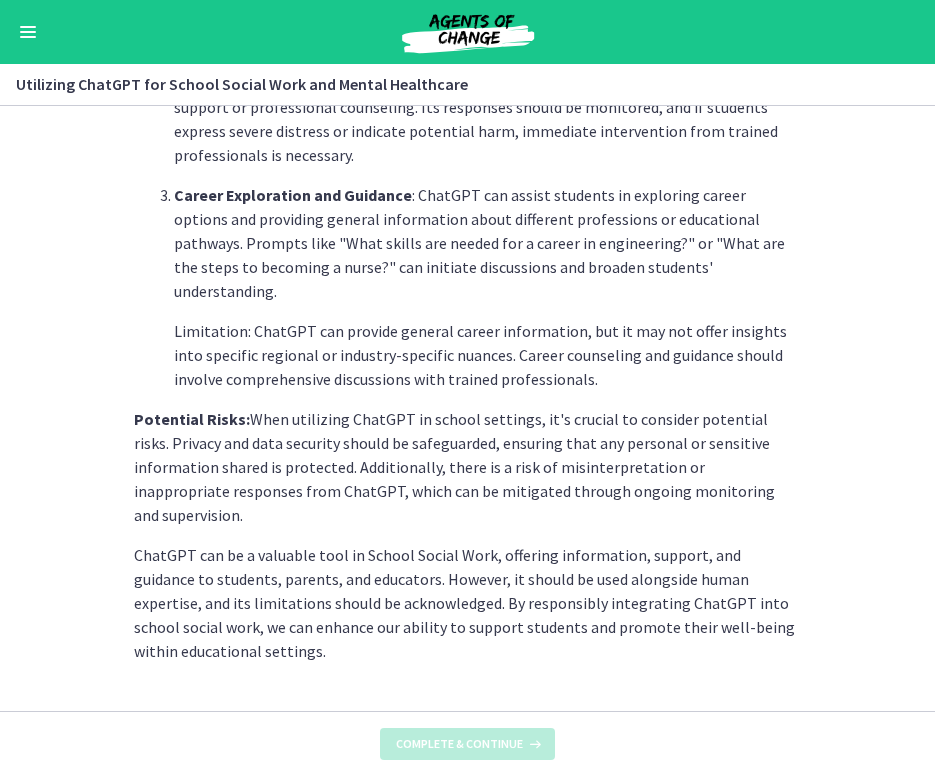 scroll, scrollTop: 0, scrollLeft: 0, axis: both 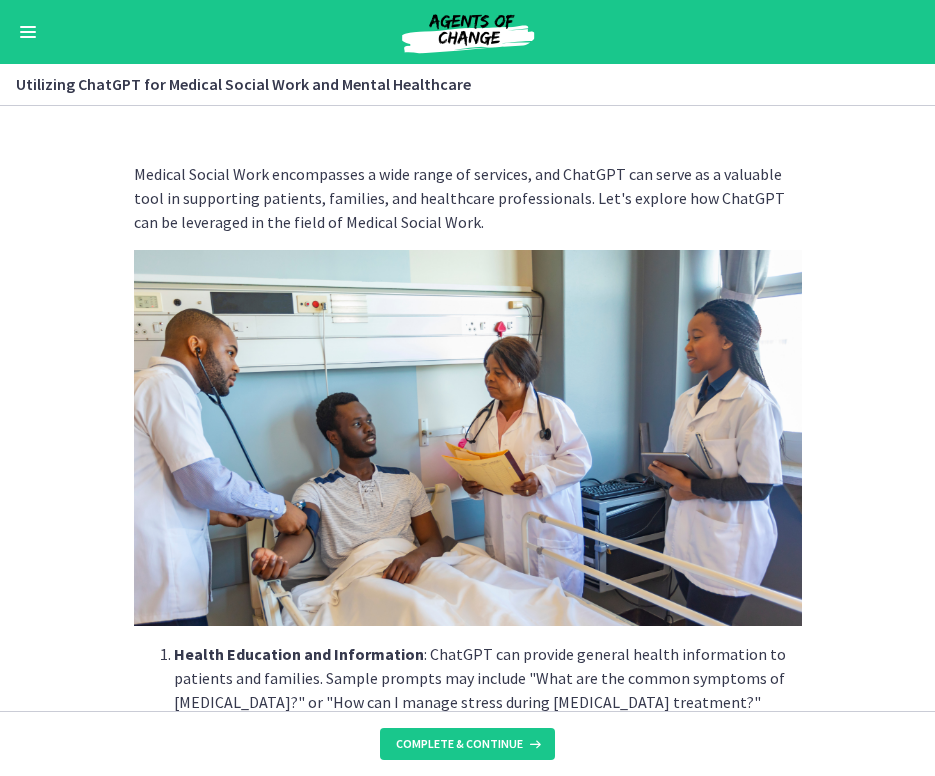 click on "Complete & continue" at bounding box center [459, 744] 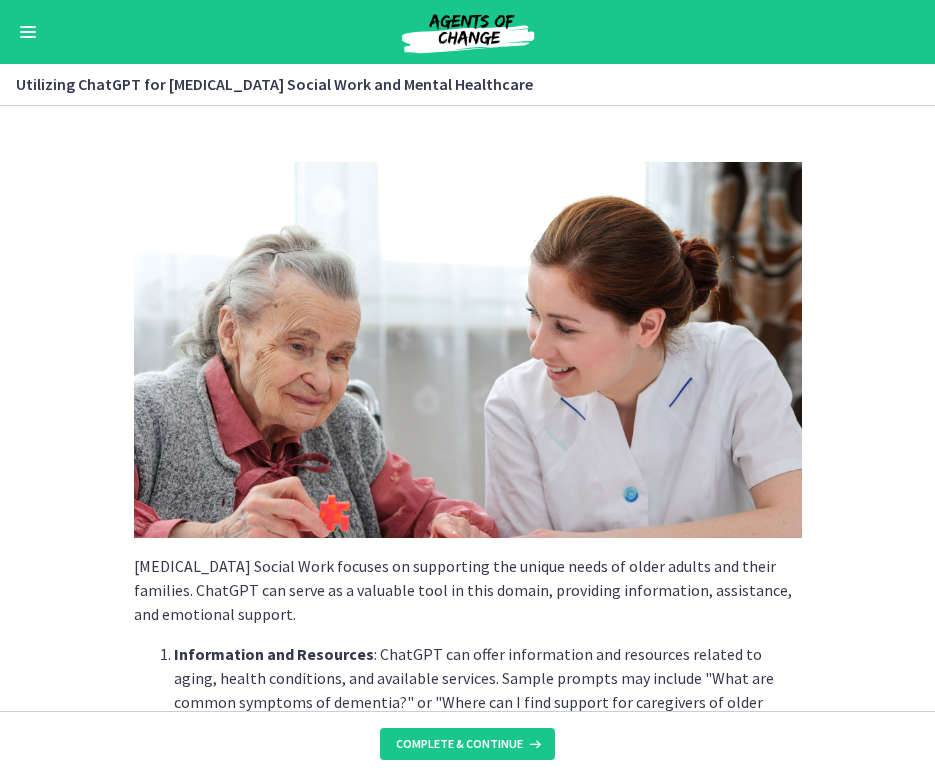 click on "Complete & continue" at bounding box center (459, 744) 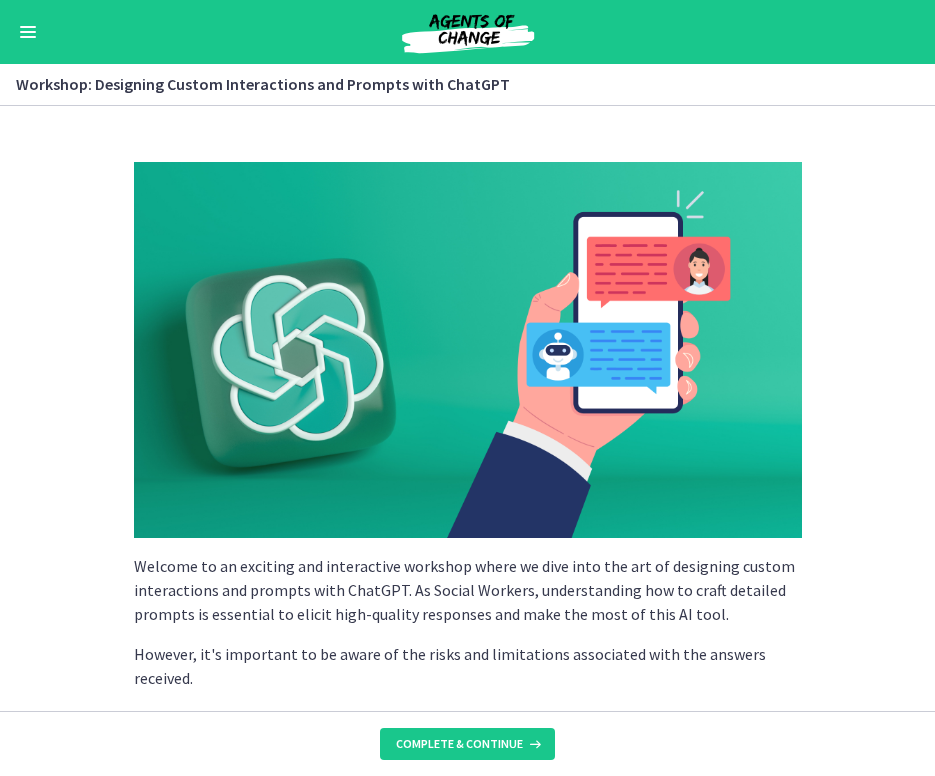 click on "Complete & continue" at bounding box center [459, 744] 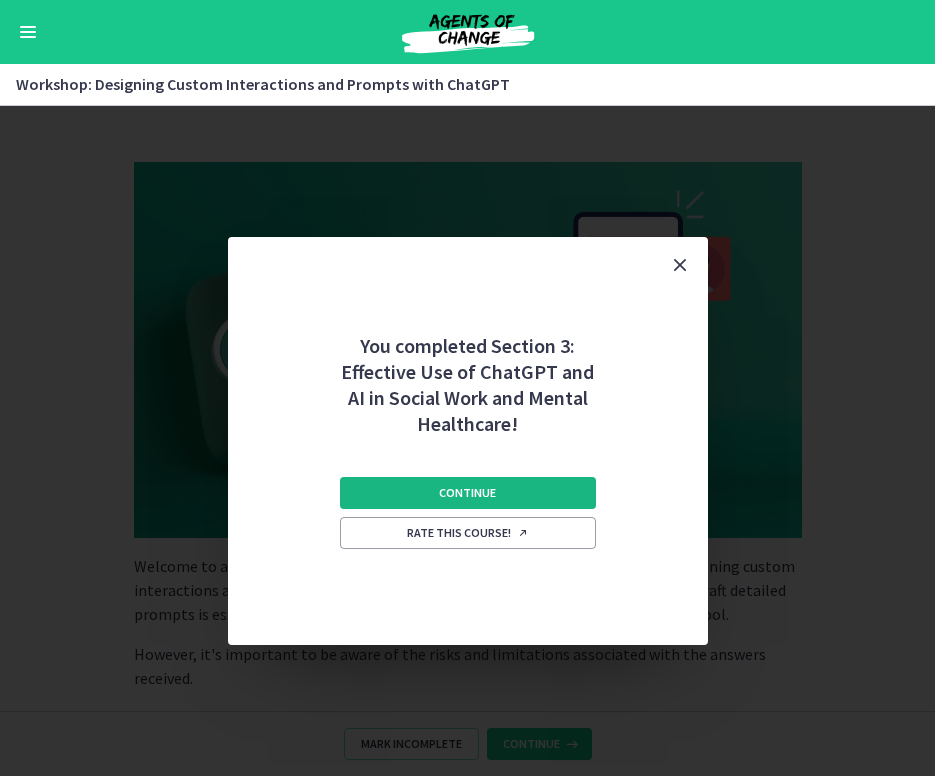 click on "Continue" at bounding box center [468, 493] 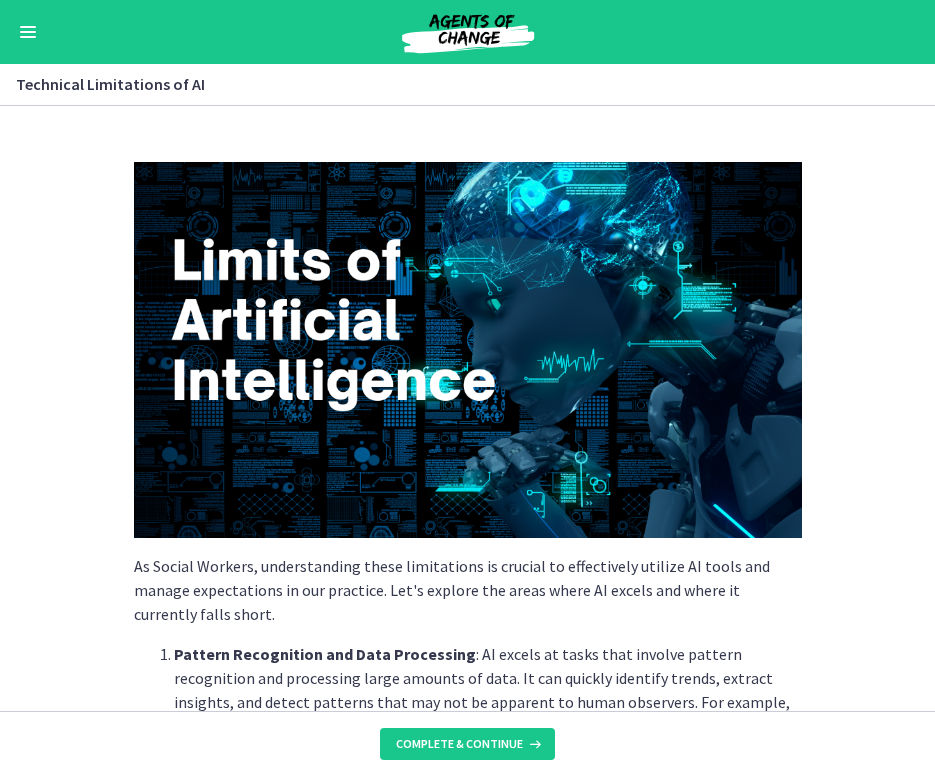 scroll, scrollTop: 1068, scrollLeft: 0, axis: vertical 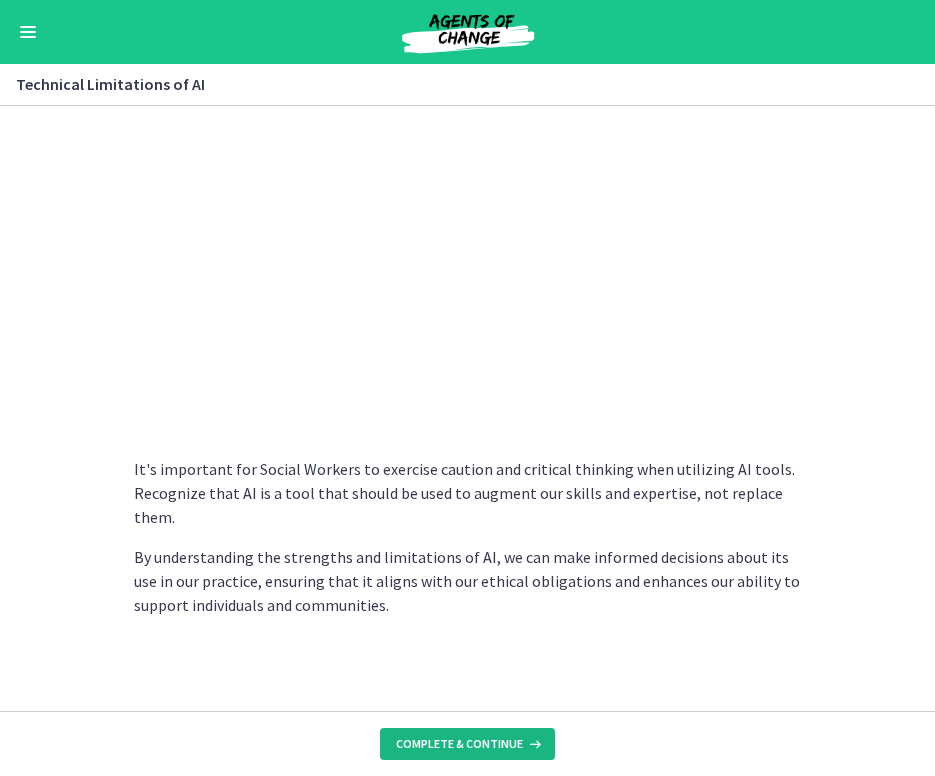 click on "Complete & continue" at bounding box center [467, 744] 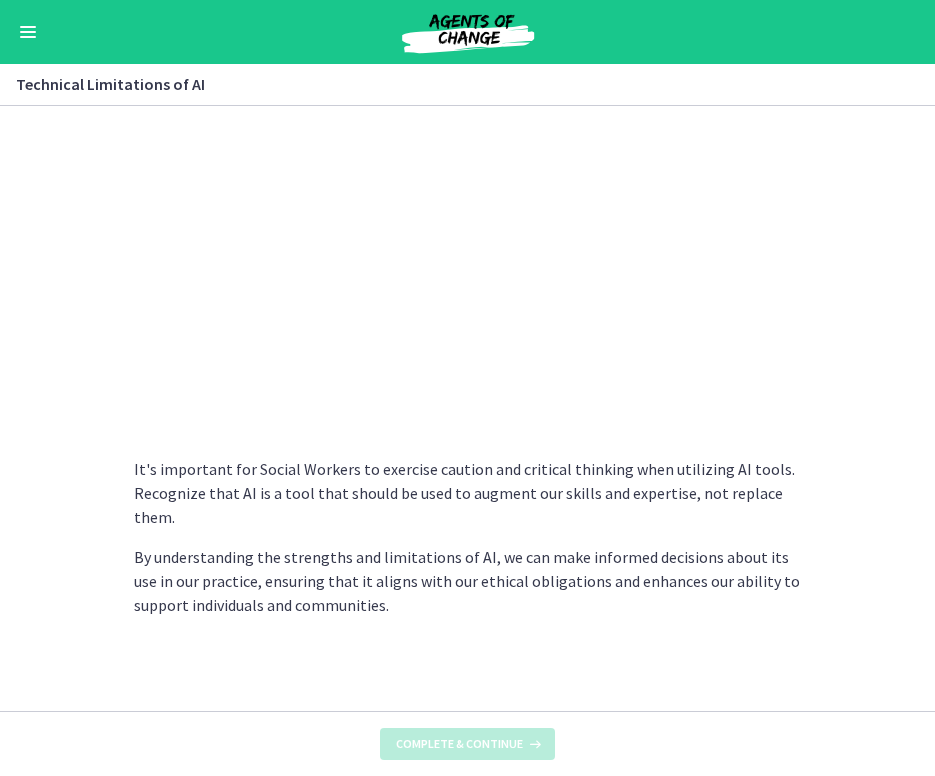scroll, scrollTop: 0, scrollLeft: 0, axis: both 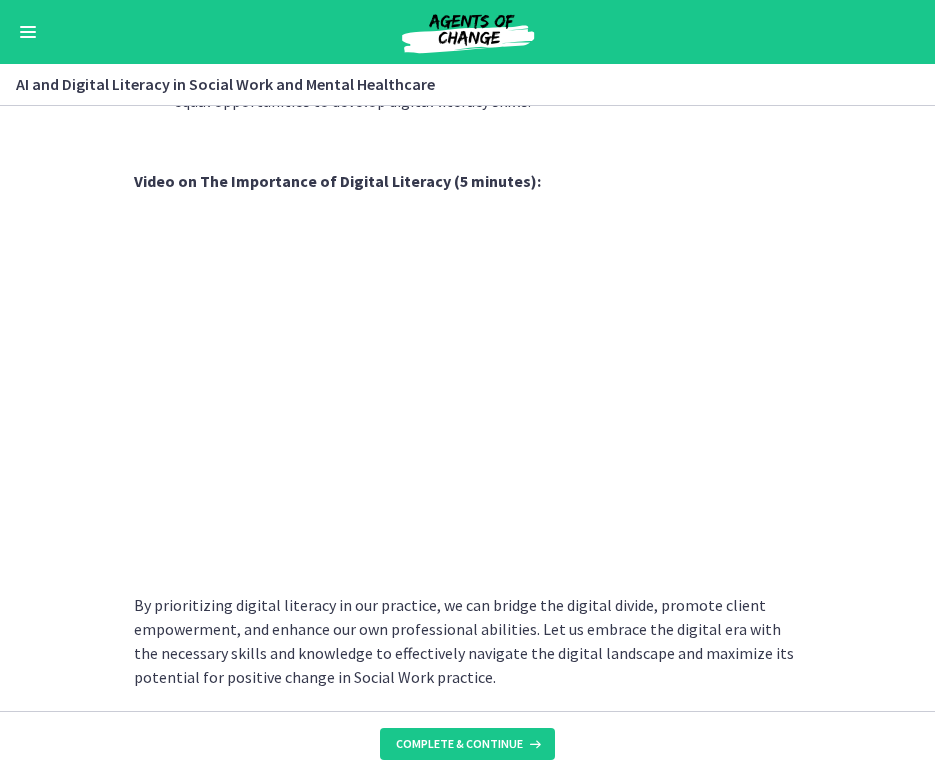 click on "Complete & continue" at bounding box center (467, 743) 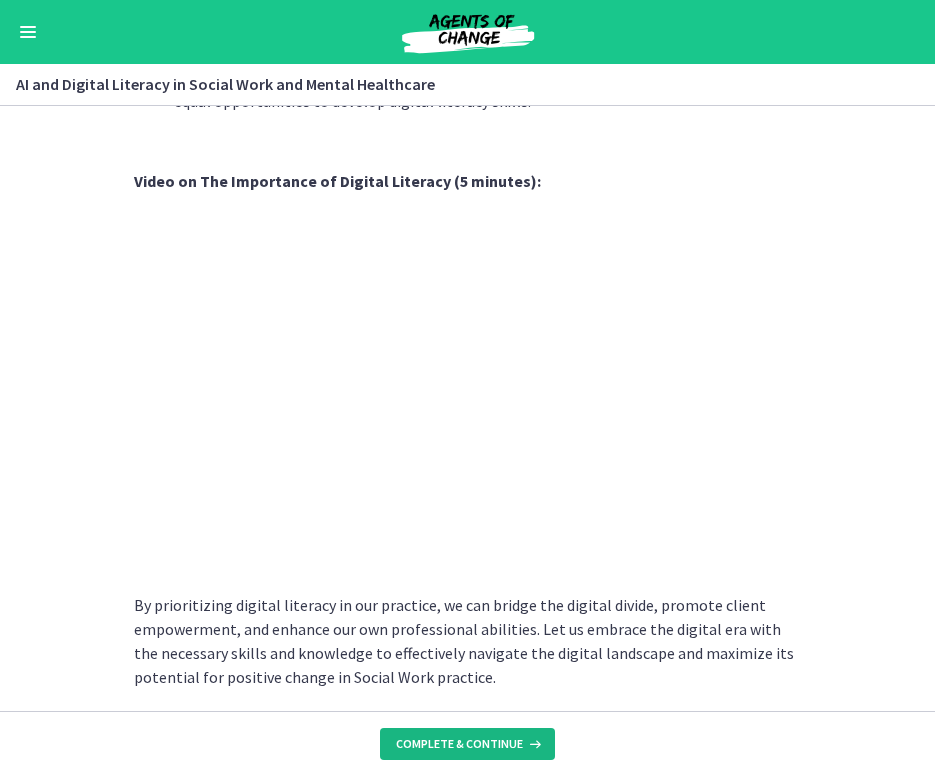 click on "Complete & continue" at bounding box center (459, 744) 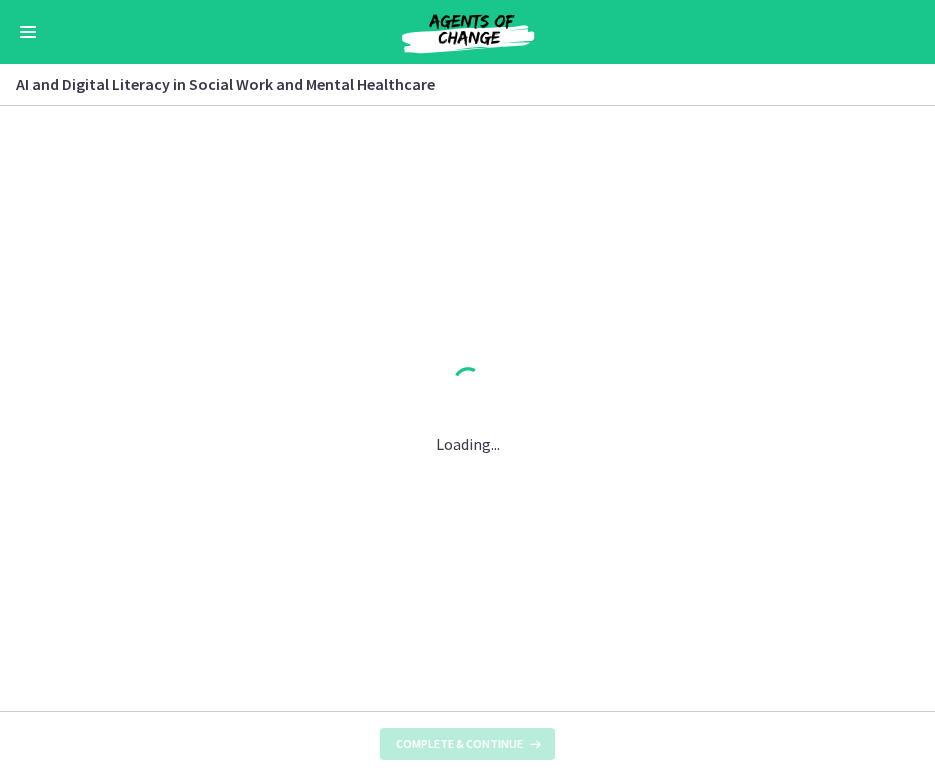 scroll, scrollTop: 0, scrollLeft: 0, axis: both 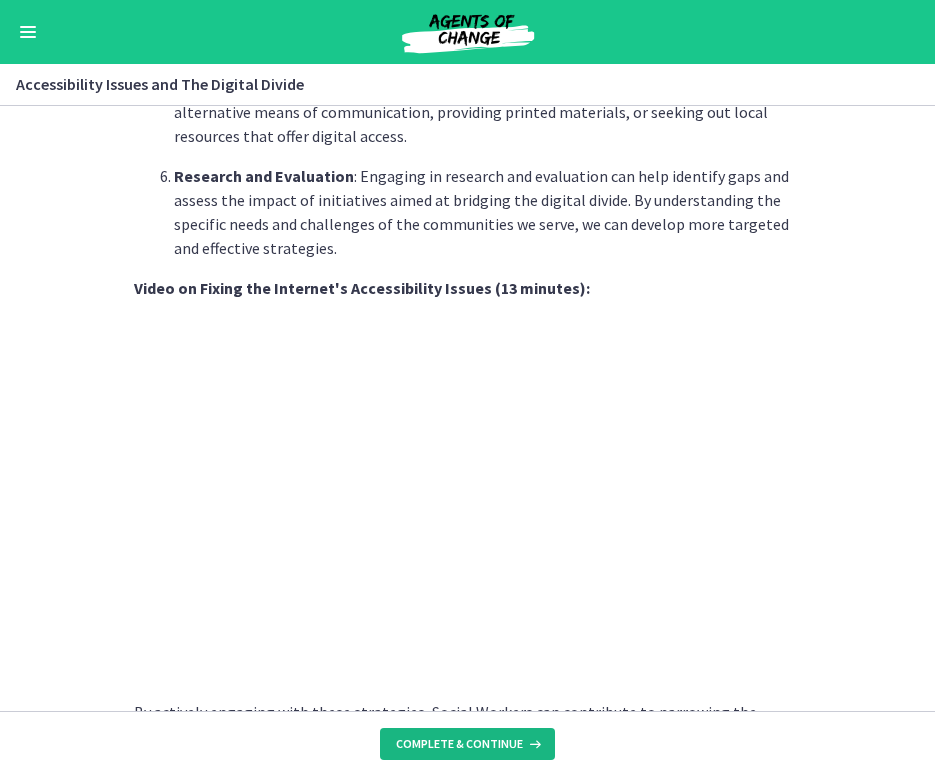 click on "Complete & continue" at bounding box center [459, 744] 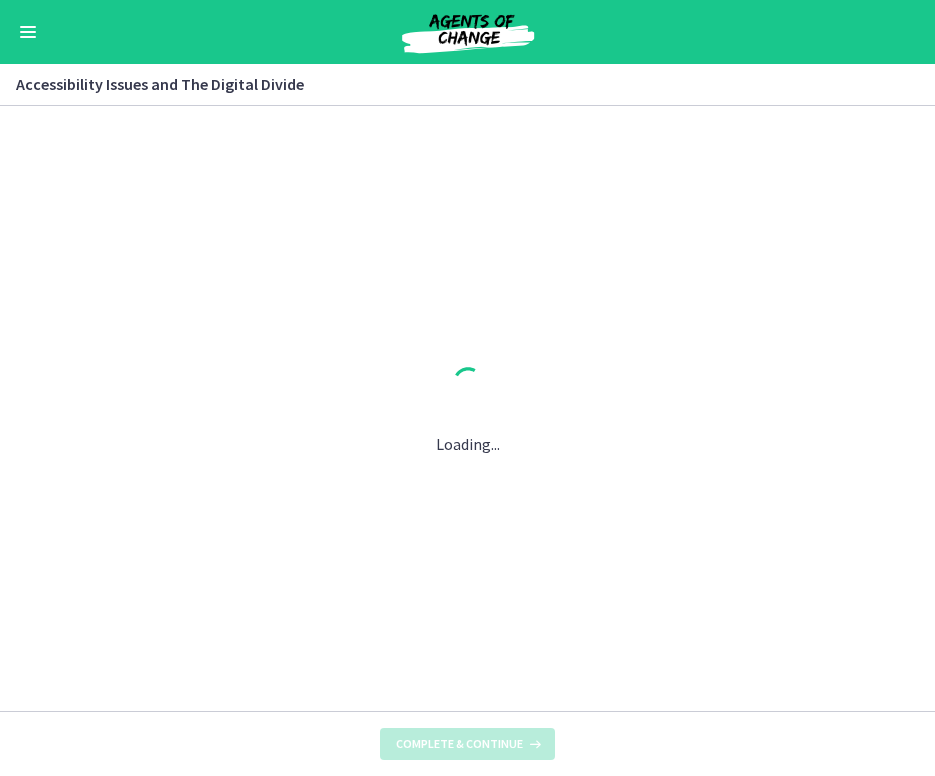 scroll, scrollTop: 0, scrollLeft: 0, axis: both 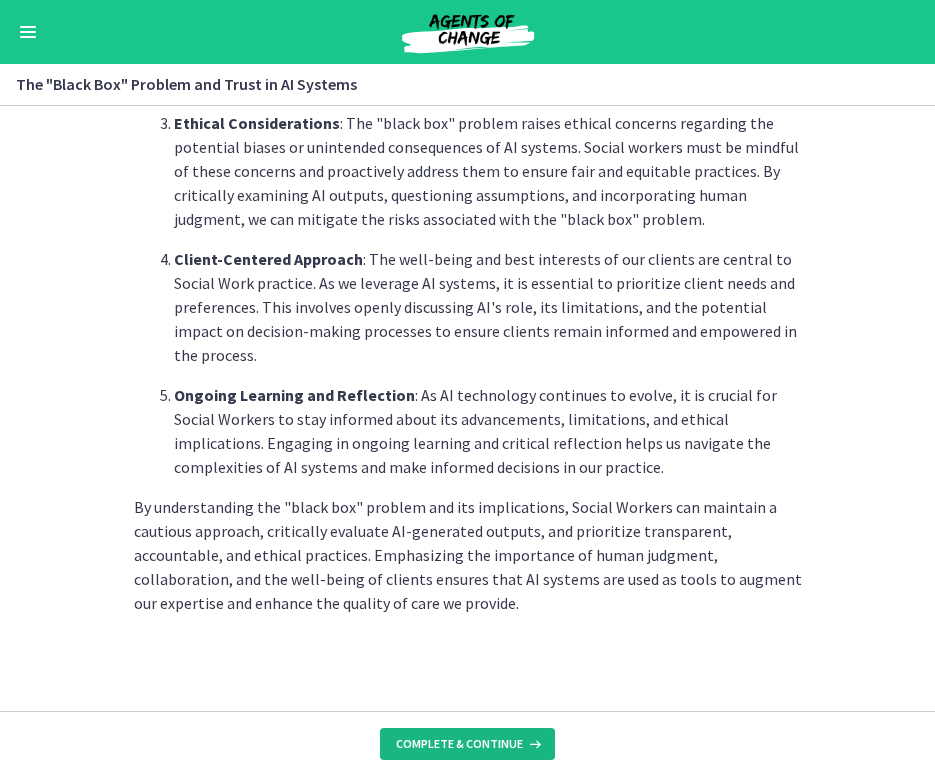 click on "Complete & continue" at bounding box center (459, 744) 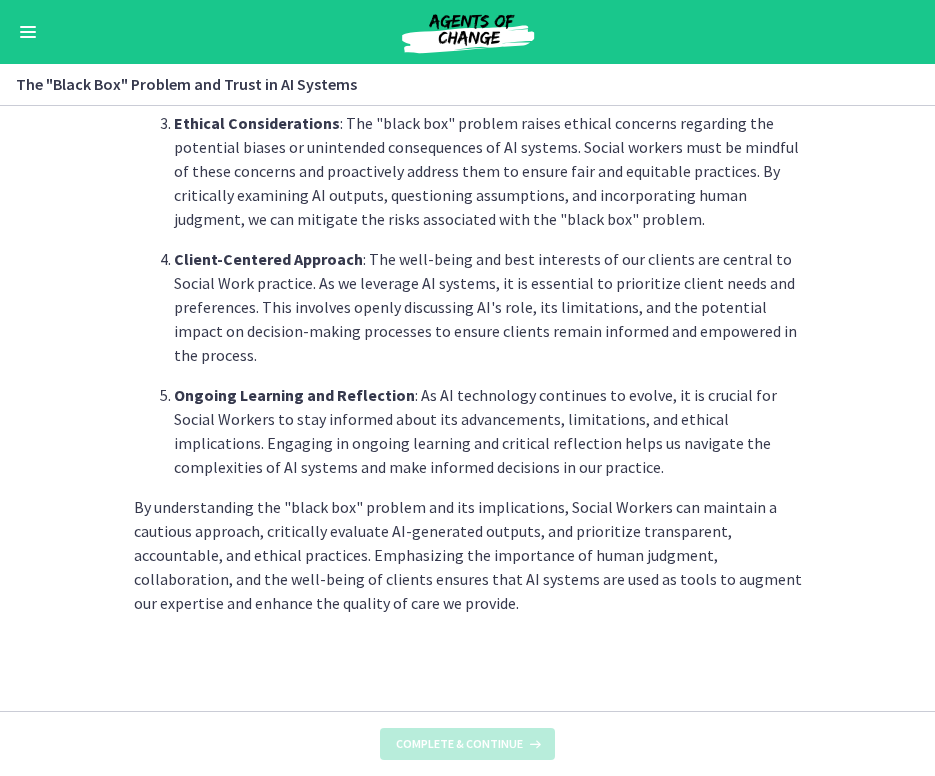 scroll, scrollTop: 0, scrollLeft: 0, axis: both 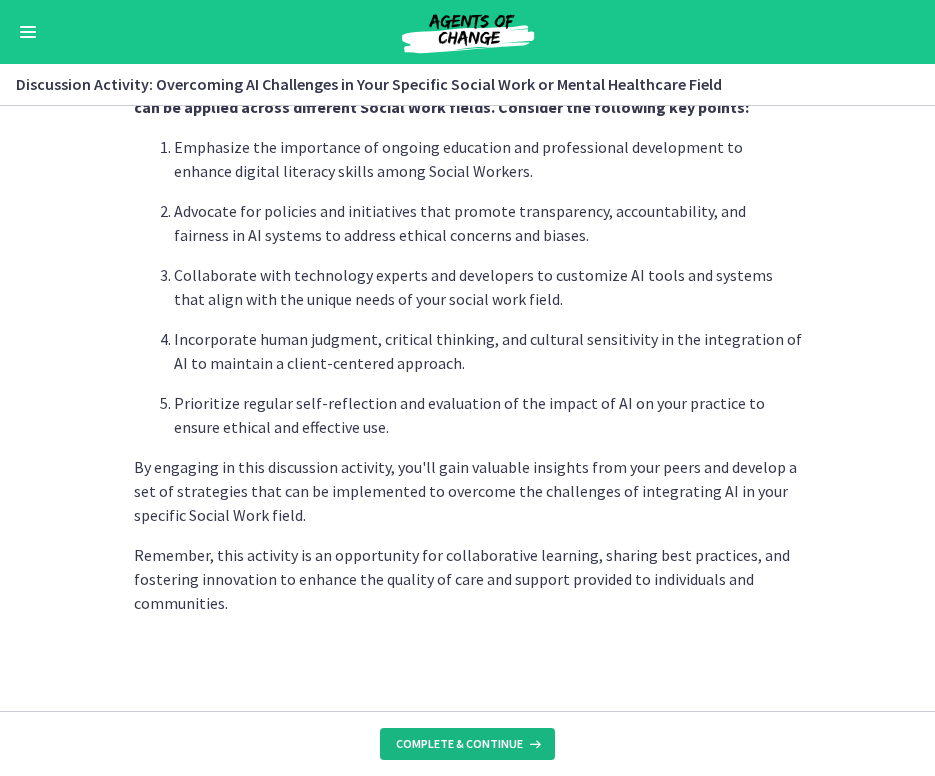 click on "Complete & continue" at bounding box center [459, 744] 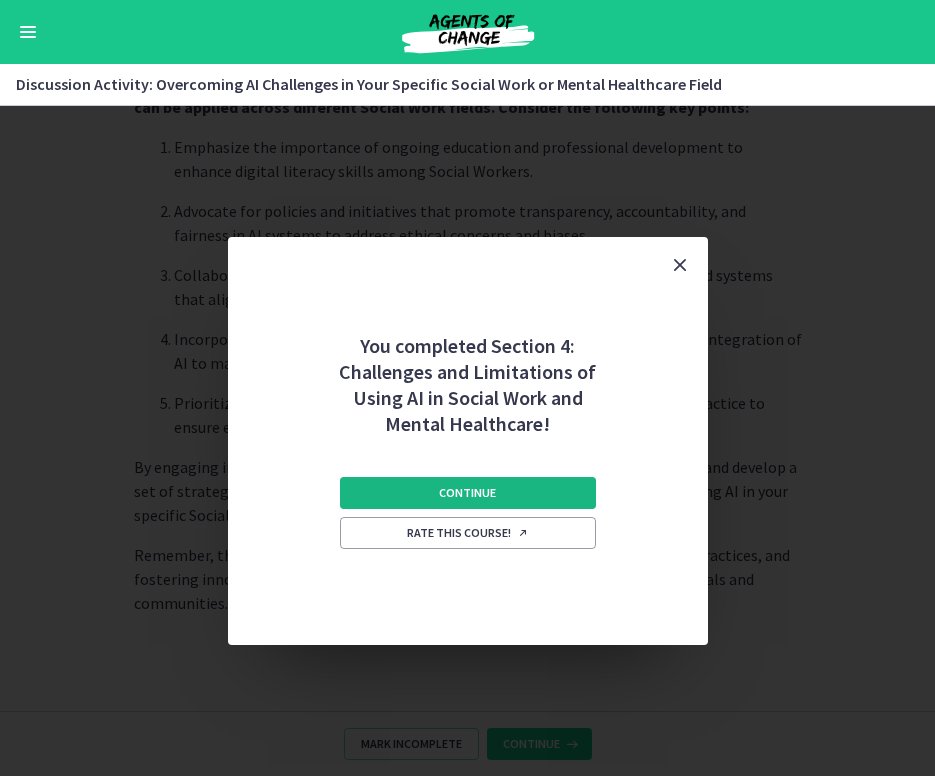 click on "Continue" at bounding box center [468, 493] 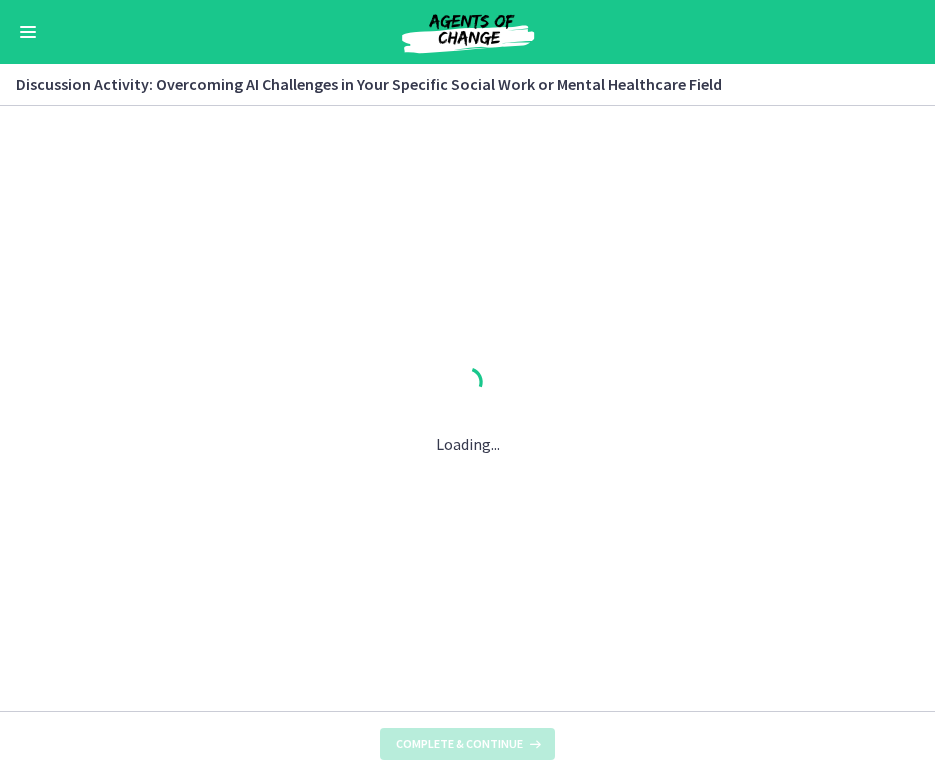 scroll, scrollTop: 0, scrollLeft: 0, axis: both 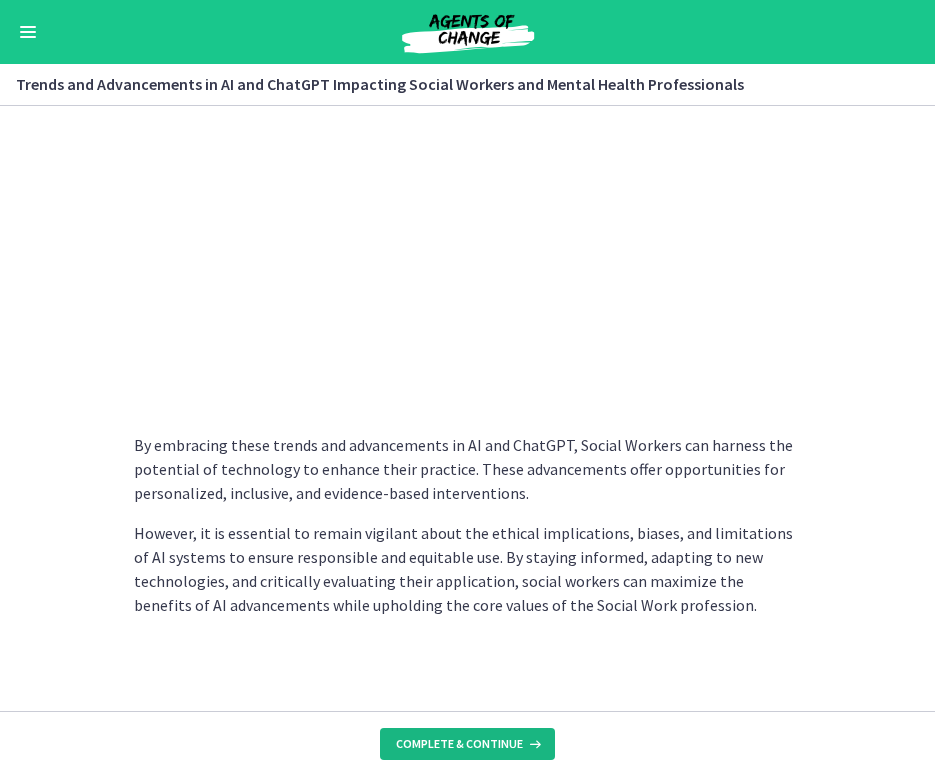 click on "Complete & continue" at bounding box center [459, 744] 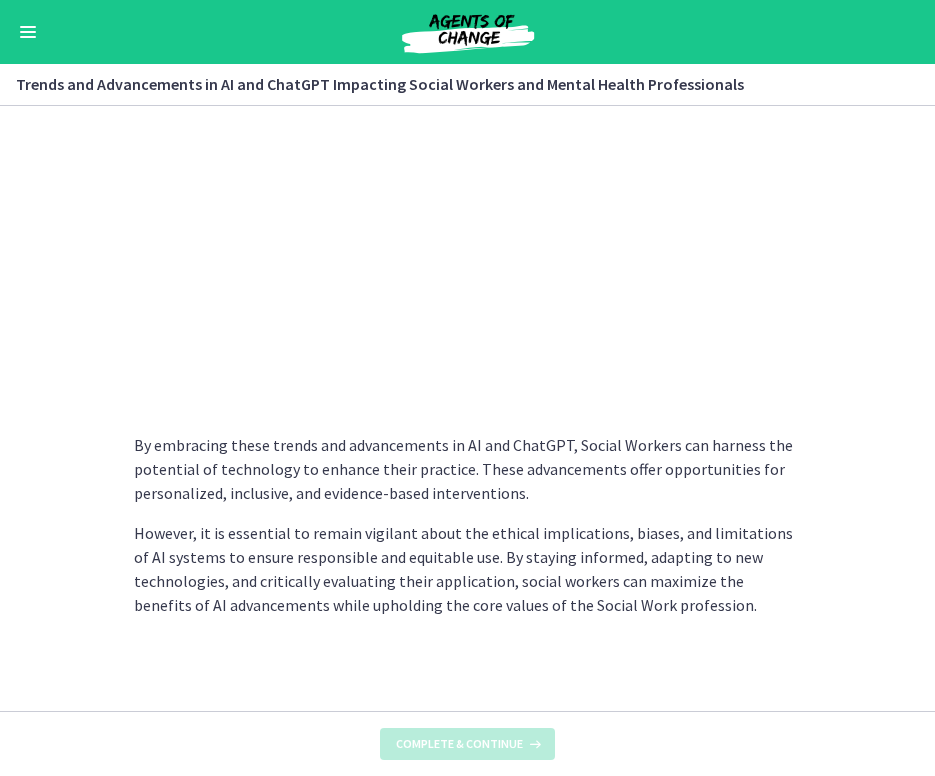 scroll, scrollTop: 0, scrollLeft: 0, axis: both 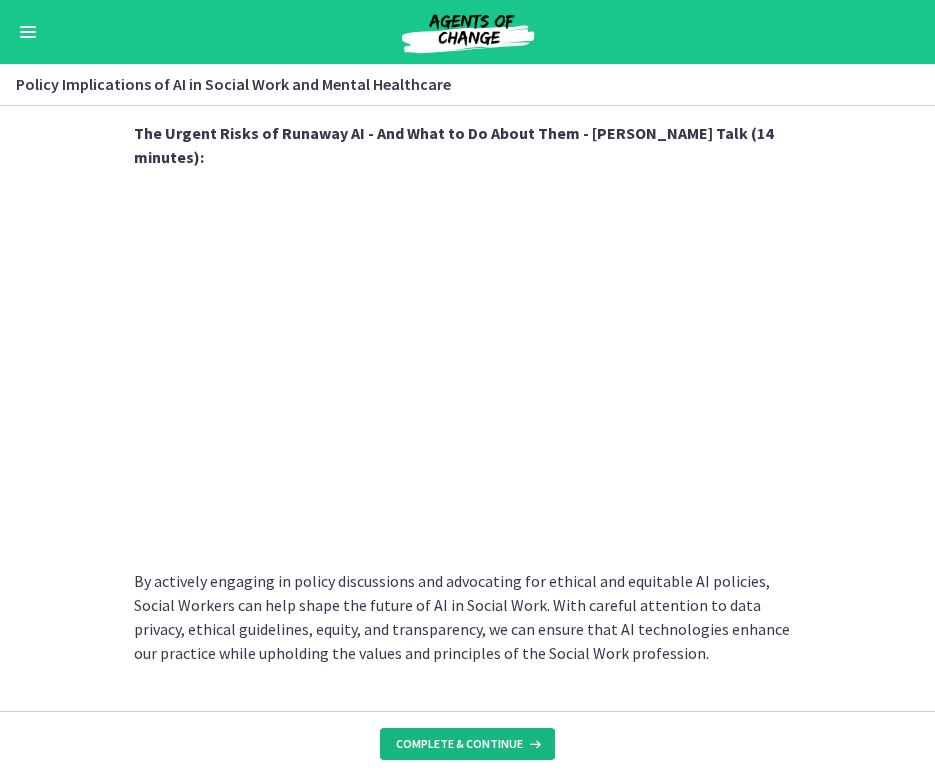 click on "Complete & continue" at bounding box center (459, 744) 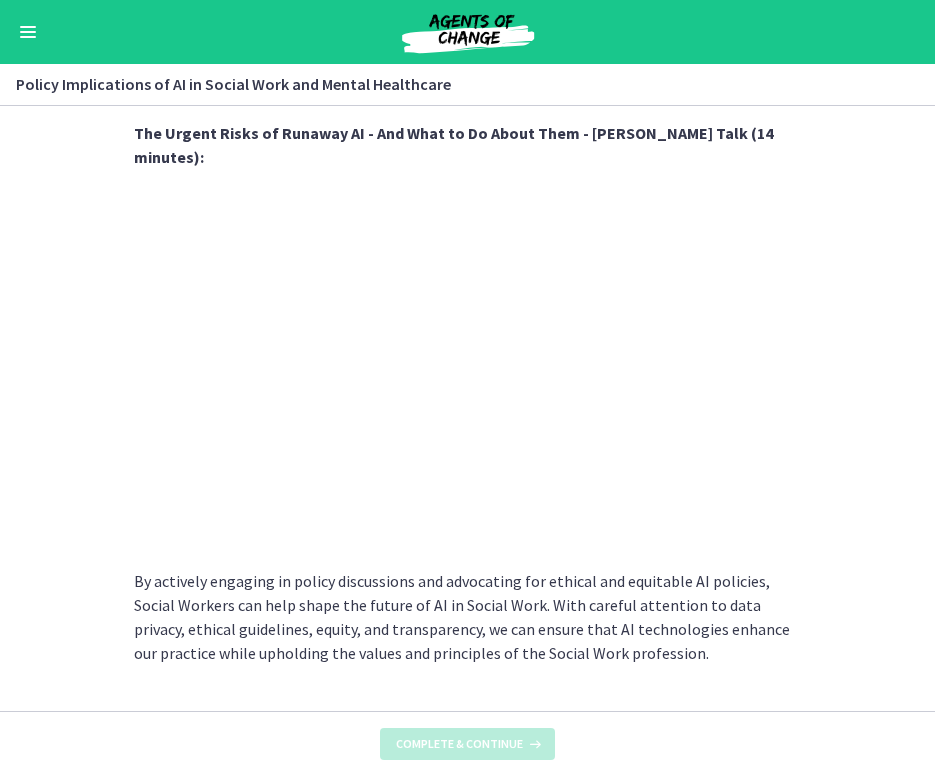 scroll, scrollTop: 0, scrollLeft: 0, axis: both 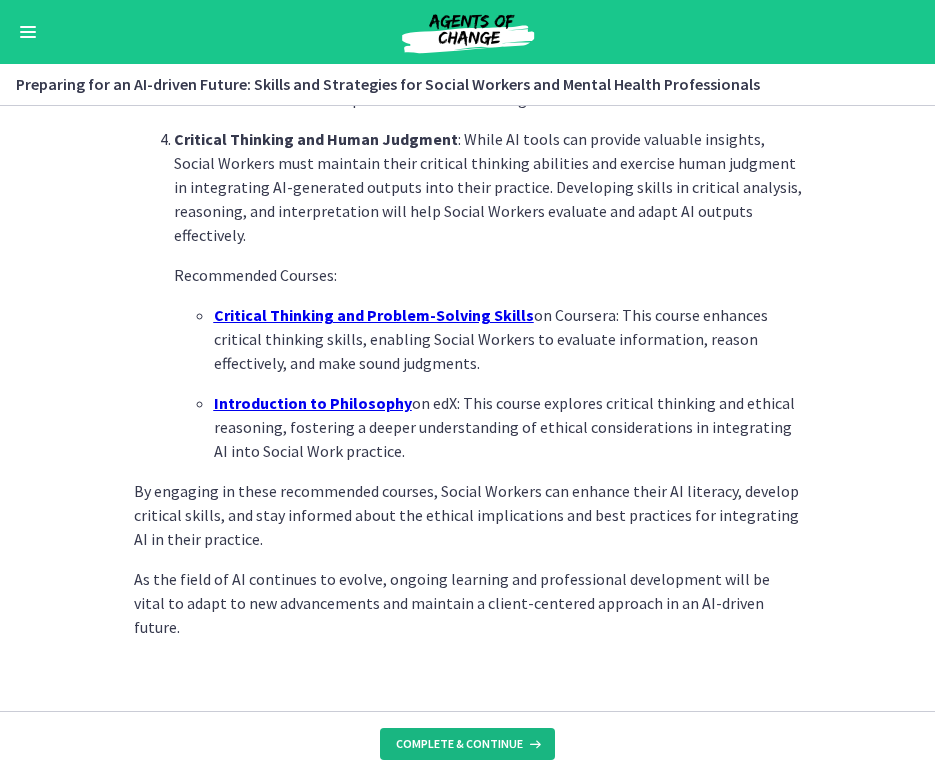click on "Complete & continue" at bounding box center [467, 744] 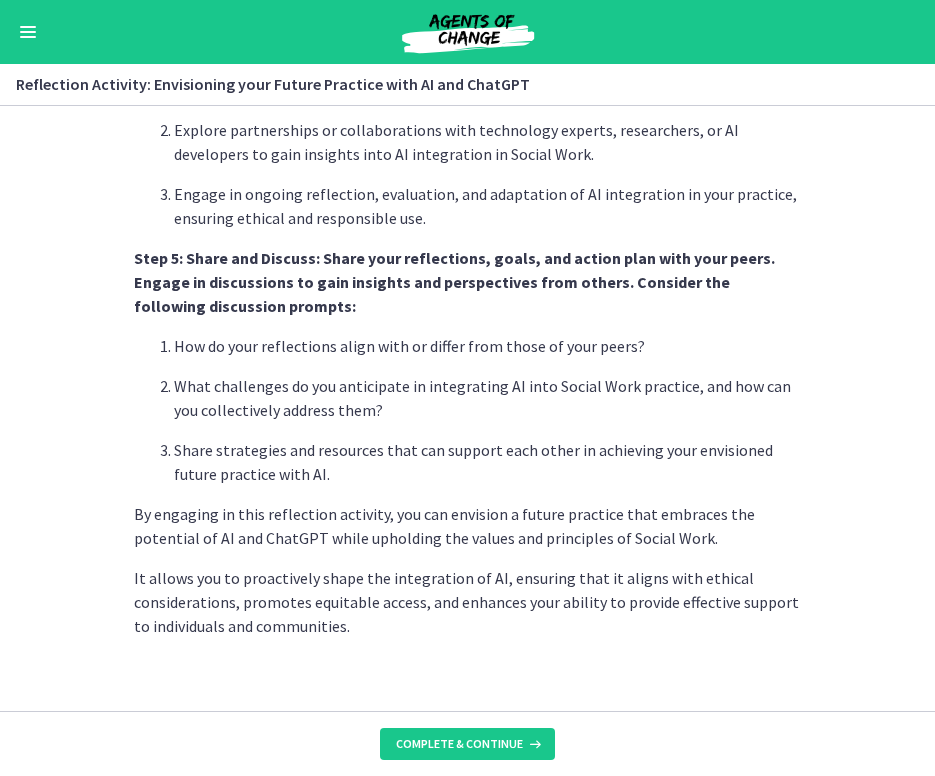 scroll, scrollTop: 1683, scrollLeft: 0, axis: vertical 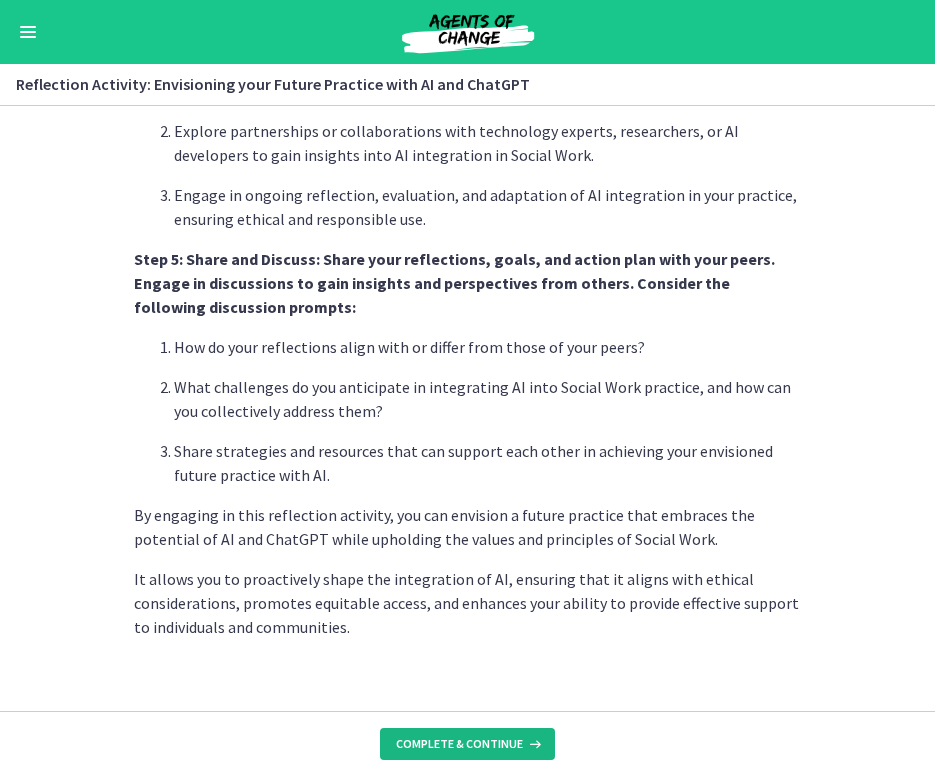 click on "Complete & continue" at bounding box center (459, 744) 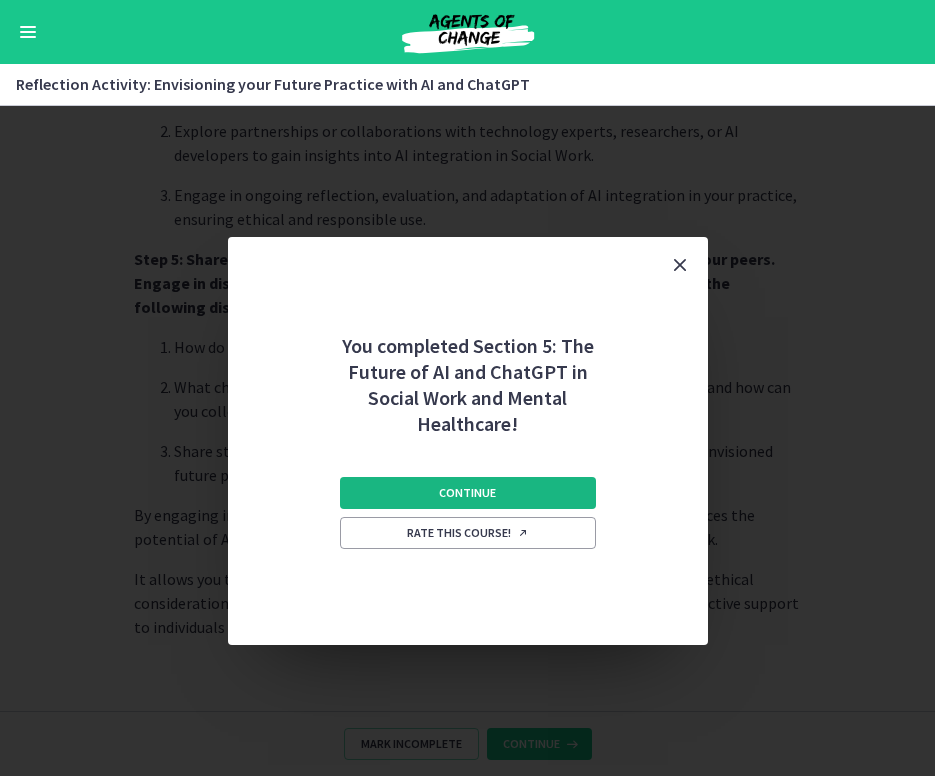 click on "Continue" at bounding box center (468, 493) 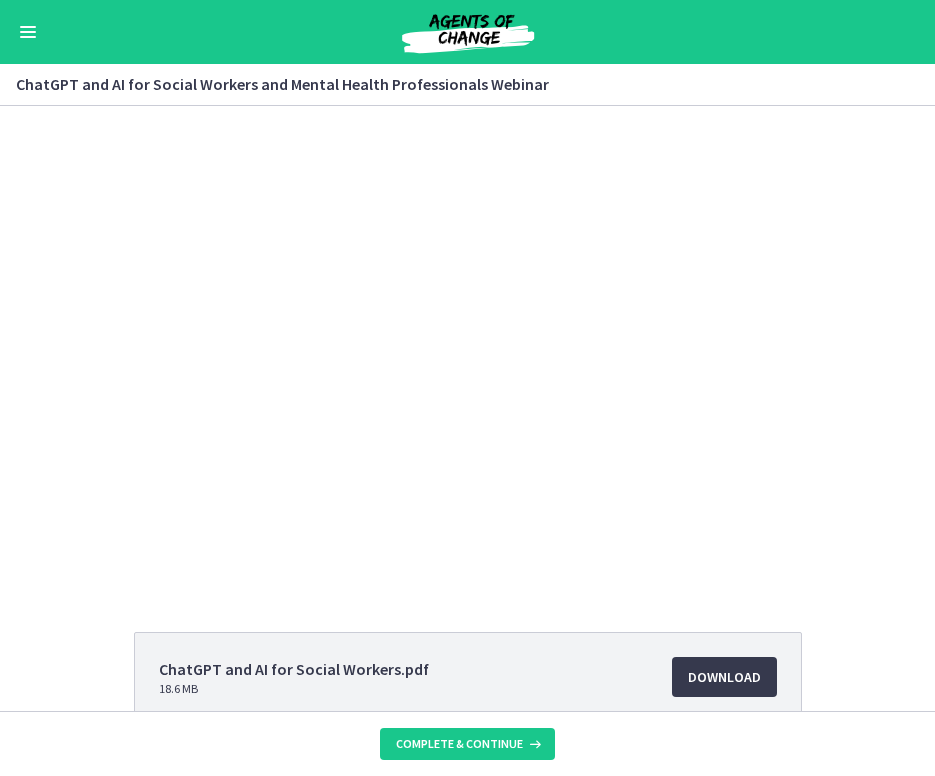 scroll, scrollTop: 828, scrollLeft: 0, axis: vertical 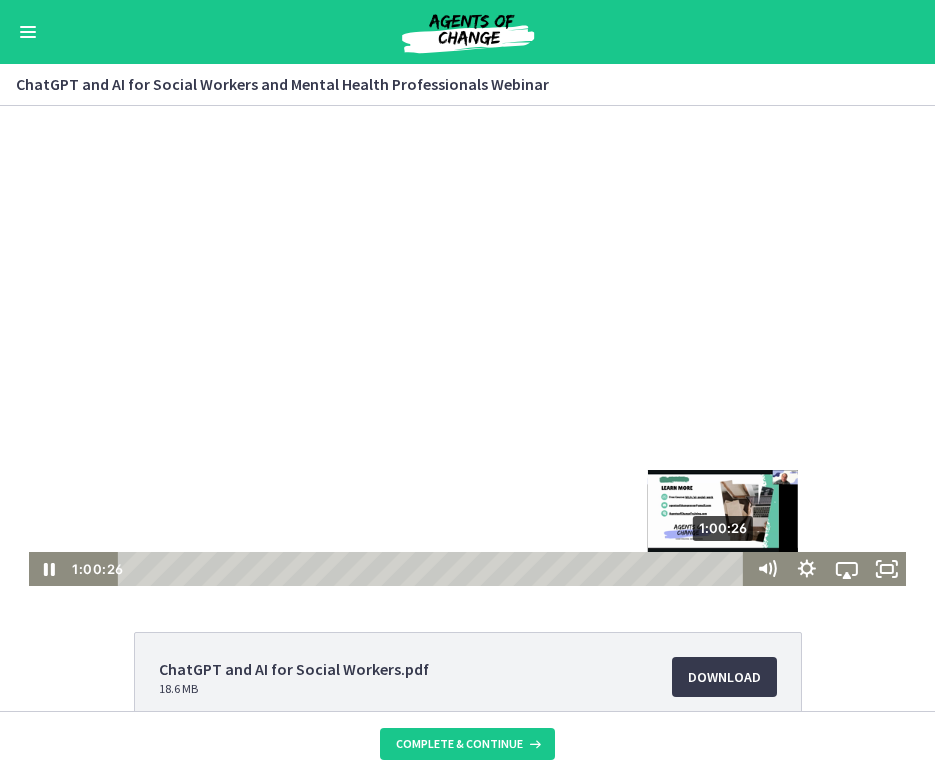 click on "1:00:26" at bounding box center (433, 569) 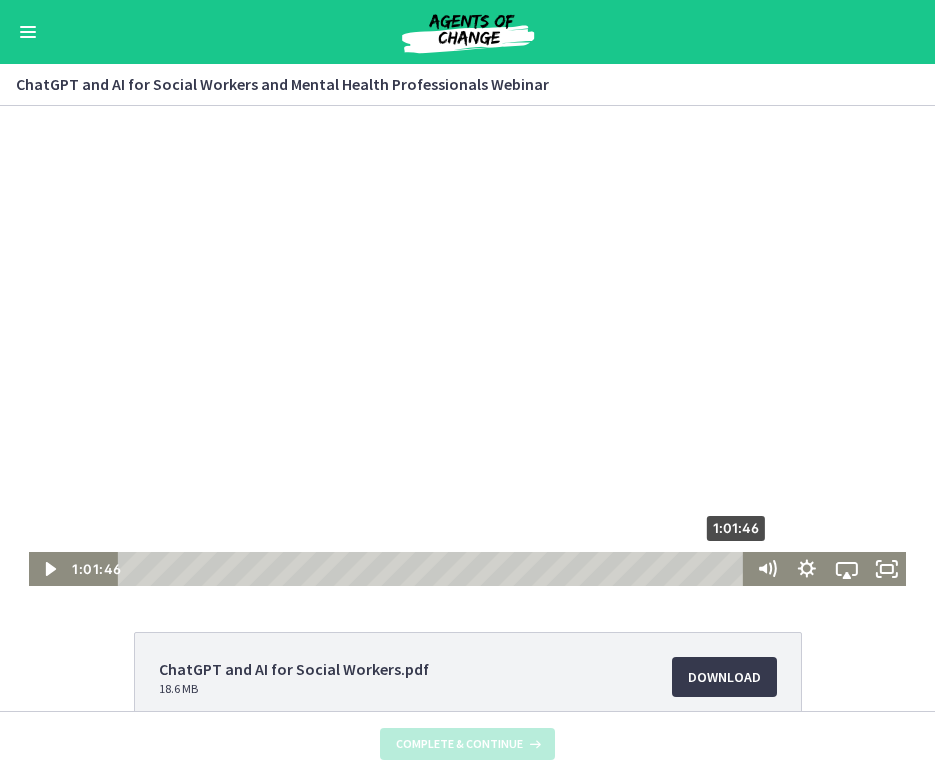click on "1:01:46" at bounding box center [433, 569] 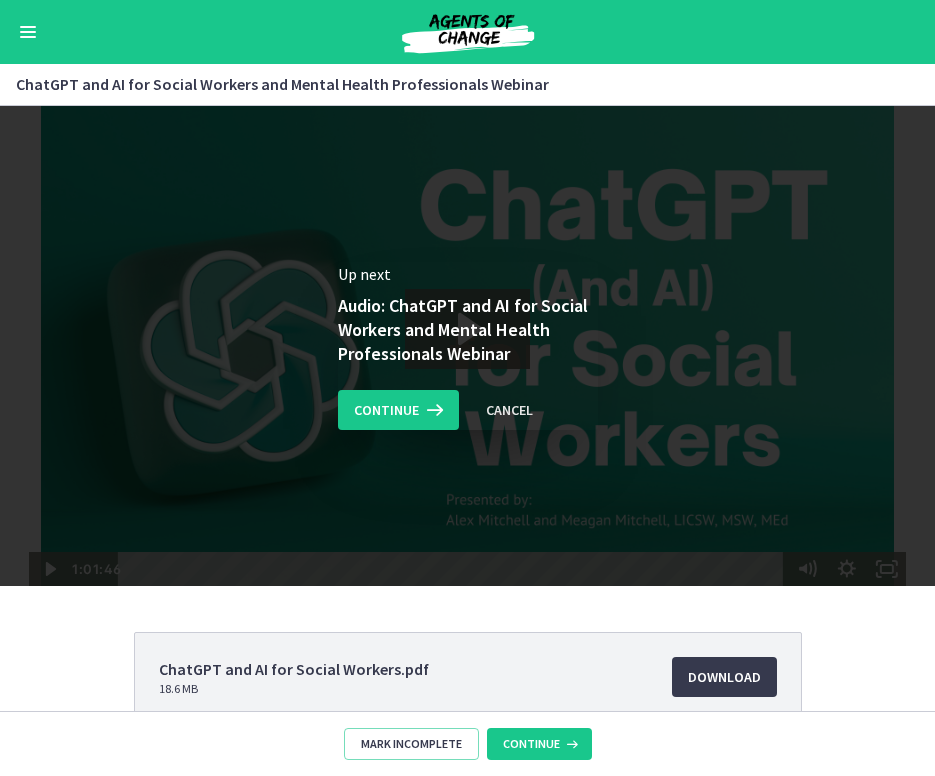 scroll, scrollTop: 0, scrollLeft: 0, axis: both 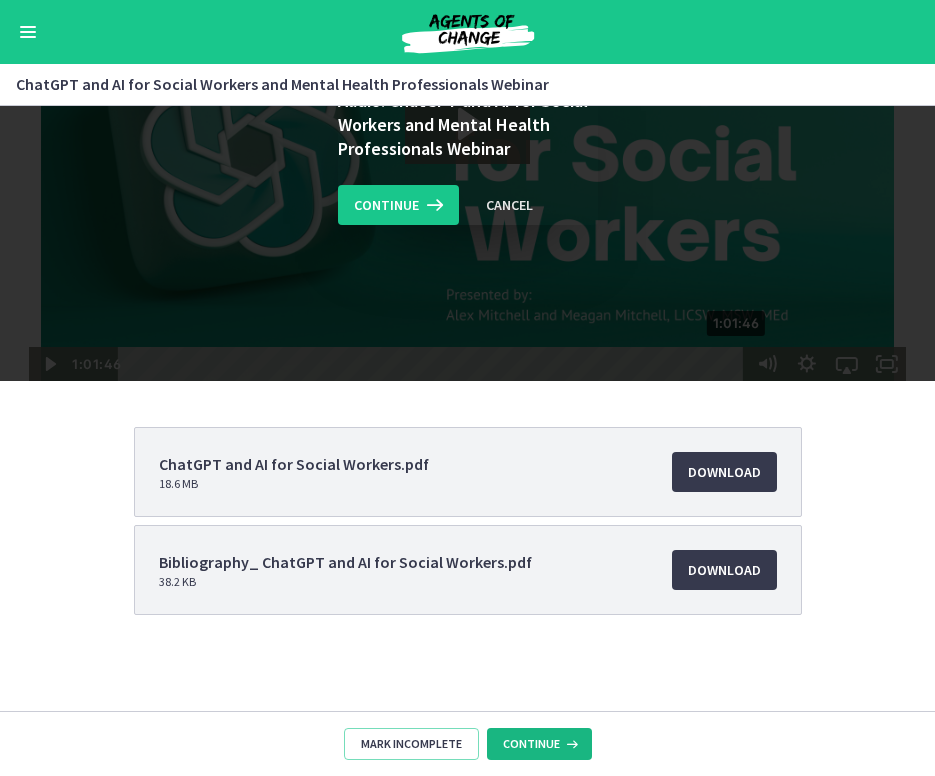 click on "Continue" at bounding box center (531, 744) 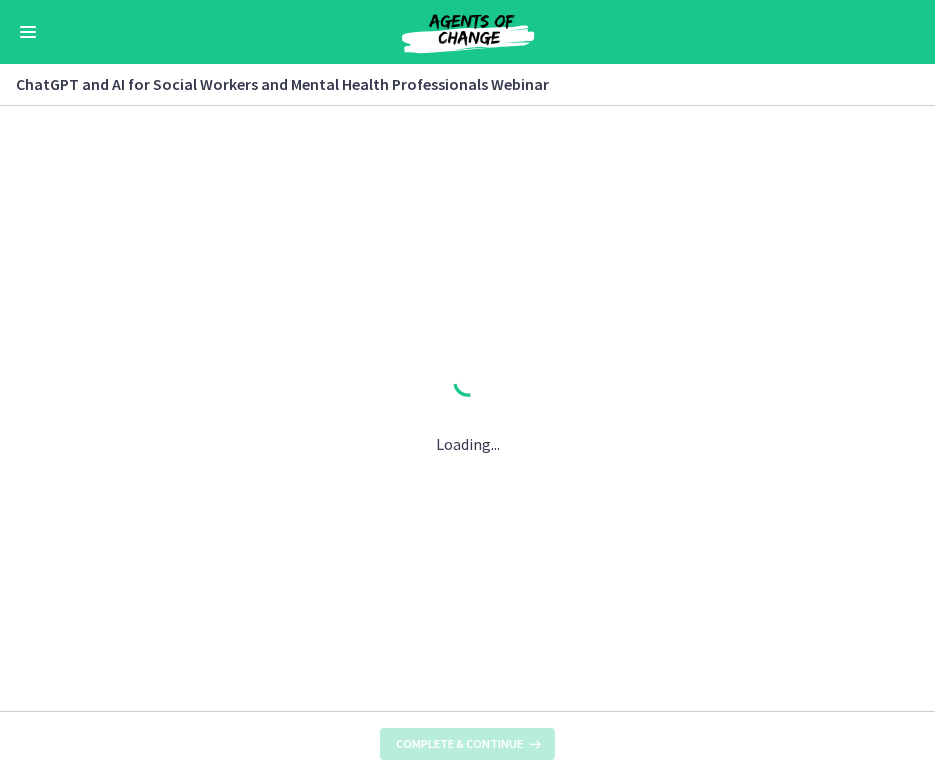 scroll, scrollTop: 0, scrollLeft: 0, axis: both 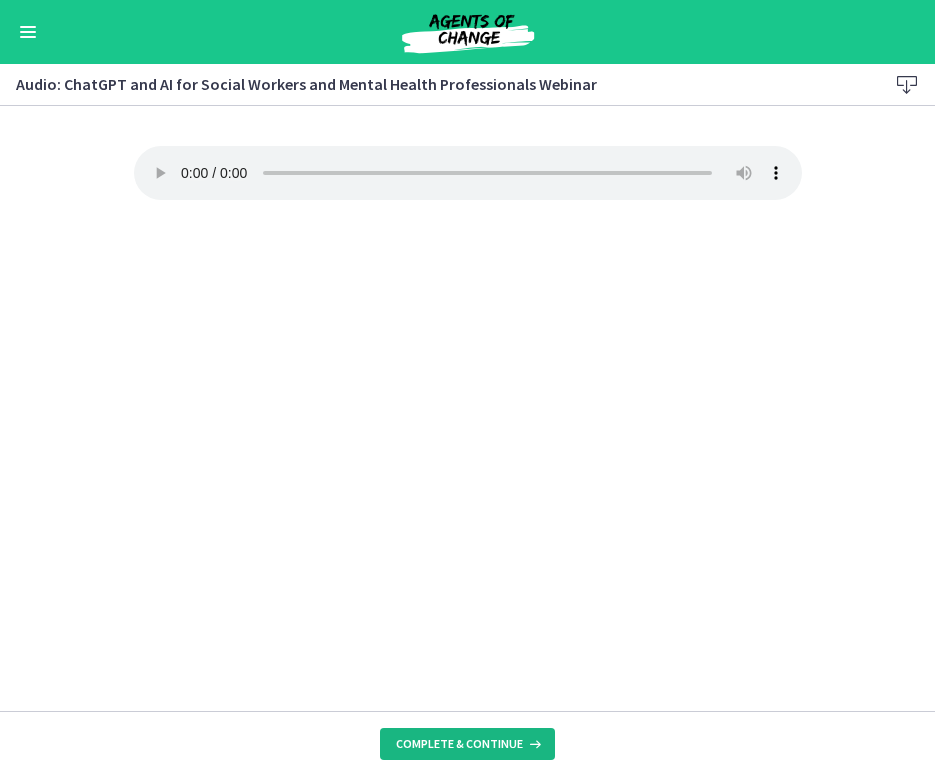 click on "Complete & continue" at bounding box center (459, 744) 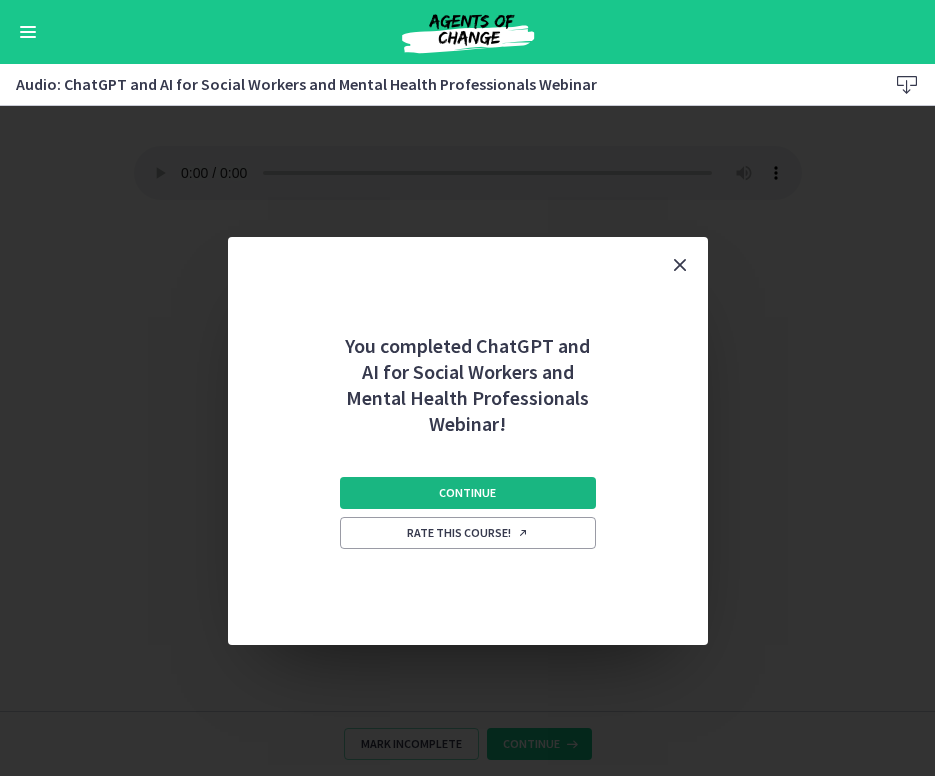 click on "Continue" at bounding box center [468, 493] 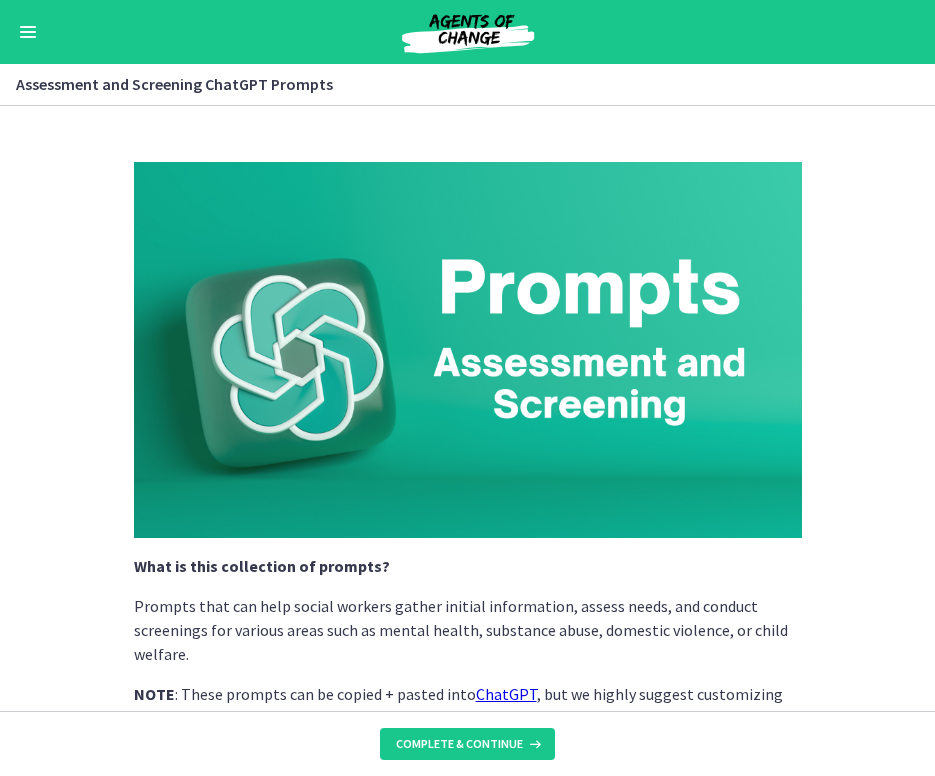 scroll, scrollTop: 827, scrollLeft: 0, axis: vertical 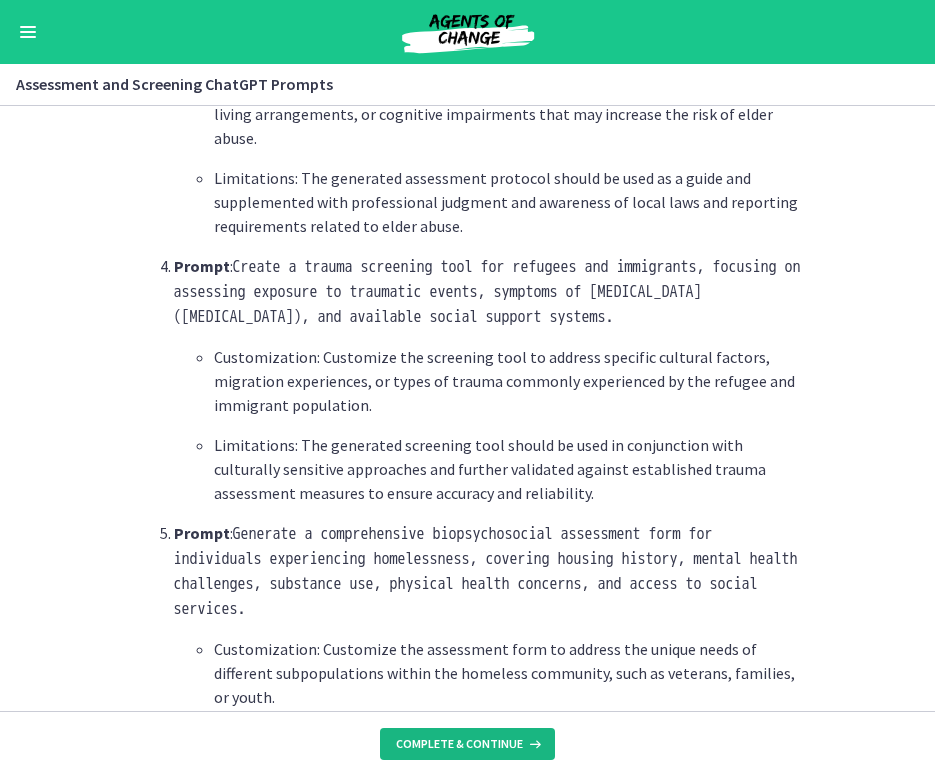 click on "Complete & continue" at bounding box center [459, 744] 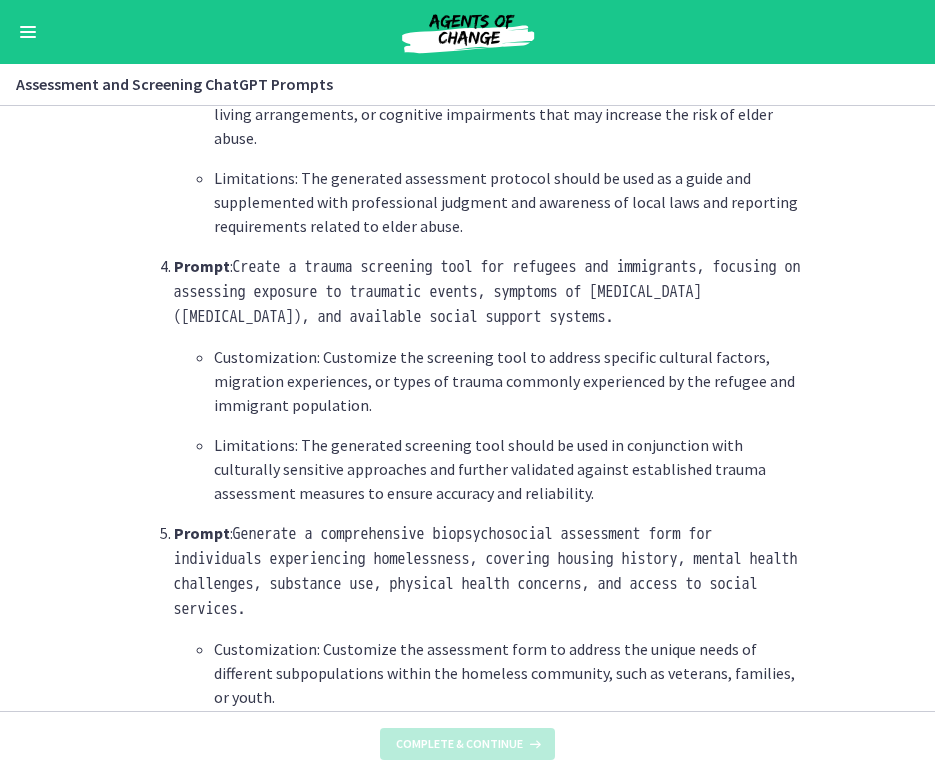 scroll, scrollTop: 0, scrollLeft: 0, axis: both 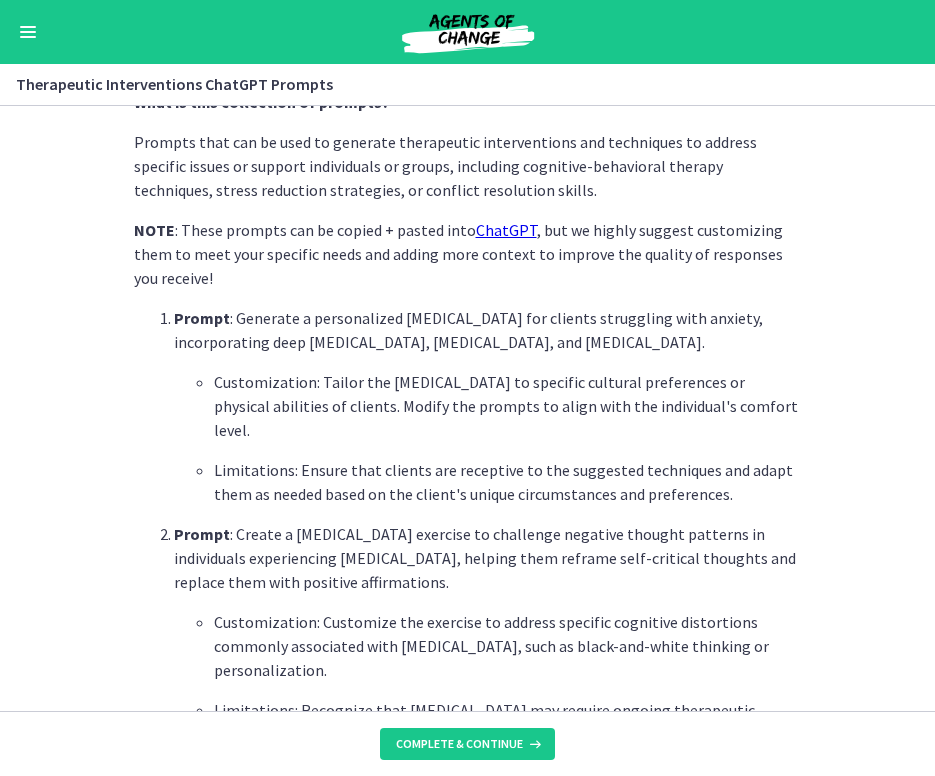 click on "Complete & continue" at bounding box center [467, 743] 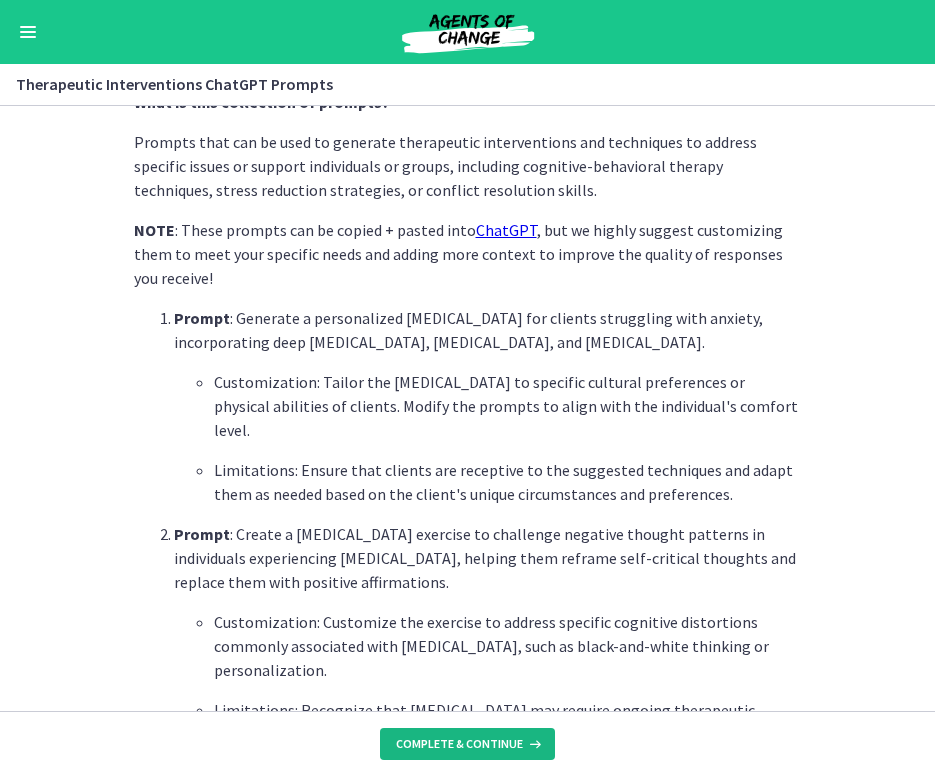 click on "Complete & continue" at bounding box center [459, 744] 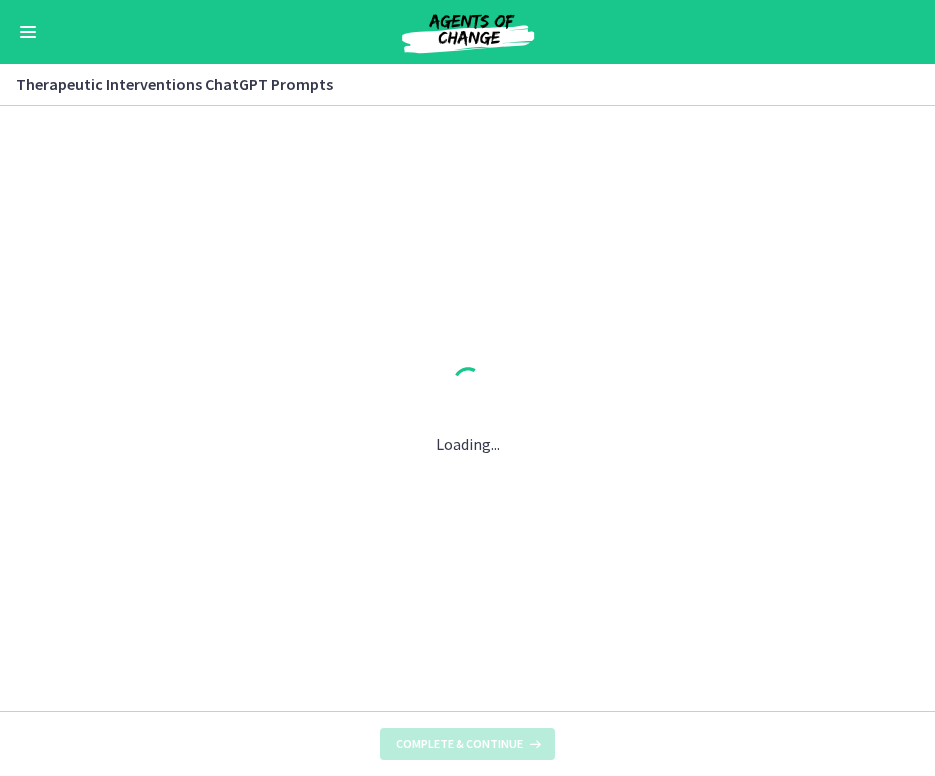 scroll, scrollTop: 0, scrollLeft: 0, axis: both 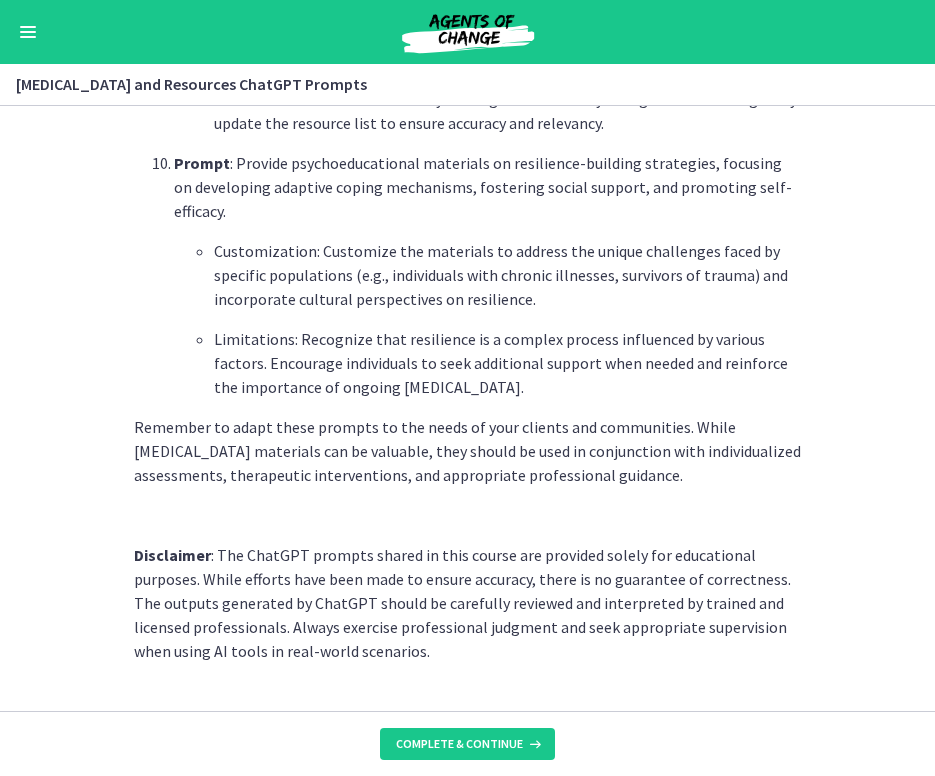 click on "Complete & continue" at bounding box center (467, 743) 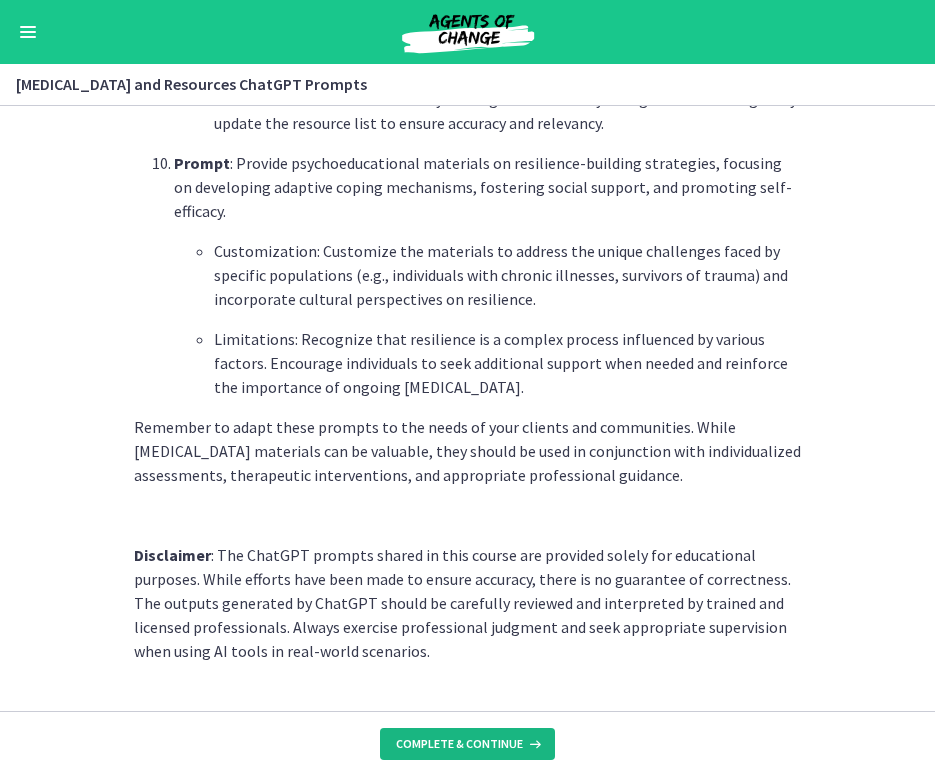 click on "Complete & continue" at bounding box center (459, 744) 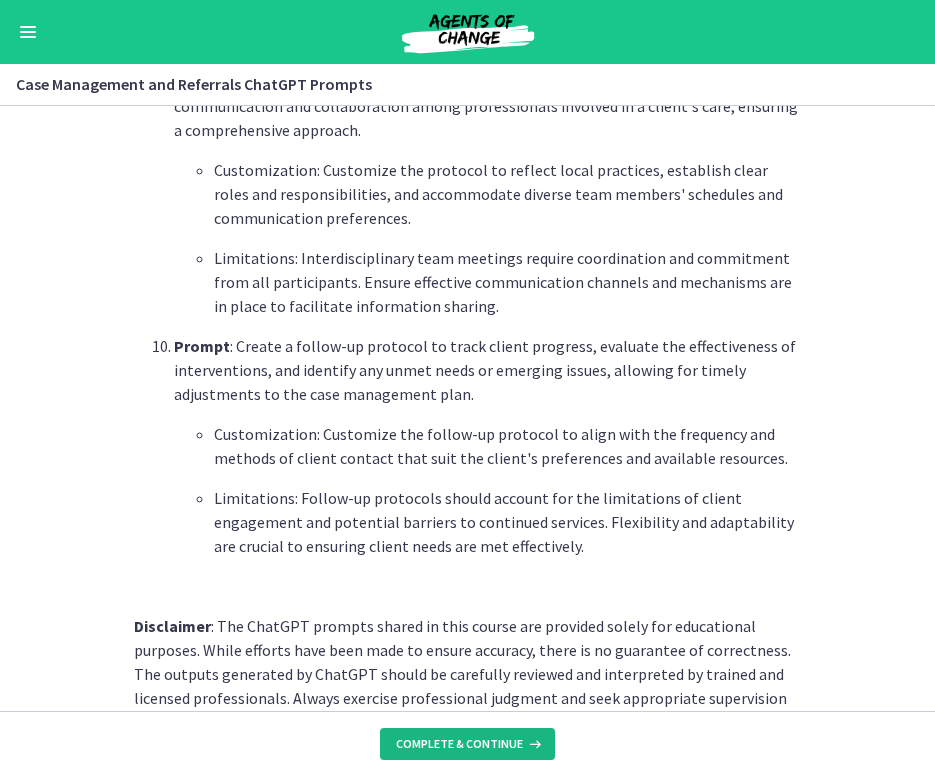 scroll, scrollTop: 2691, scrollLeft: 0, axis: vertical 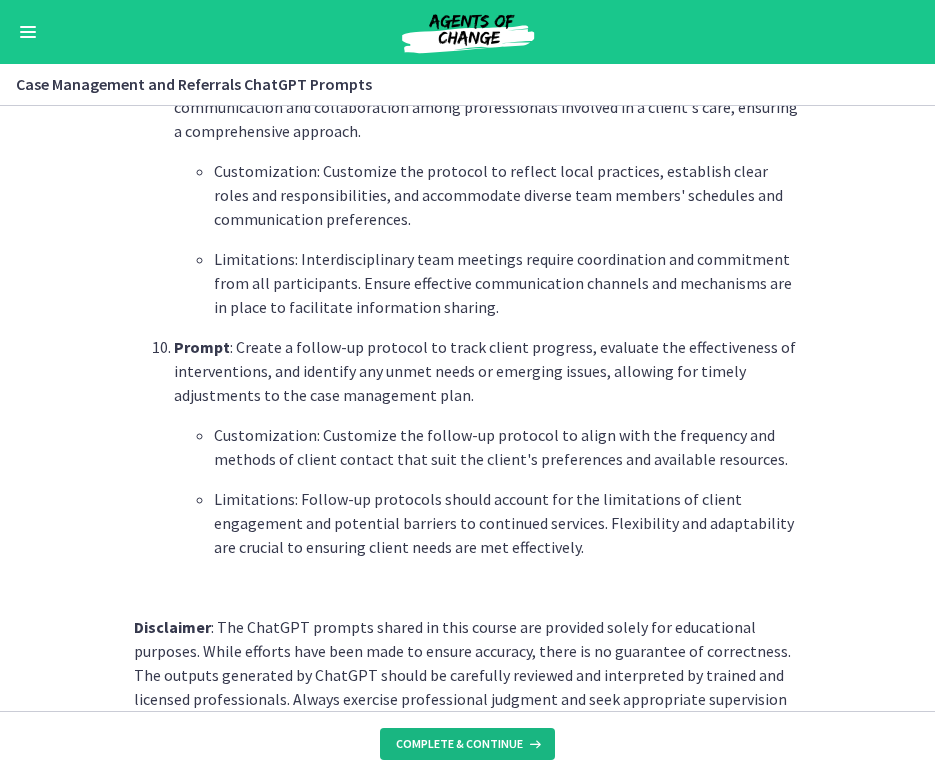 click on "Complete & continue" at bounding box center (459, 744) 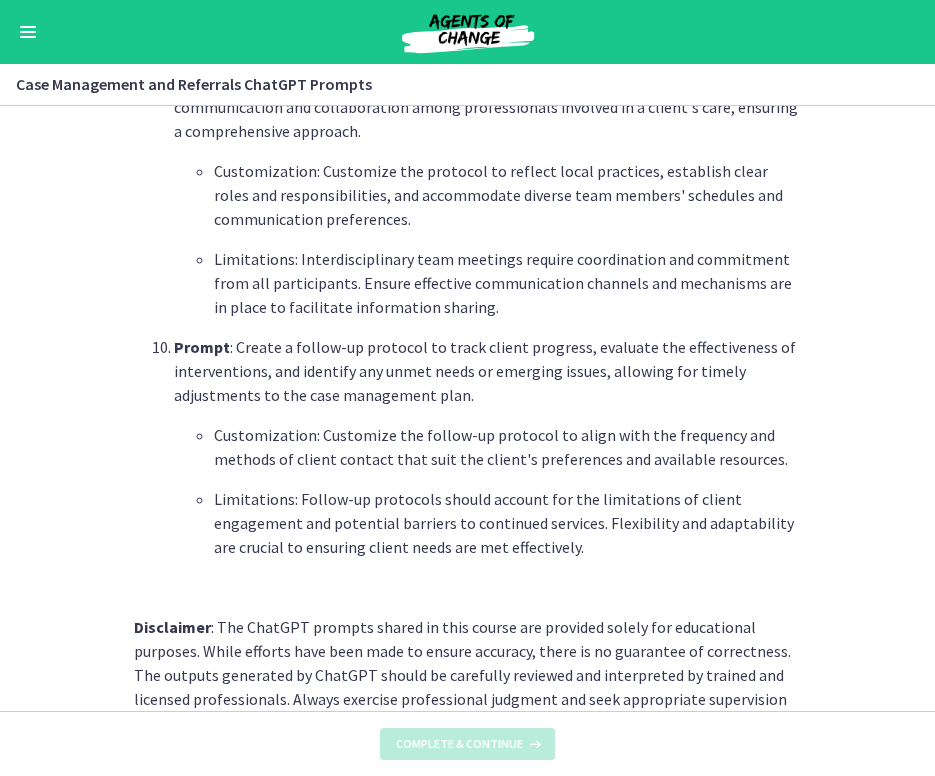 scroll, scrollTop: 0, scrollLeft: 0, axis: both 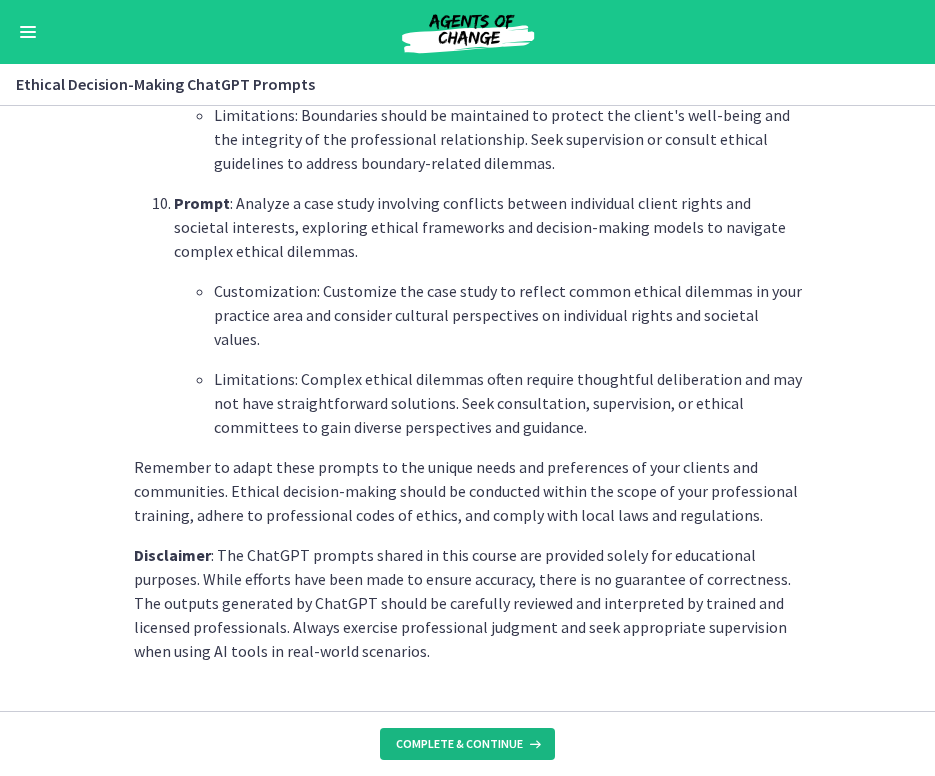 click on "Complete & continue" at bounding box center [459, 744] 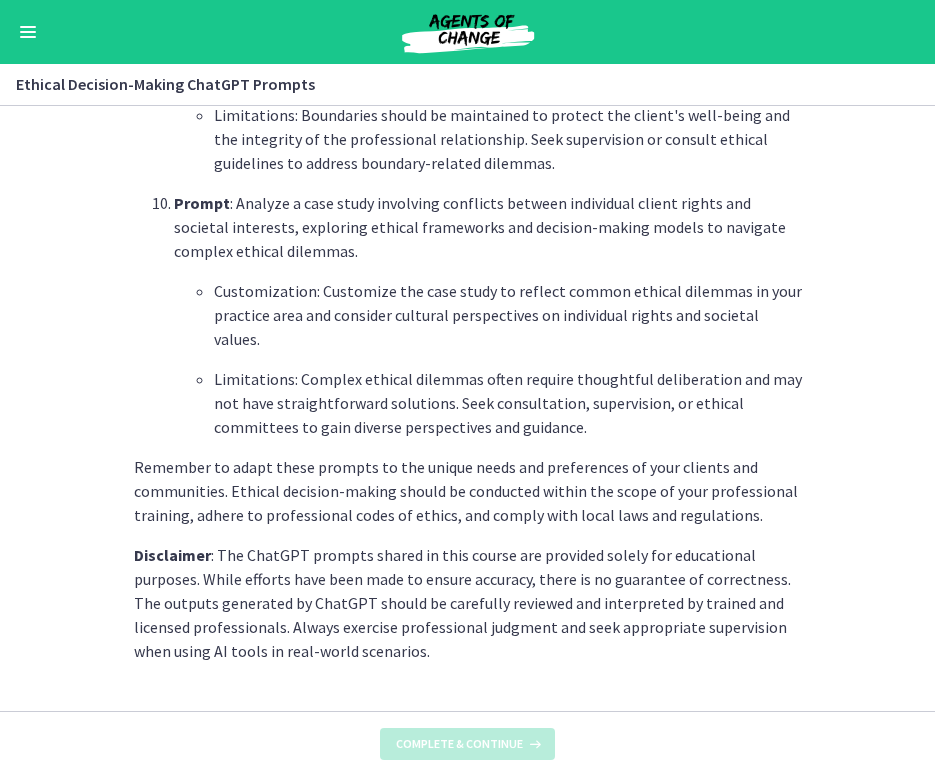 scroll, scrollTop: 0, scrollLeft: 0, axis: both 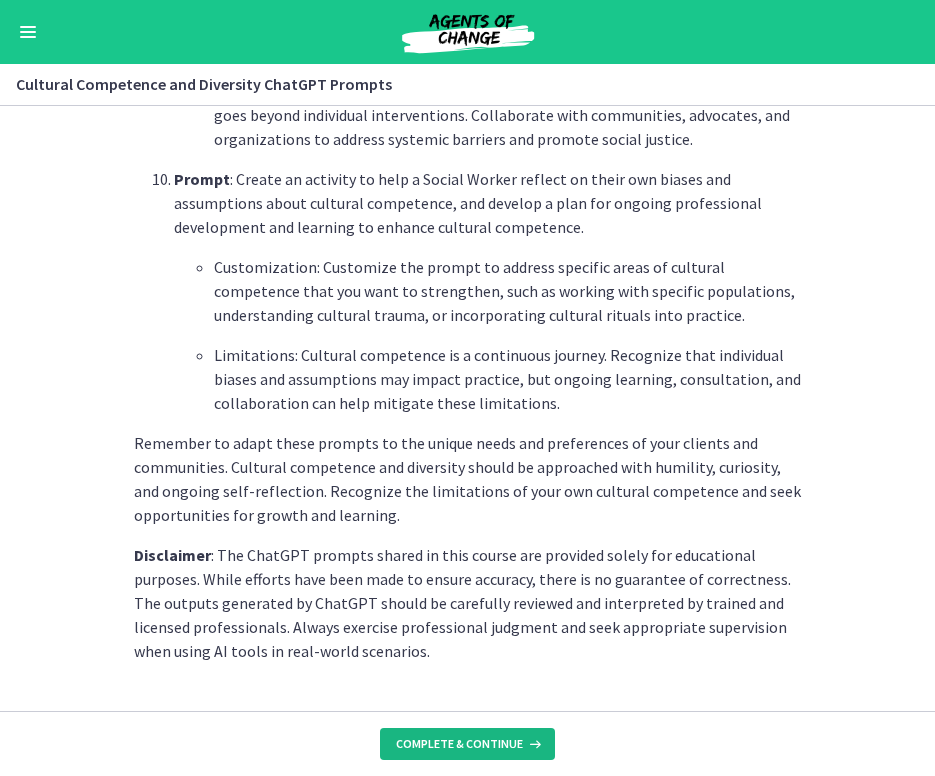 click on "Complete & continue" at bounding box center (459, 744) 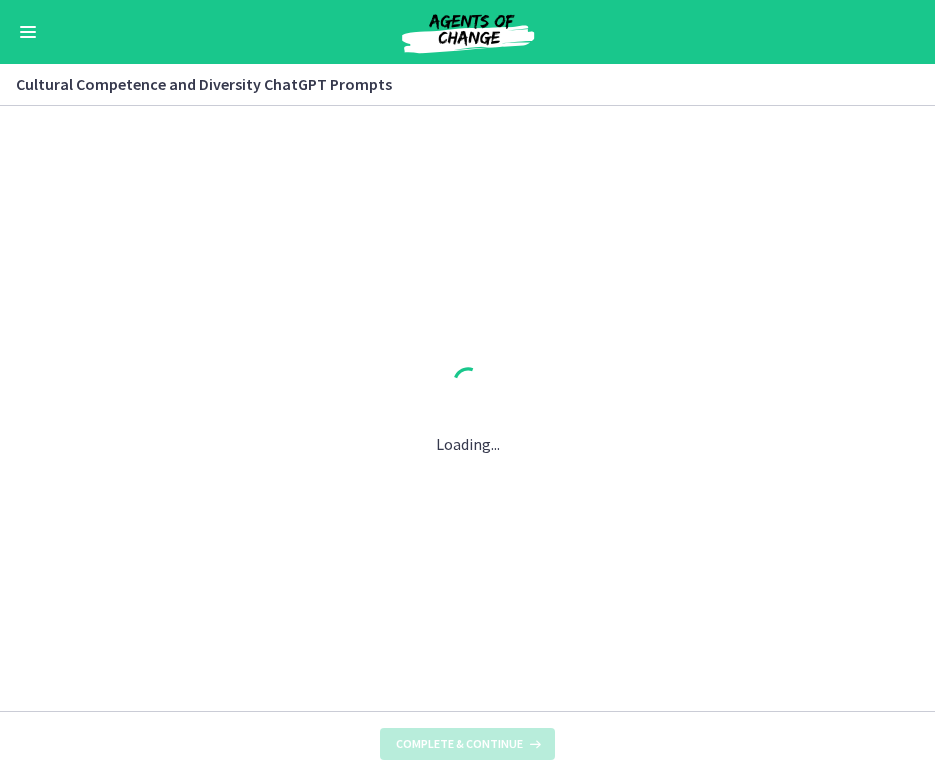 scroll, scrollTop: 0, scrollLeft: 0, axis: both 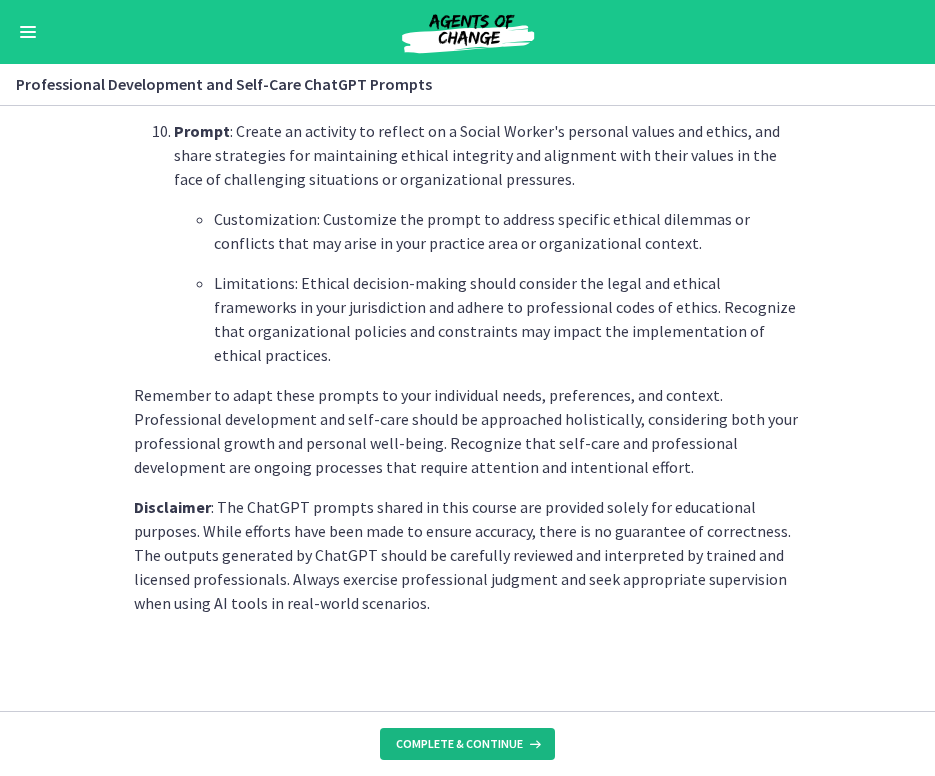 click on "Complete & continue" at bounding box center [459, 744] 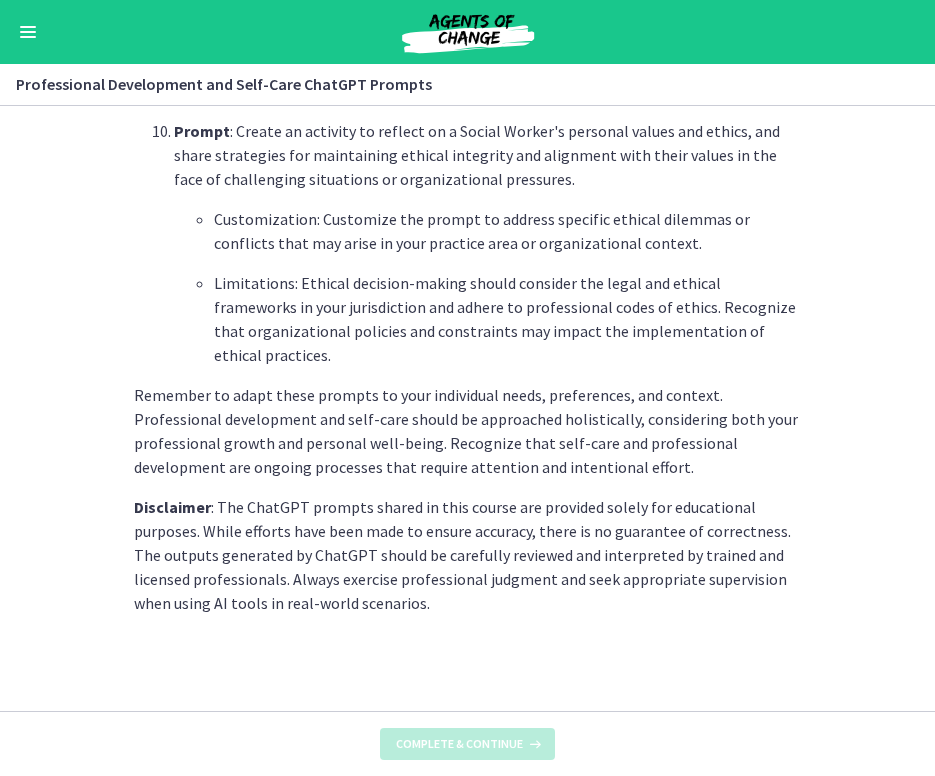 scroll, scrollTop: 0, scrollLeft: 0, axis: both 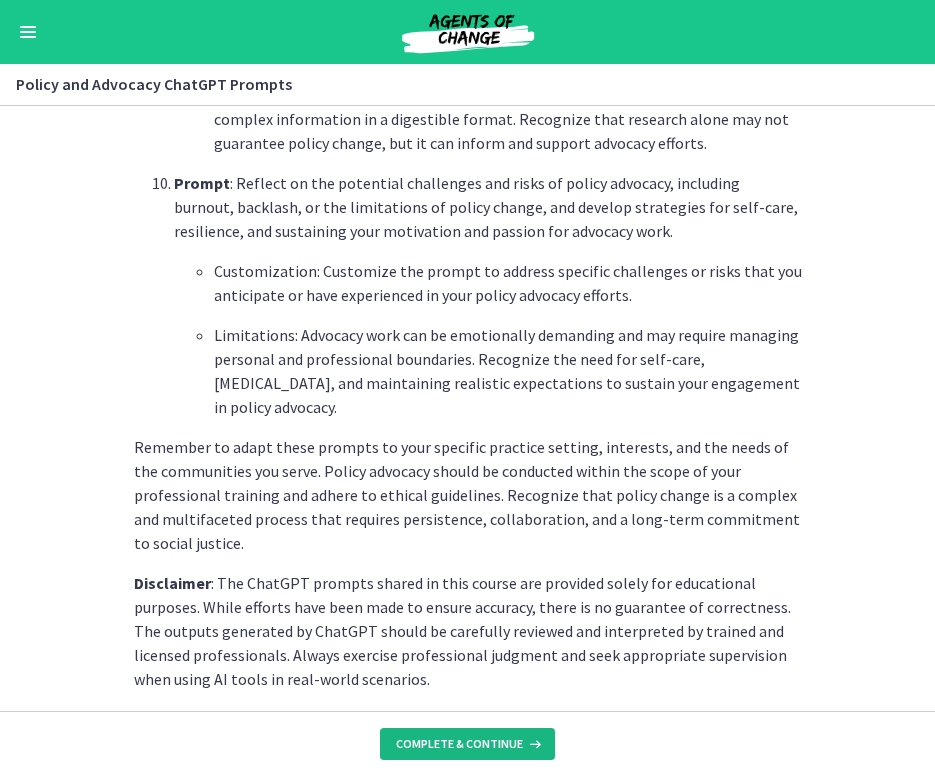 click on "Complete & continue" at bounding box center (467, 744) 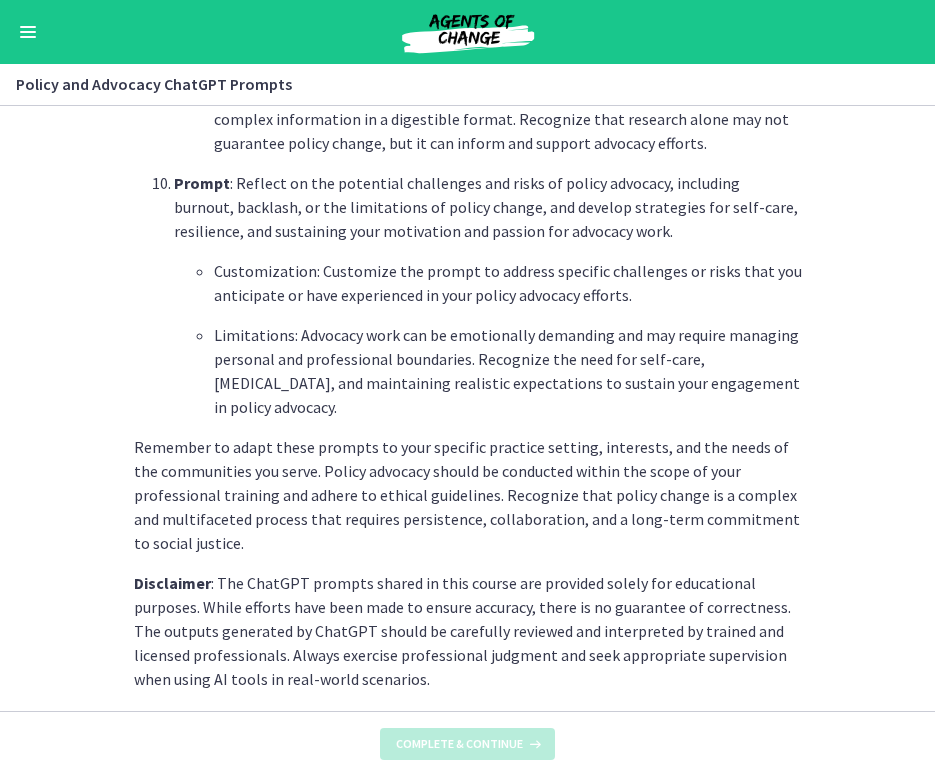 scroll, scrollTop: 0, scrollLeft: 0, axis: both 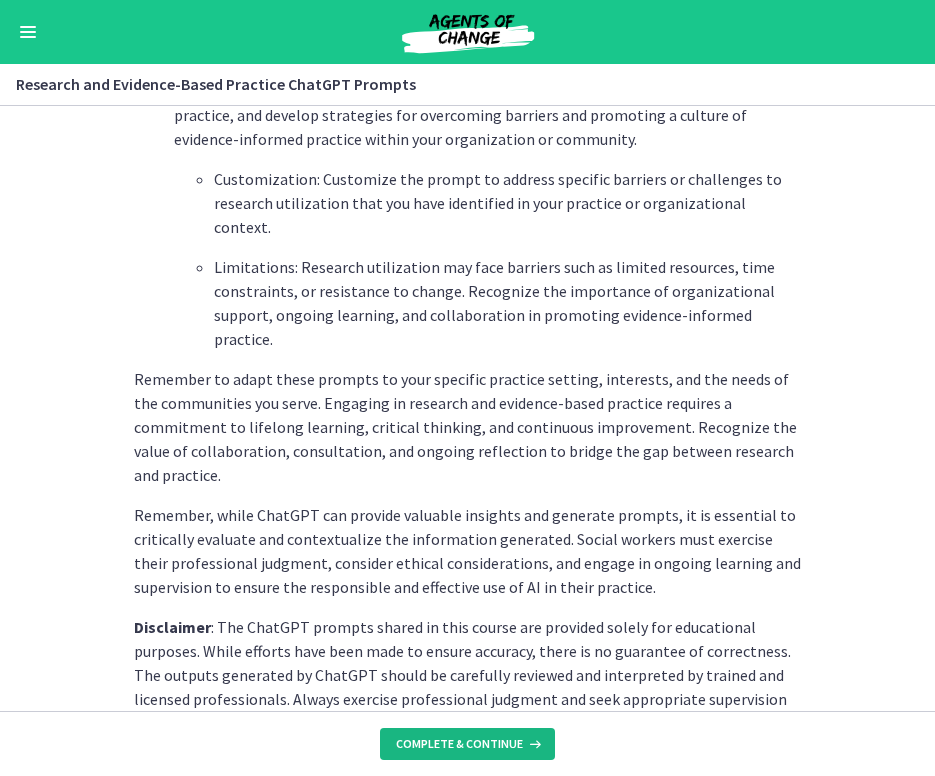 click on "Complete & continue" at bounding box center [459, 744] 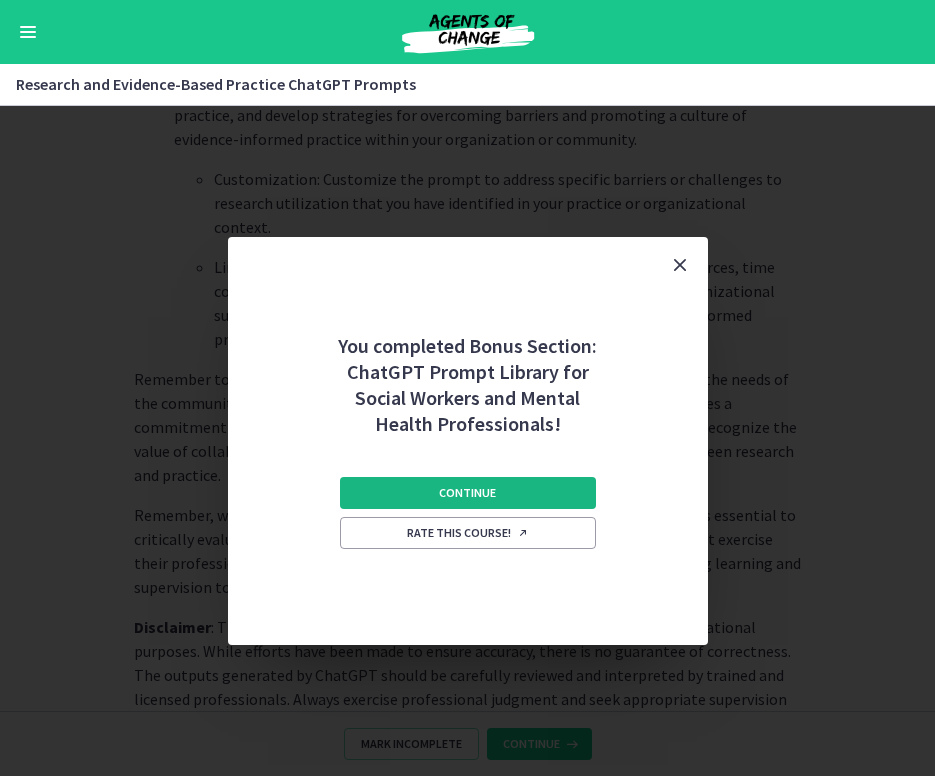 click on "Continue" at bounding box center (468, 493) 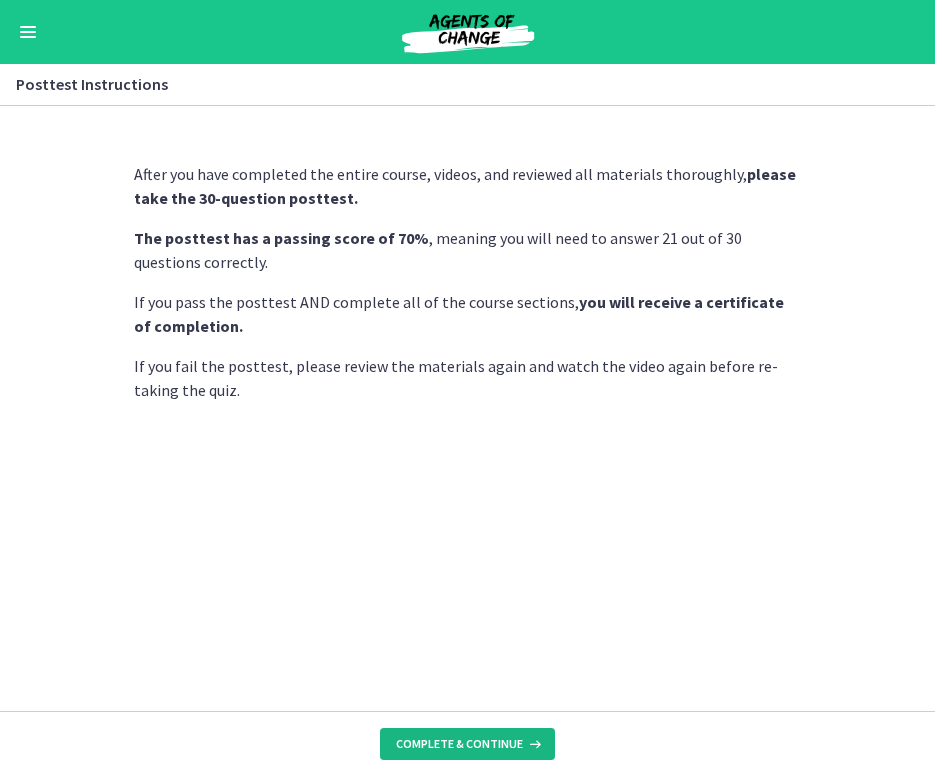 click on "Complete & continue" at bounding box center (459, 744) 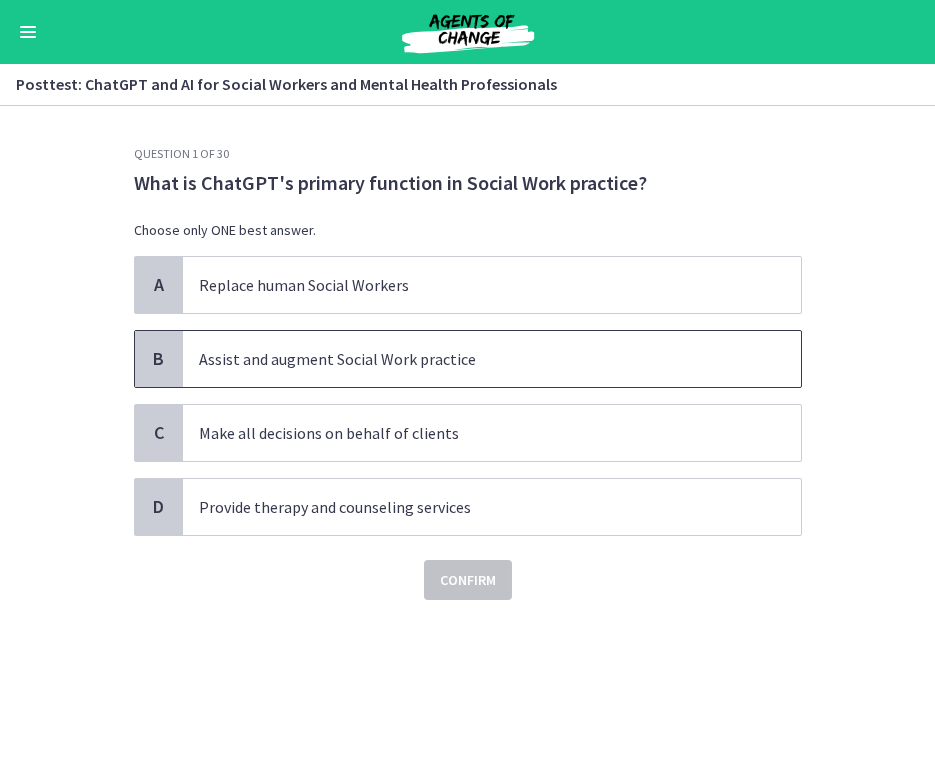 click on "Assist and augment Social Work practice" at bounding box center (472, 359) 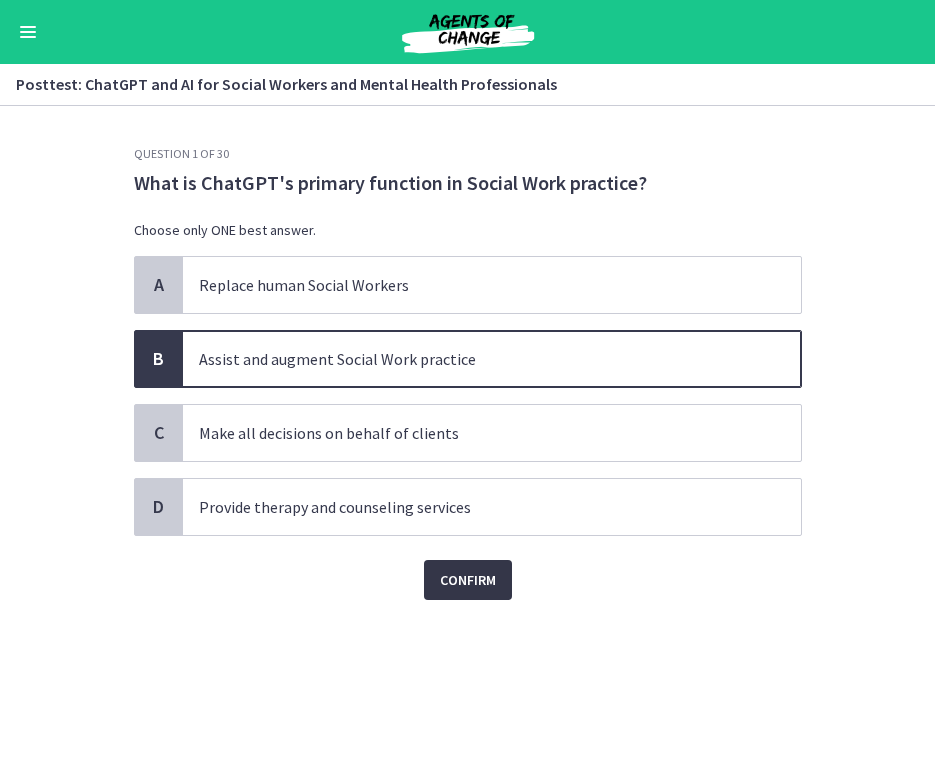 click on "Confirm" at bounding box center (468, 580) 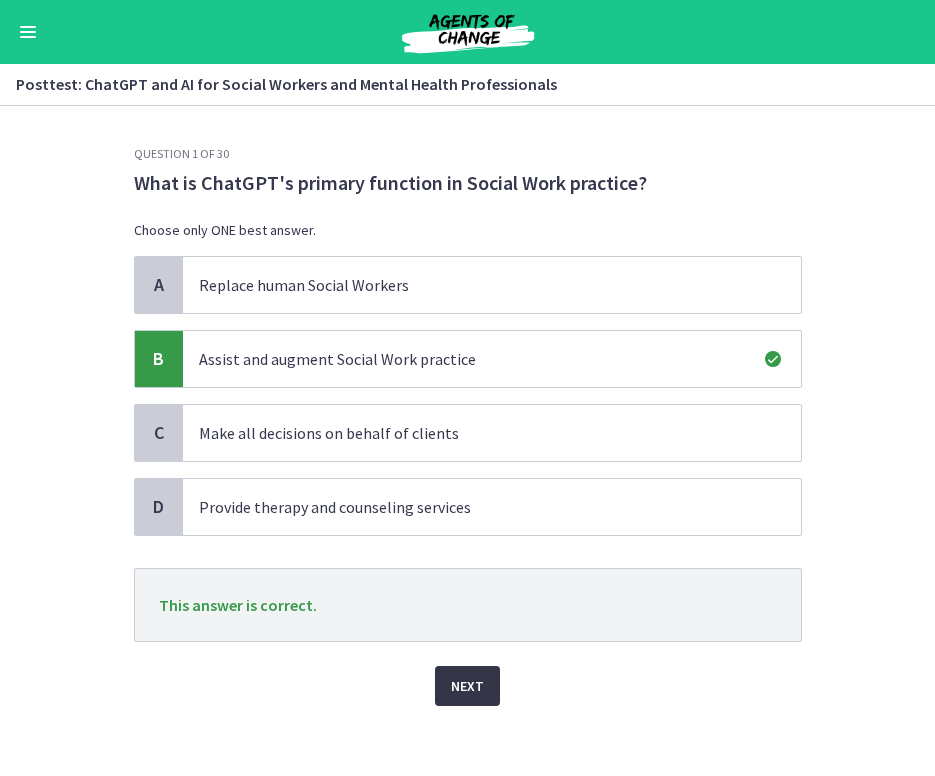 click on "Next" at bounding box center [467, 686] 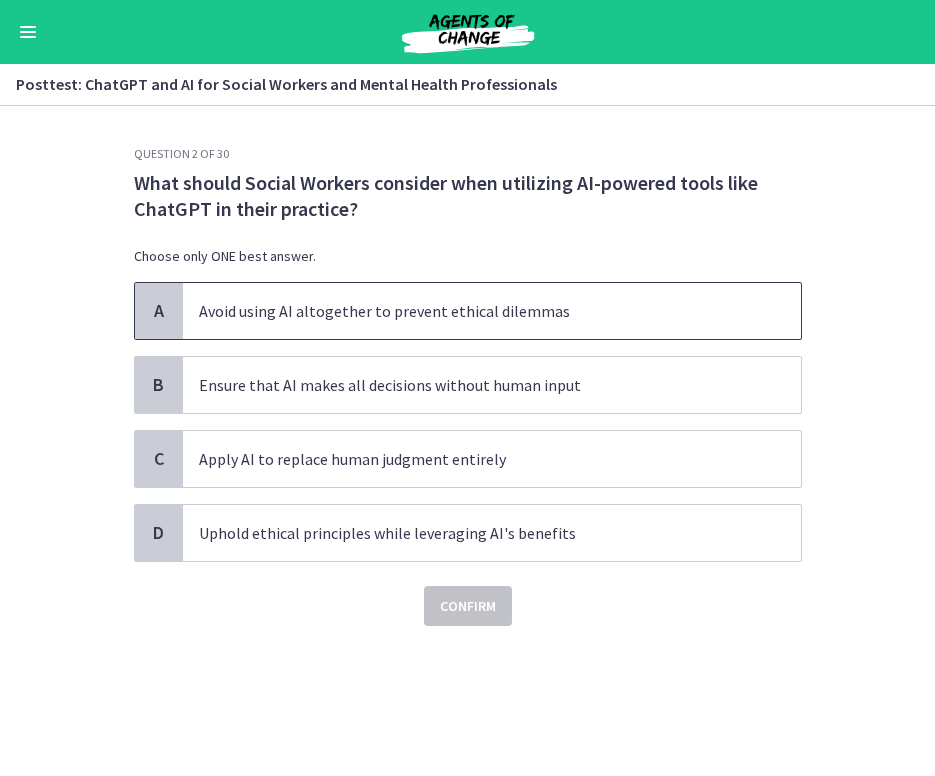 click on "Avoid using AI altogether to prevent ethical dilemmas" at bounding box center [472, 311] 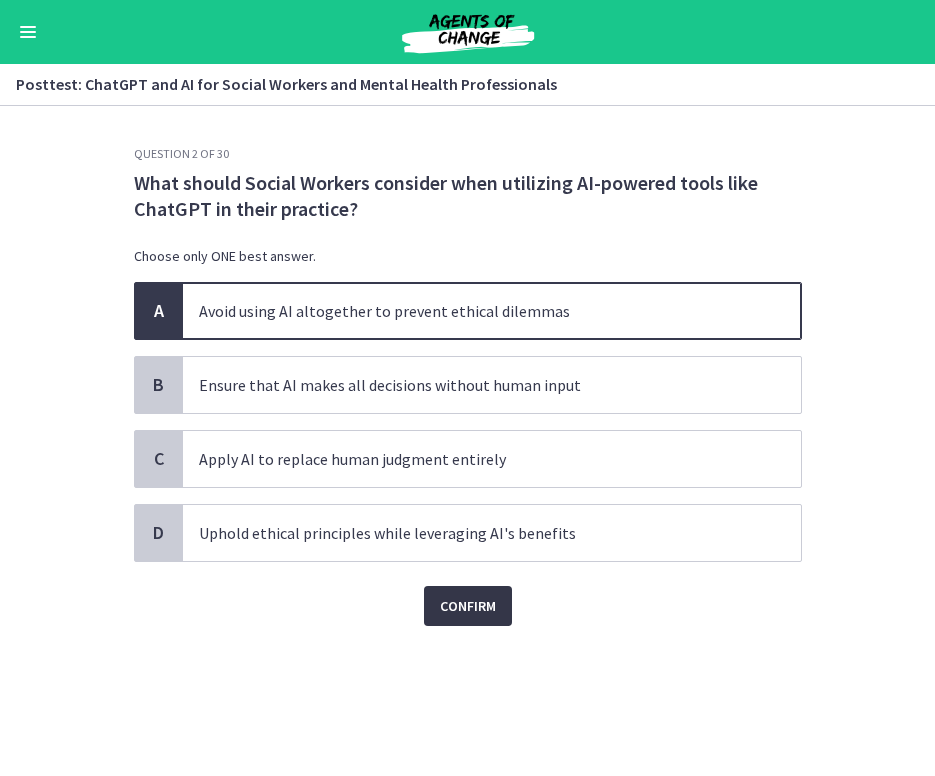 click on "Confirm" at bounding box center (468, 606) 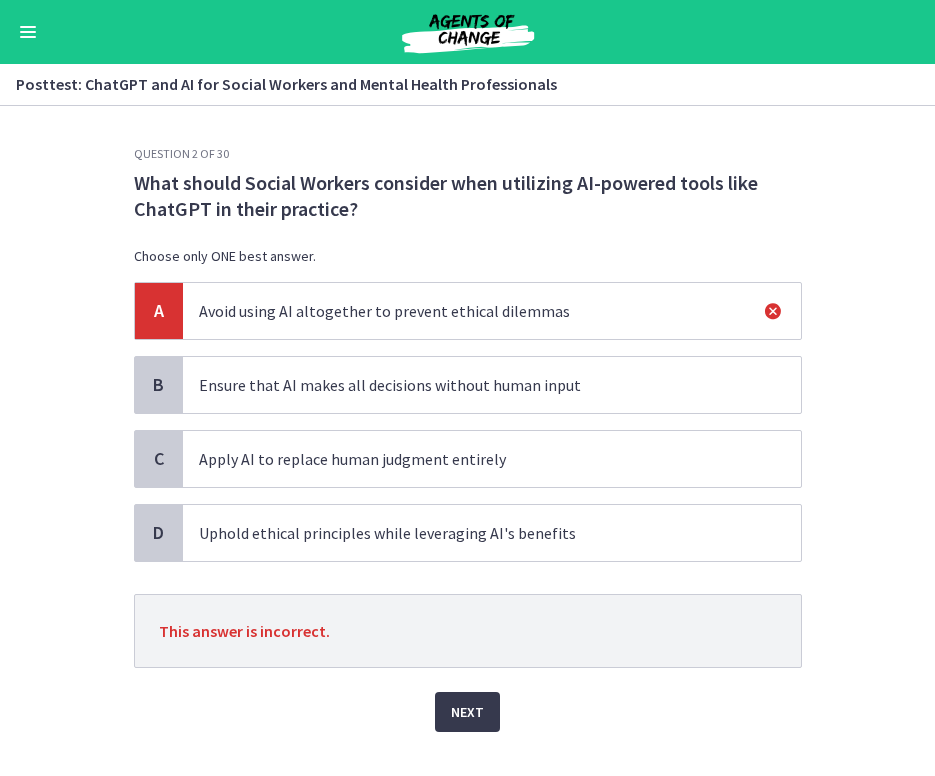 click on "Uphold ethical principles while leveraging AI's benefits" at bounding box center [492, 533] 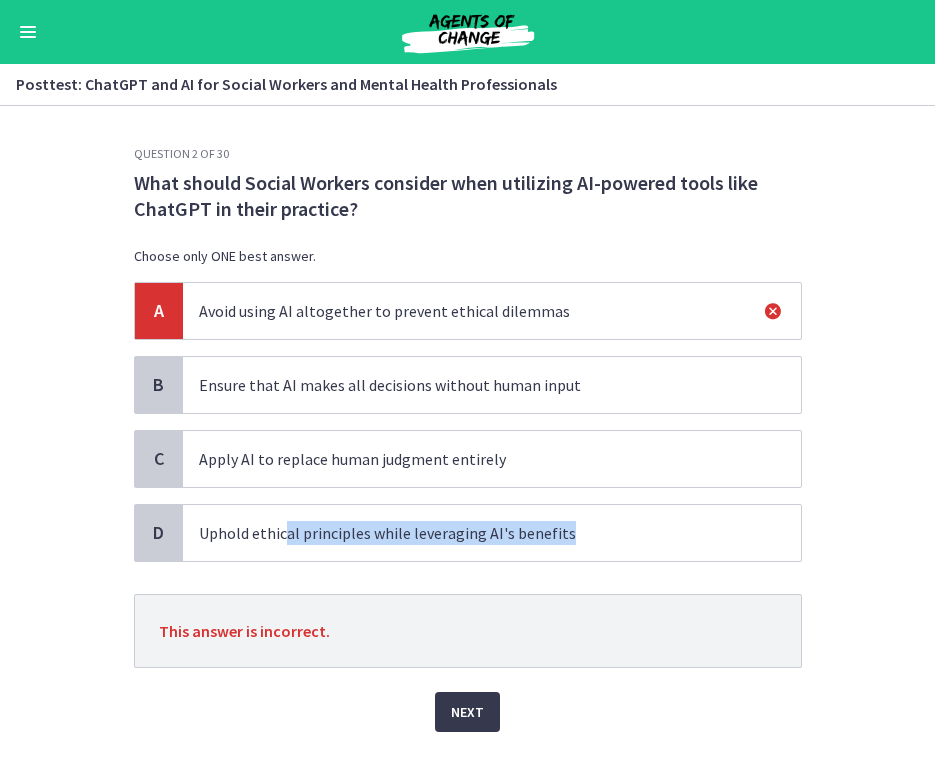 click on "Uphold ethical principles while leveraging AI's benefits" at bounding box center (492, 533) 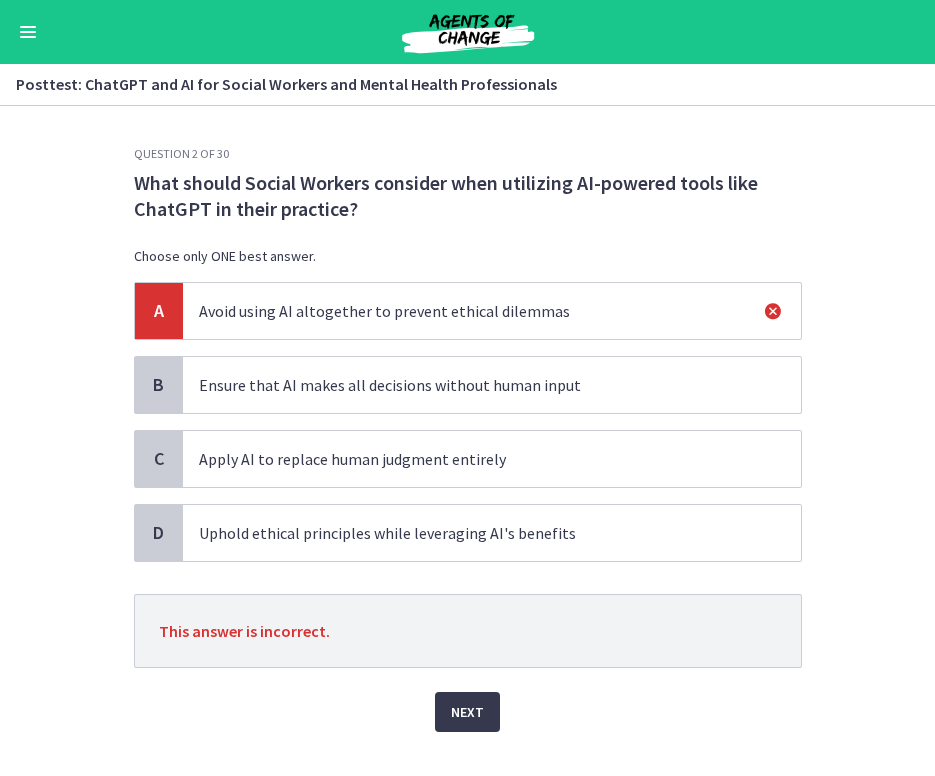 click on "Uphold ethical principles while leveraging AI's benefits" at bounding box center (472, 533) 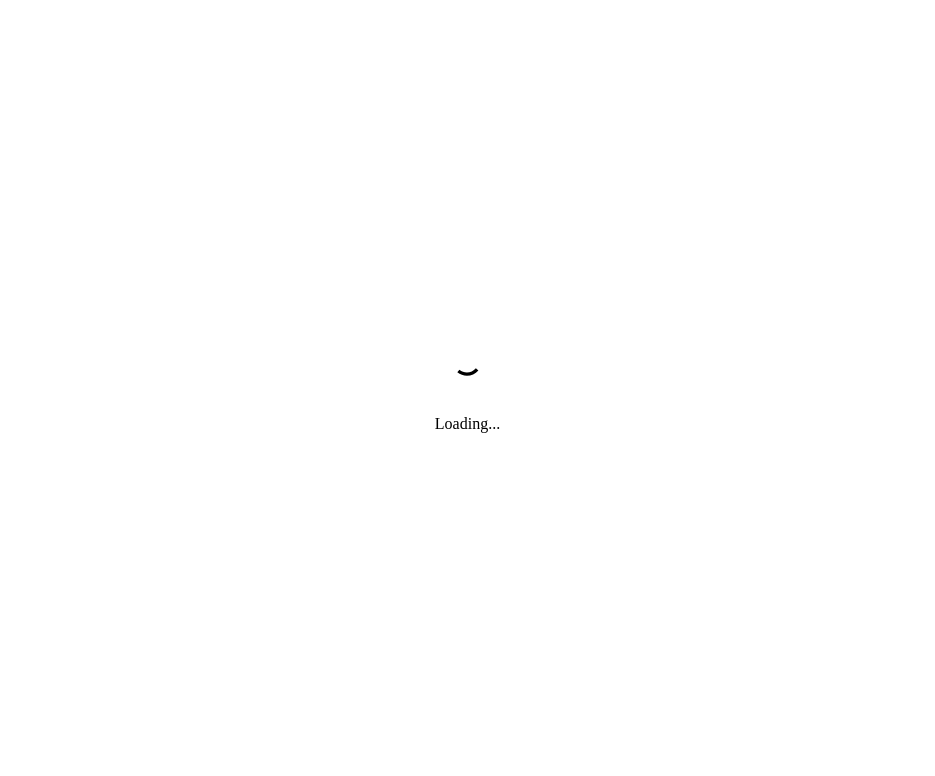 scroll, scrollTop: 0, scrollLeft: 0, axis: both 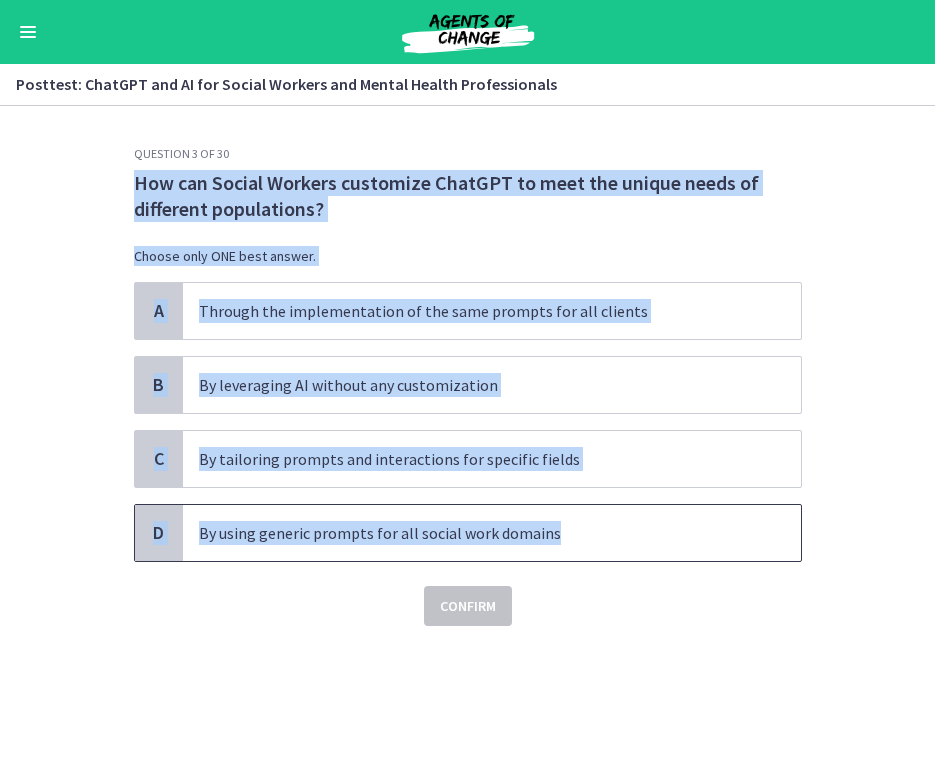 drag, startPoint x: 120, startPoint y: 176, endPoint x: 508, endPoint y: 561, distance: 546.59766 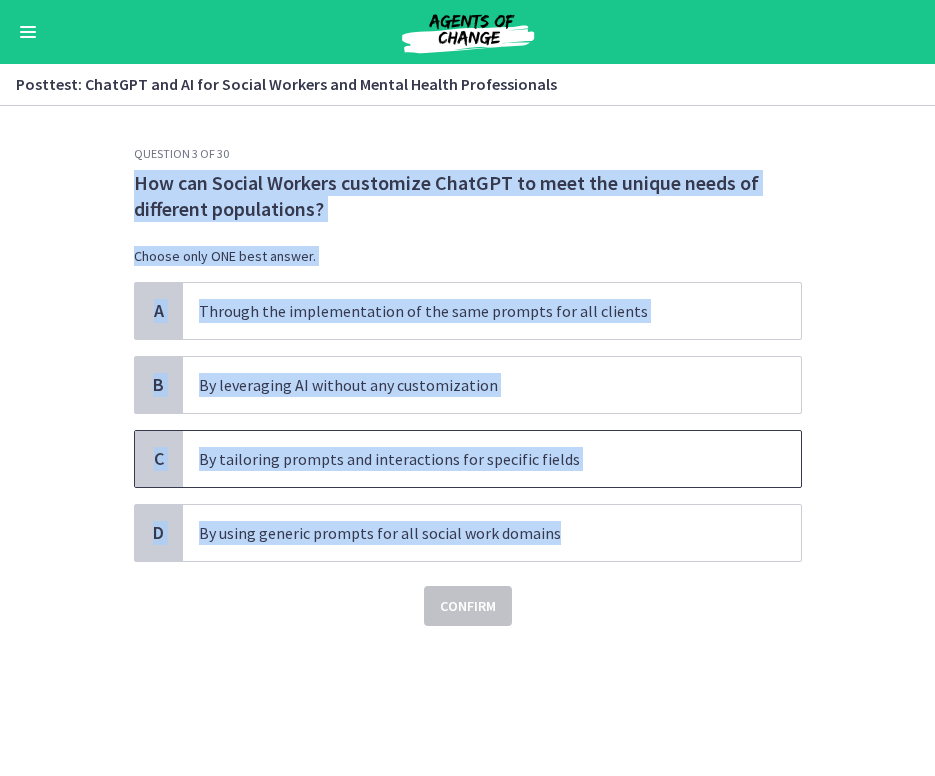 click on "By tailoring prompts and interactions for specific fields" at bounding box center [472, 459] 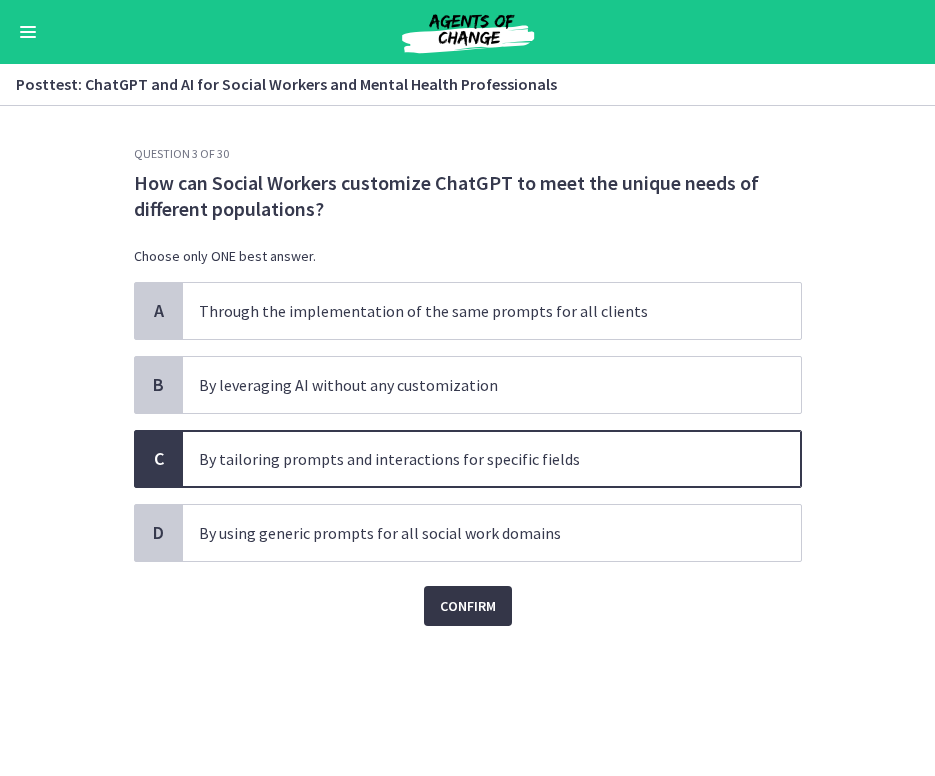 click on "Confirm" at bounding box center [468, 606] 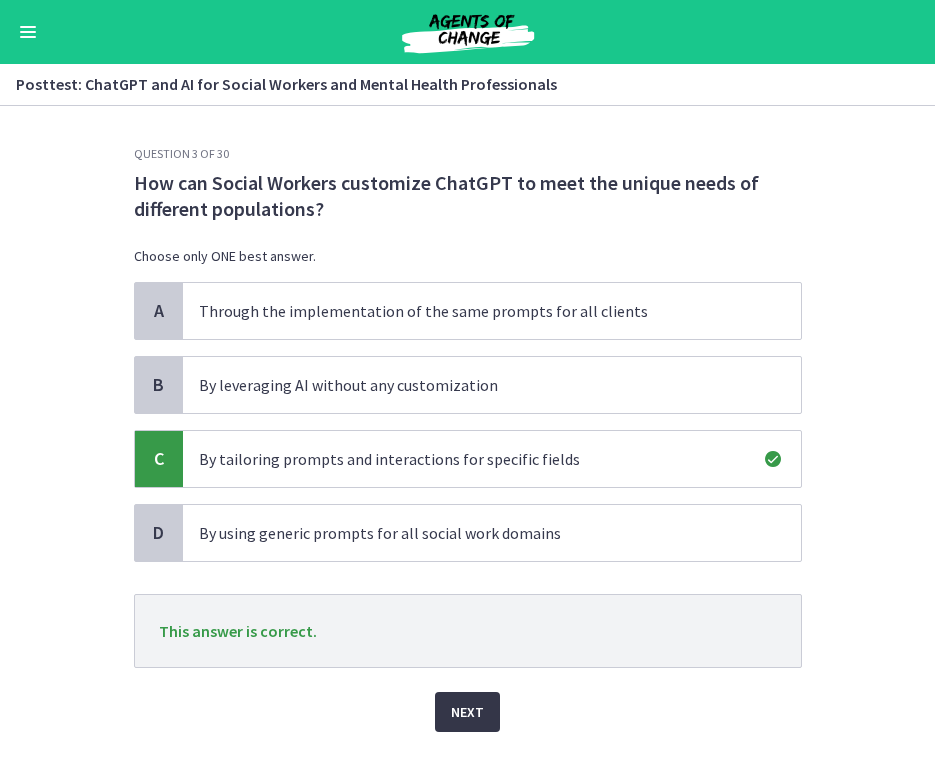 click on "Next" at bounding box center [467, 712] 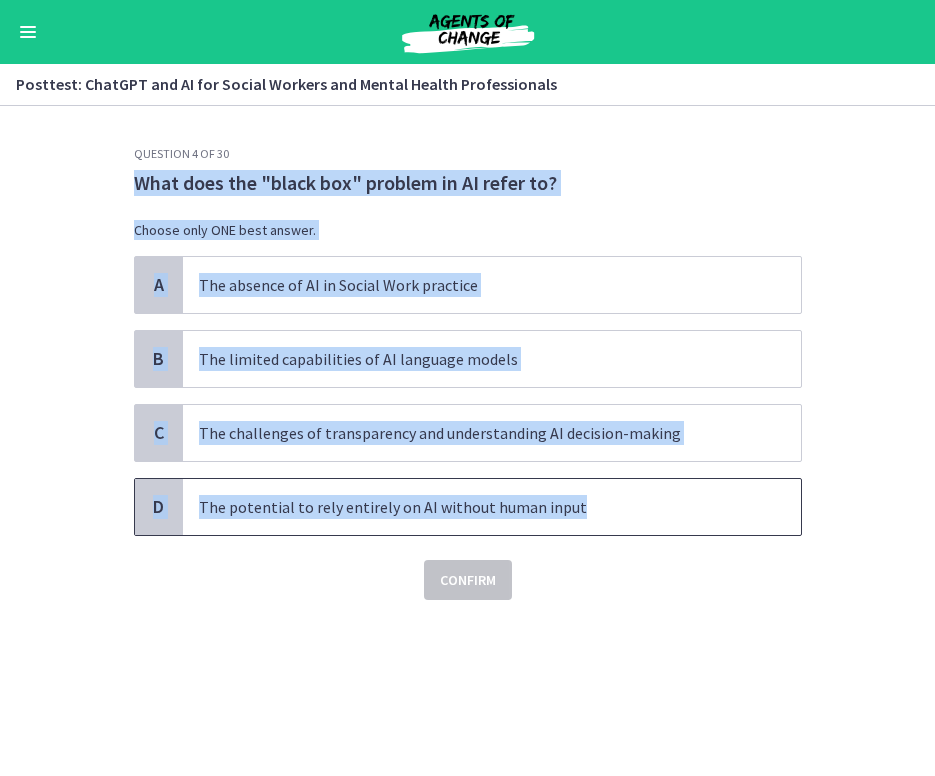 drag, startPoint x: 120, startPoint y: 178, endPoint x: 598, endPoint y: 504, distance: 578.5845 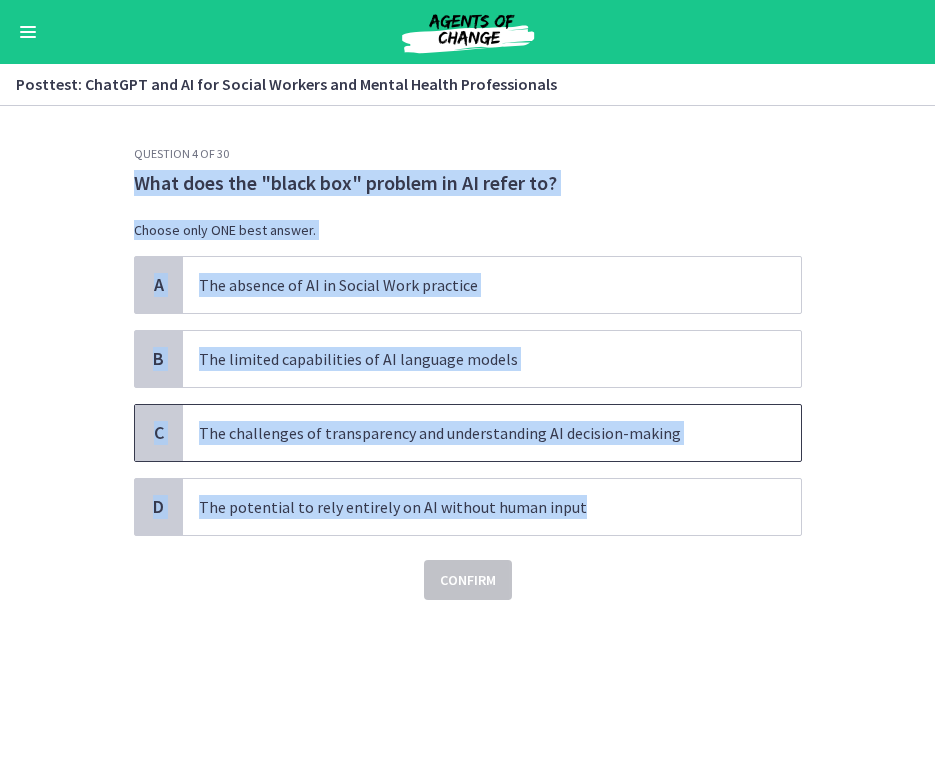 click on "C" at bounding box center (159, 433) 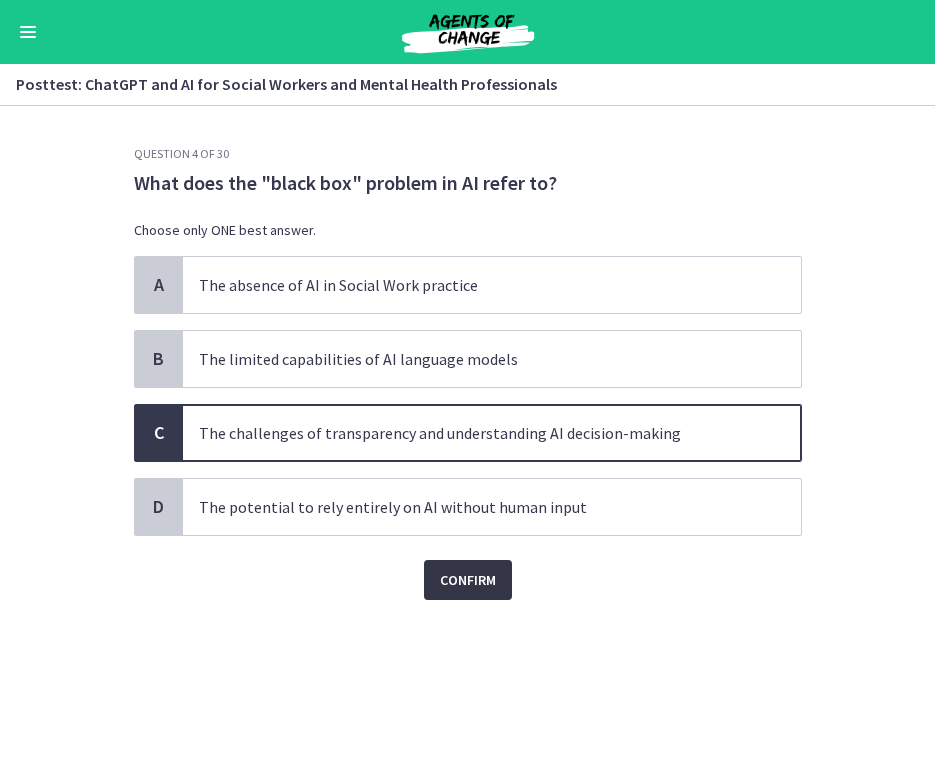 click on "Confirm" at bounding box center [468, 580] 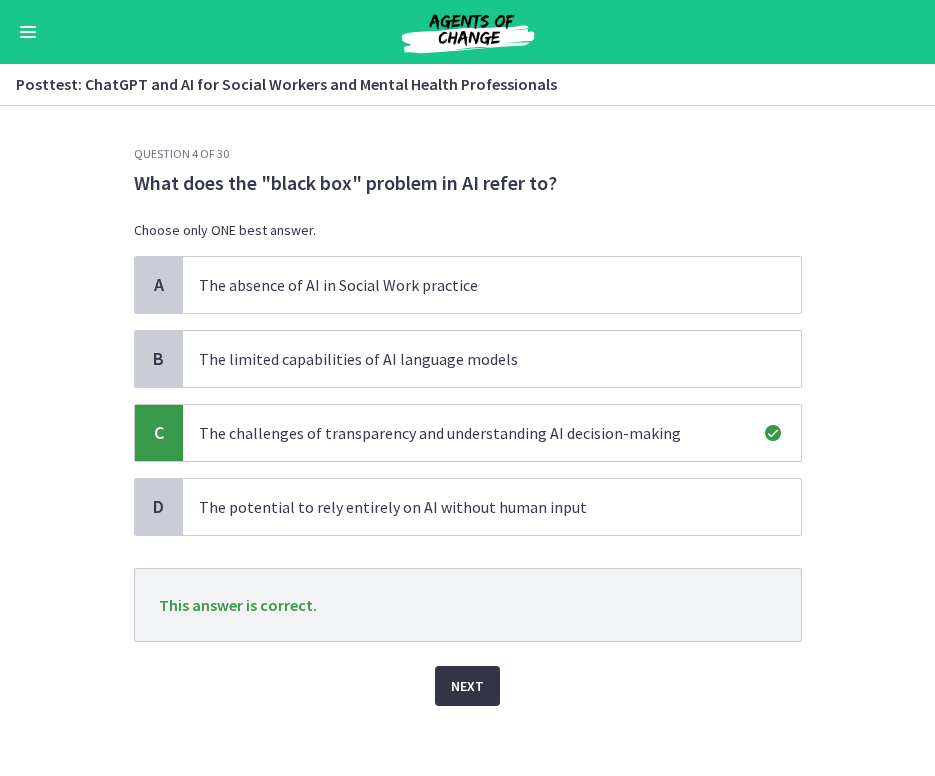 click on "Next" at bounding box center [467, 686] 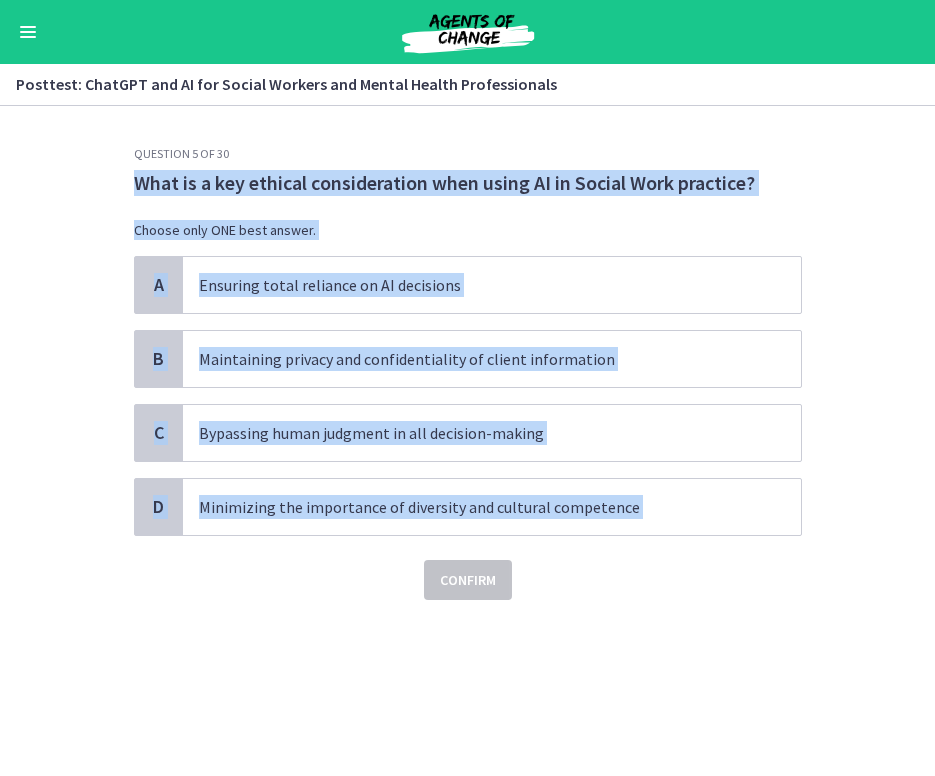 drag, startPoint x: 130, startPoint y: 178, endPoint x: 696, endPoint y: 546, distance: 675.1148 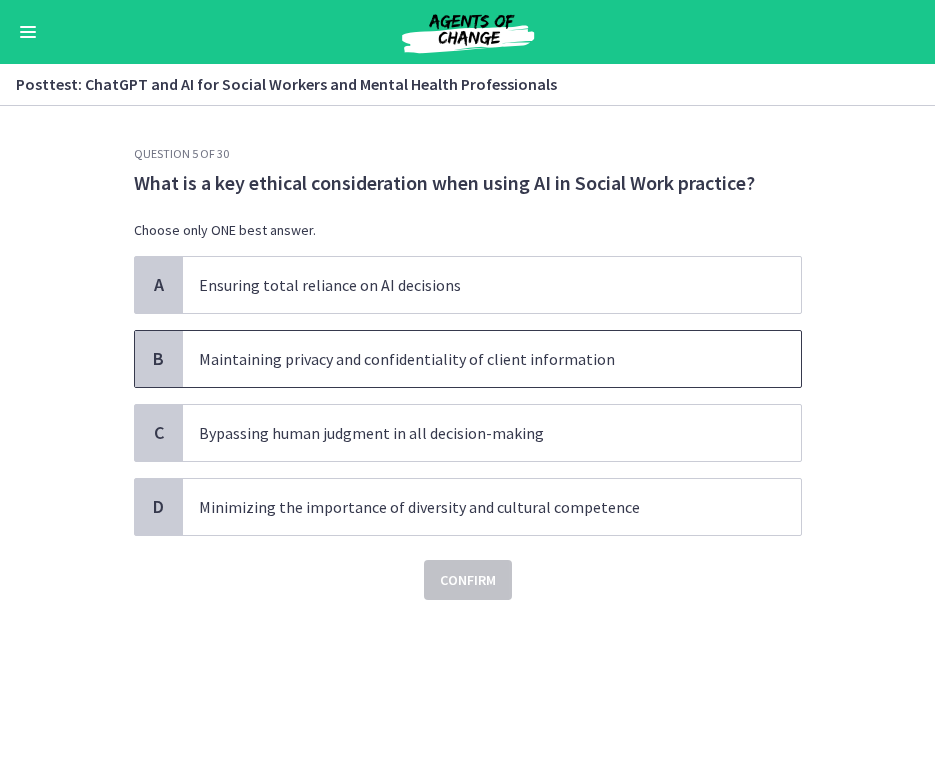 click on "Maintaining privacy and confidentiality of client information" at bounding box center (472, 359) 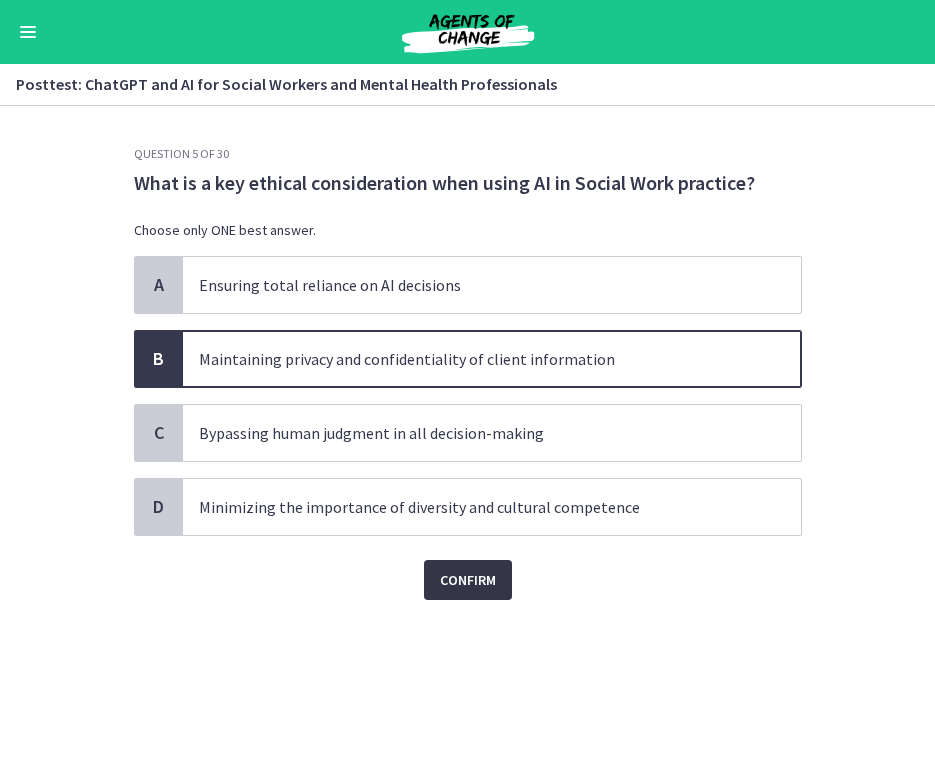 click on "Confirm" at bounding box center [468, 580] 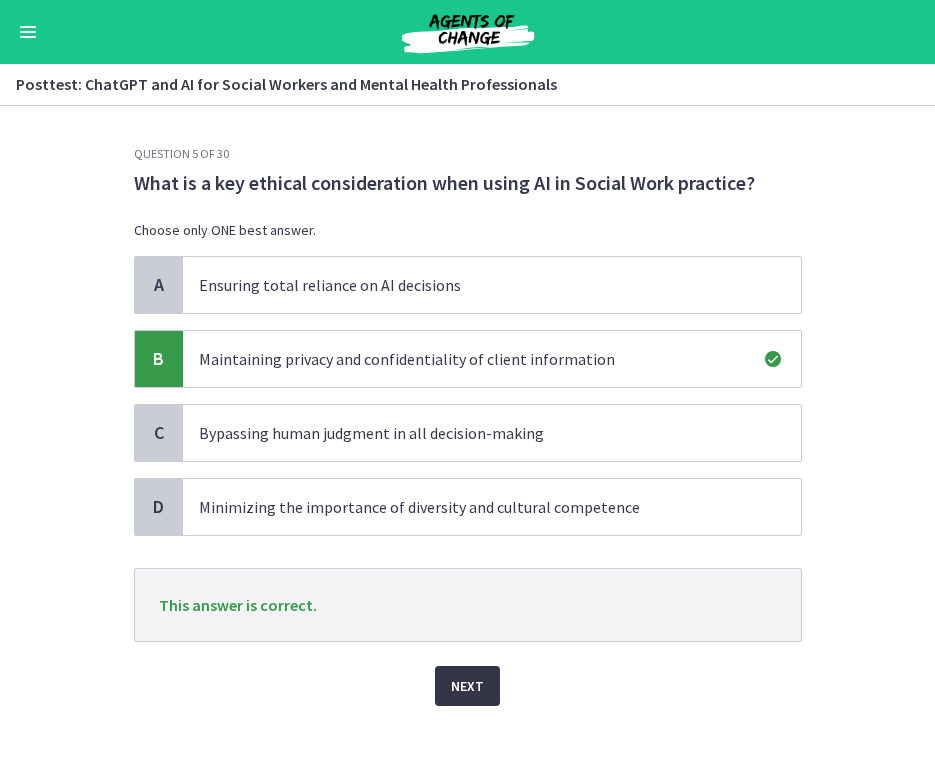 click on "Next" at bounding box center [467, 686] 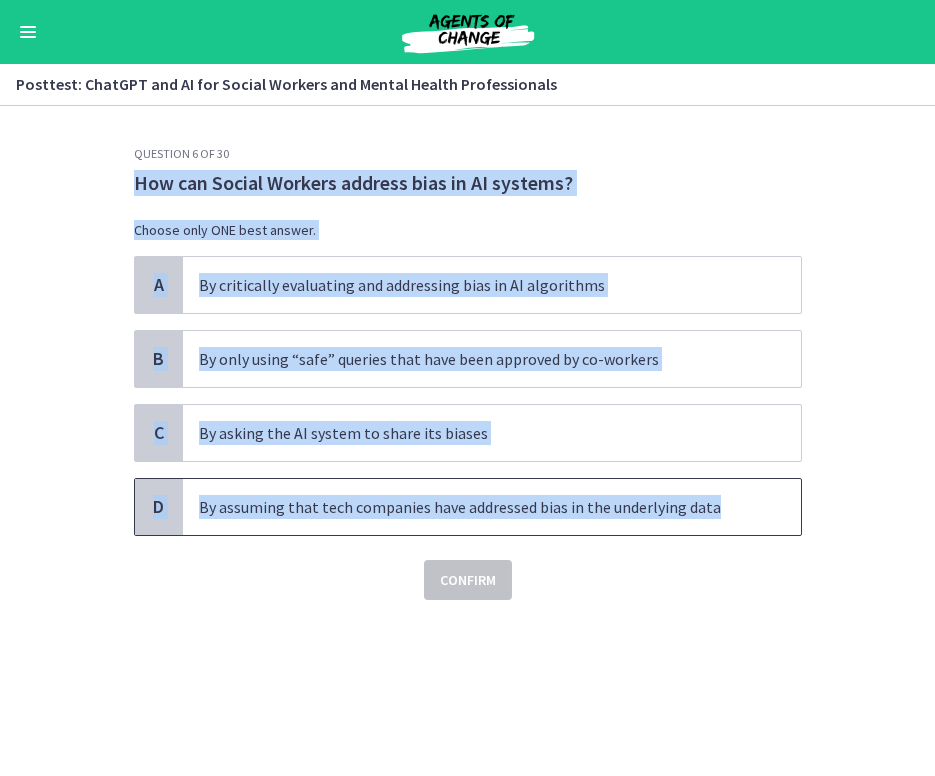 drag, startPoint x: 129, startPoint y: 185, endPoint x: 716, endPoint y: 528, distance: 679.86615 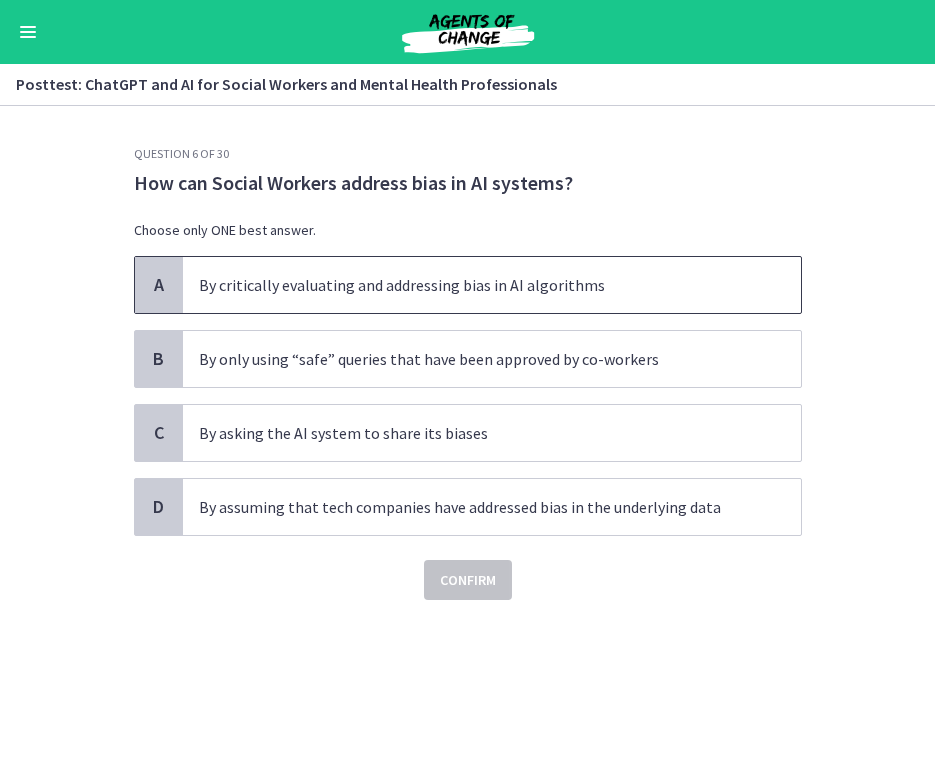 click on "By critically evaluating and addressing bias in AI algorithms" at bounding box center [492, 285] 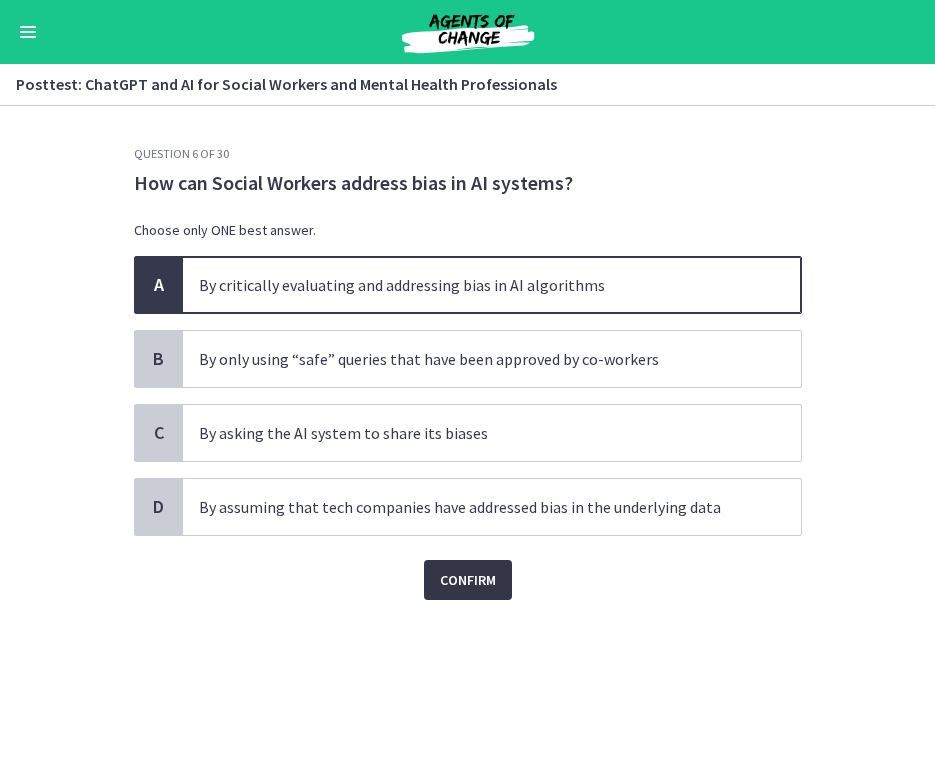 click on "Confirm" at bounding box center [468, 580] 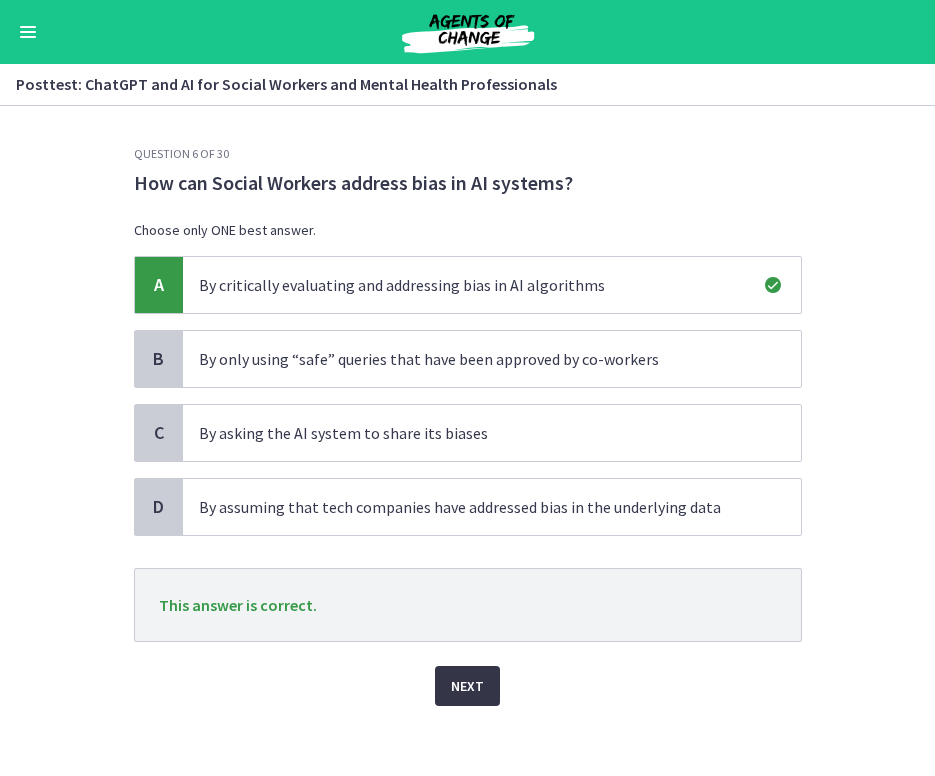 click on "Next" at bounding box center (467, 686) 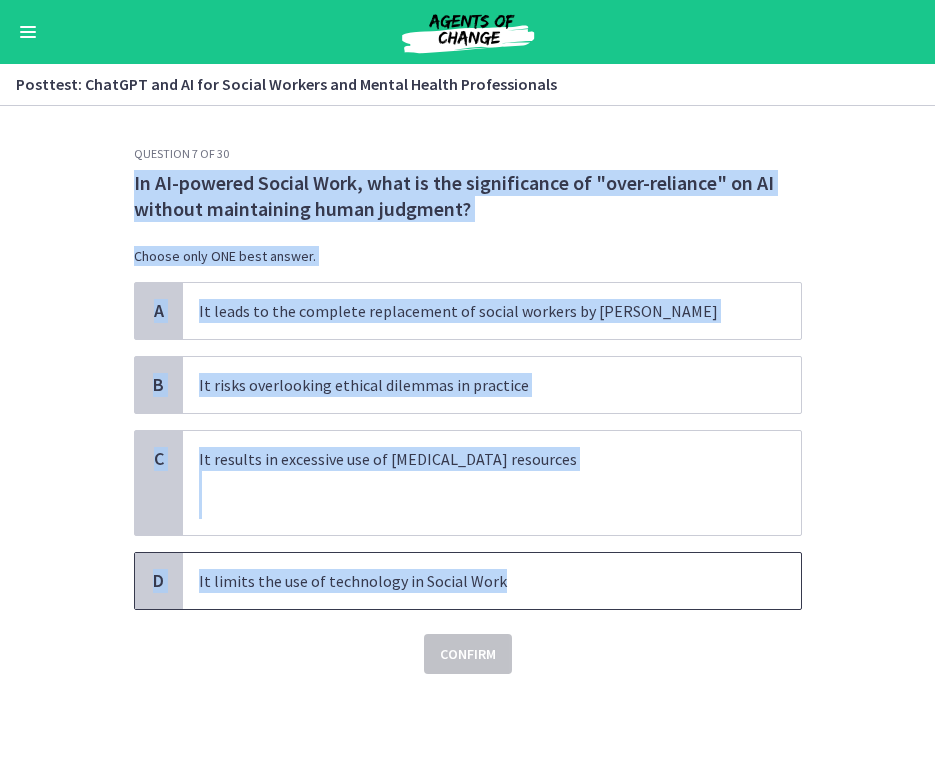drag, startPoint x: 131, startPoint y: 178, endPoint x: 586, endPoint y: 587, distance: 611.80554 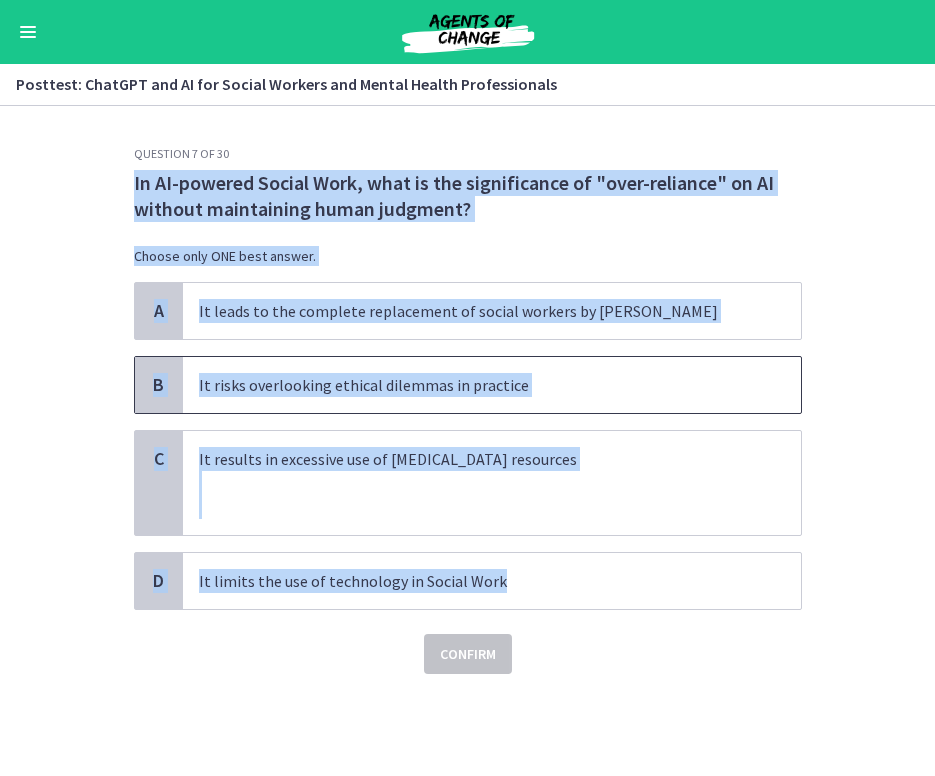 click on "It risks overlooking ethical dilemmas in practice" at bounding box center (492, 385) 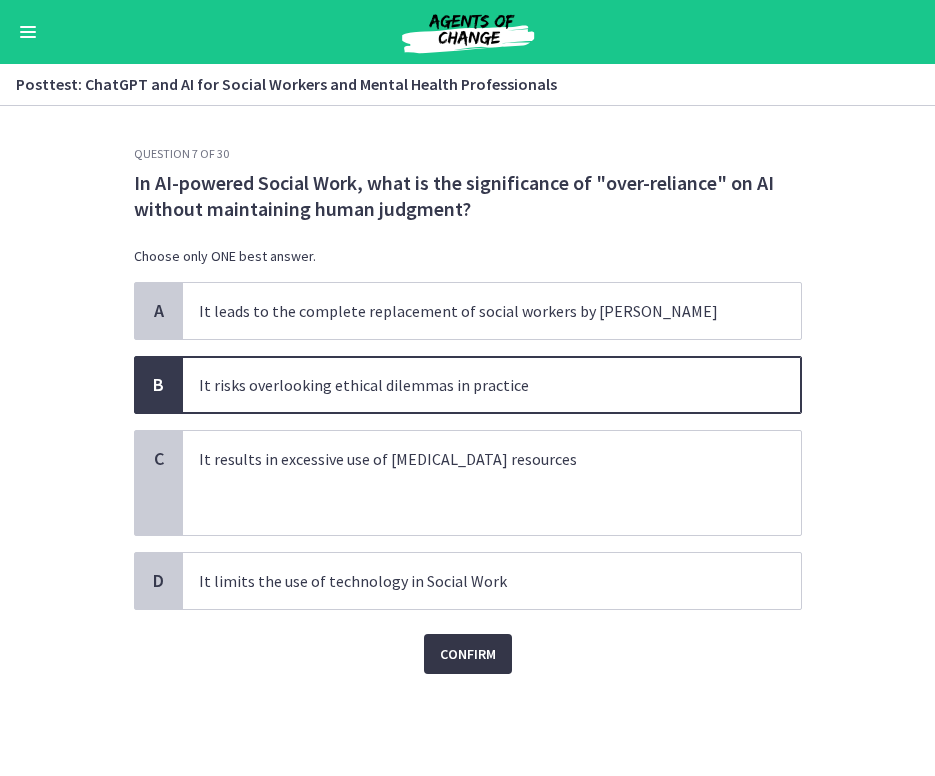 click on "Confirm" at bounding box center [468, 654] 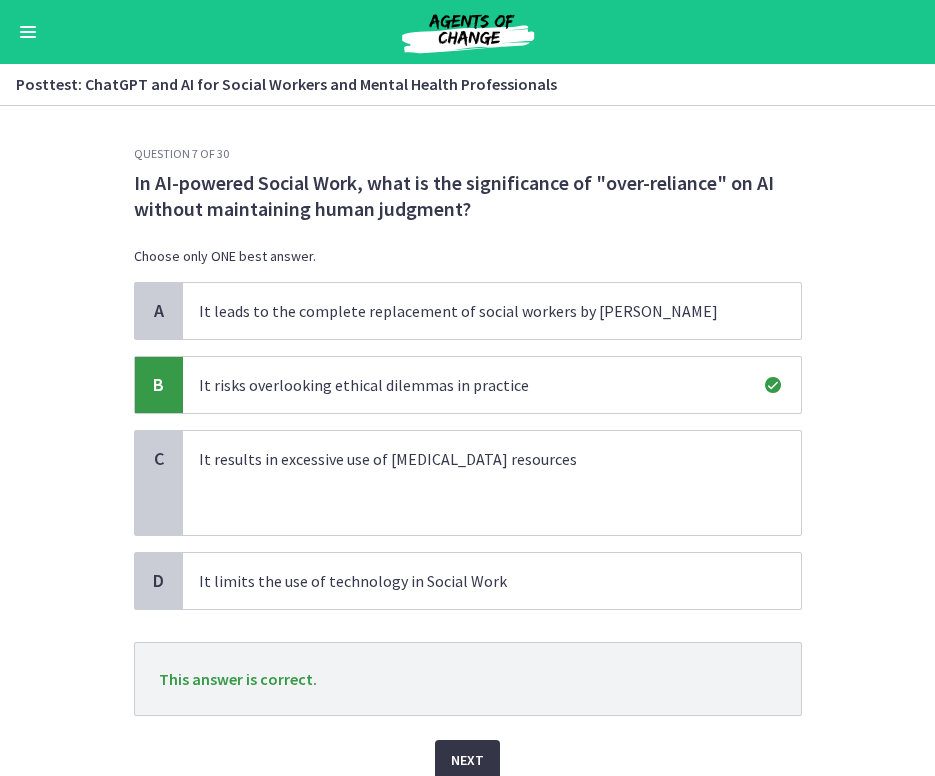 click on "Next" at bounding box center [467, 760] 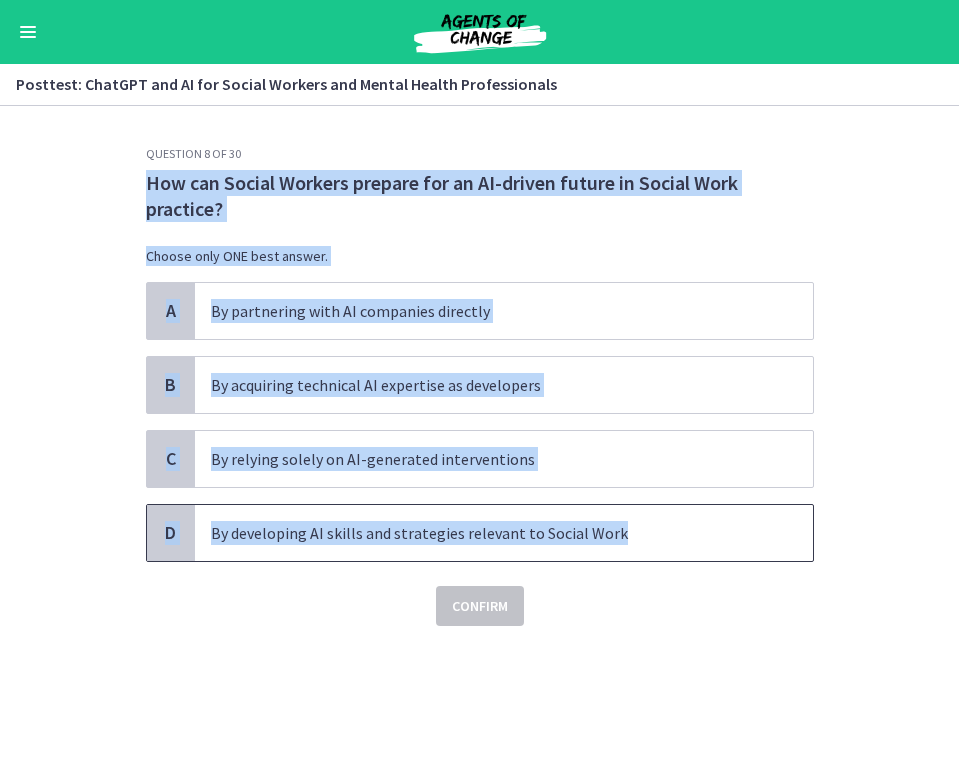 drag, startPoint x: 142, startPoint y: 179, endPoint x: 663, endPoint y: 554, distance: 641.92365 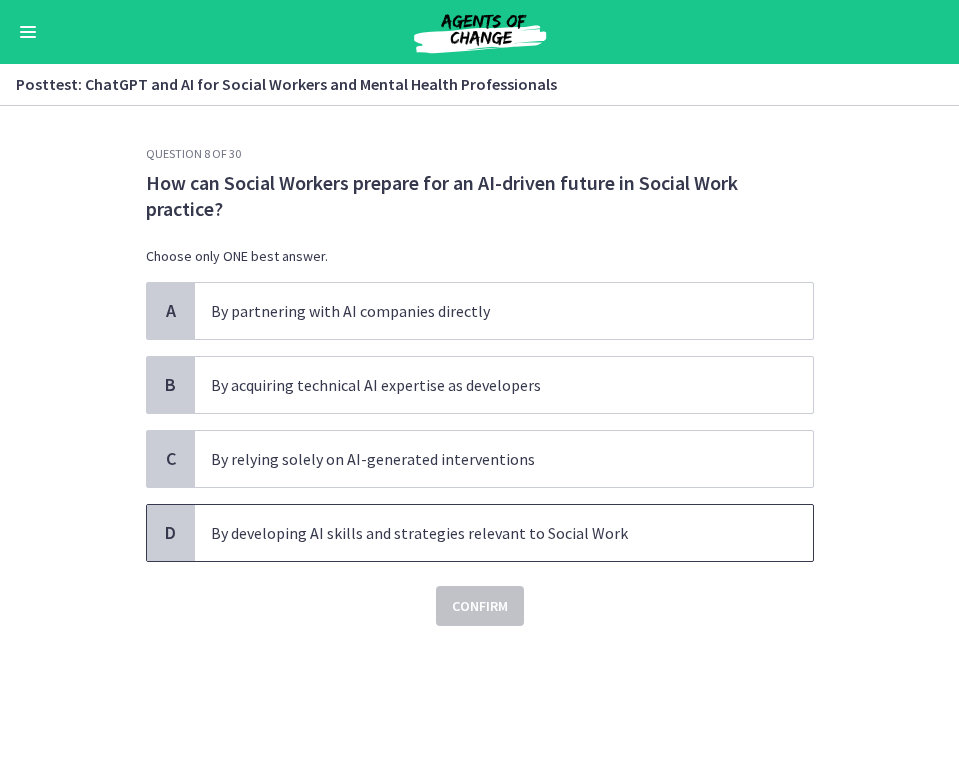 click on "By developing AI skills and strategies relevant to Social Work" at bounding box center [484, 533] 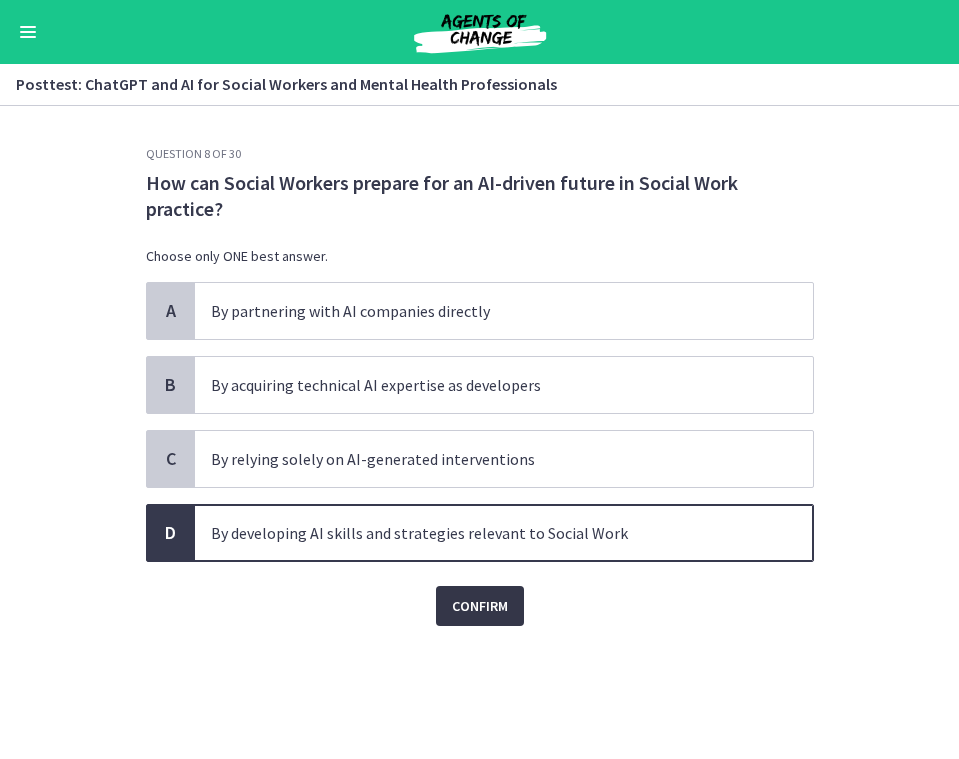 click on "Confirm" at bounding box center (480, 606) 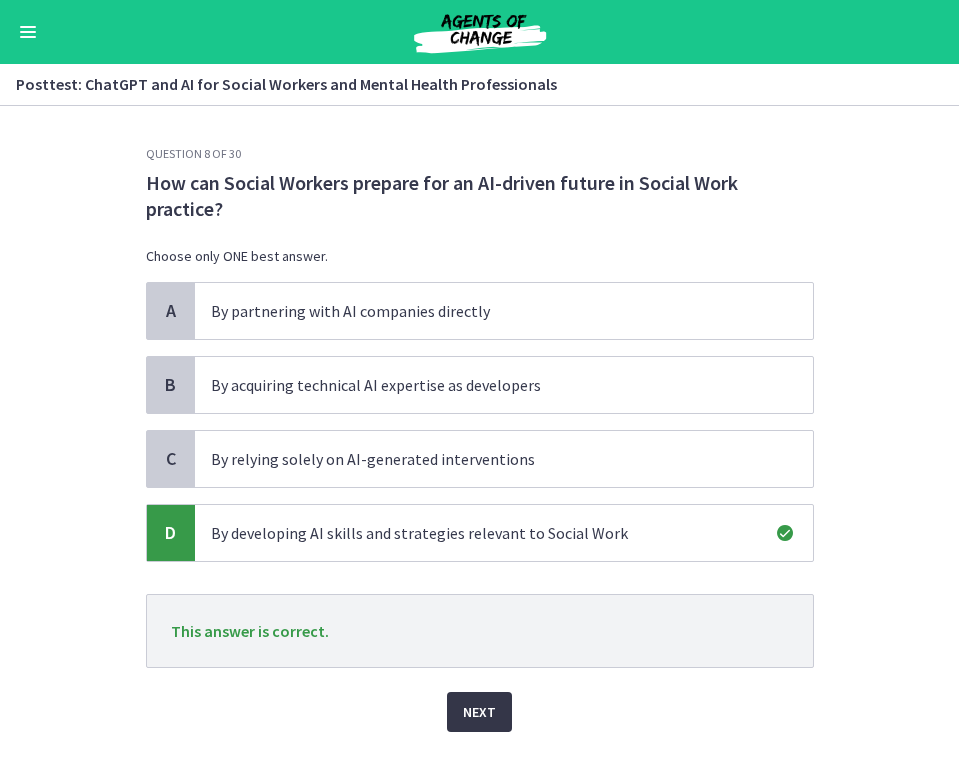 click on "Next" at bounding box center [479, 712] 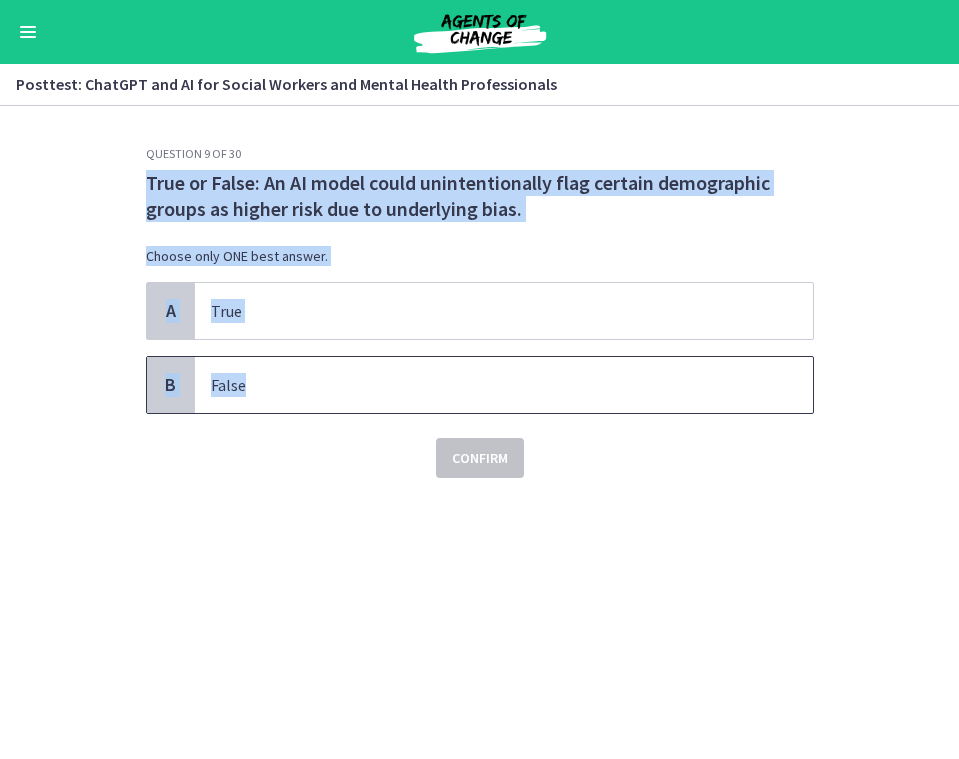 drag, startPoint x: 148, startPoint y: 180, endPoint x: 280, endPoint y: 391, distance: 248.88753 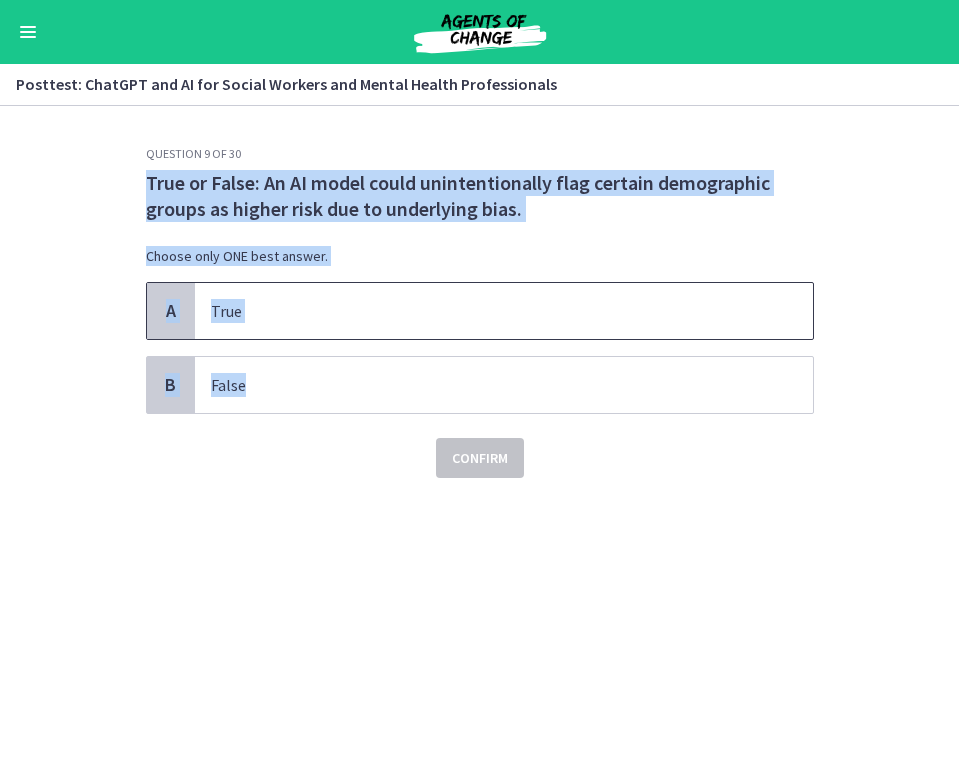 click on "True" at bounding box center [504, 311] 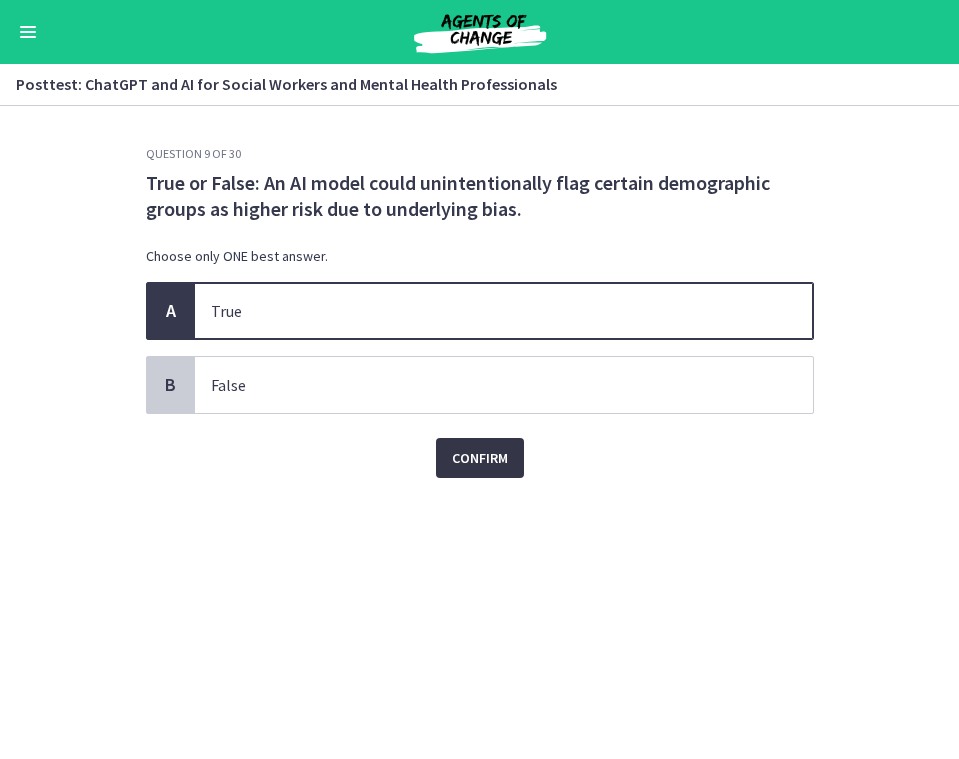 click on "Confirm" at bounding box center [480, 458] 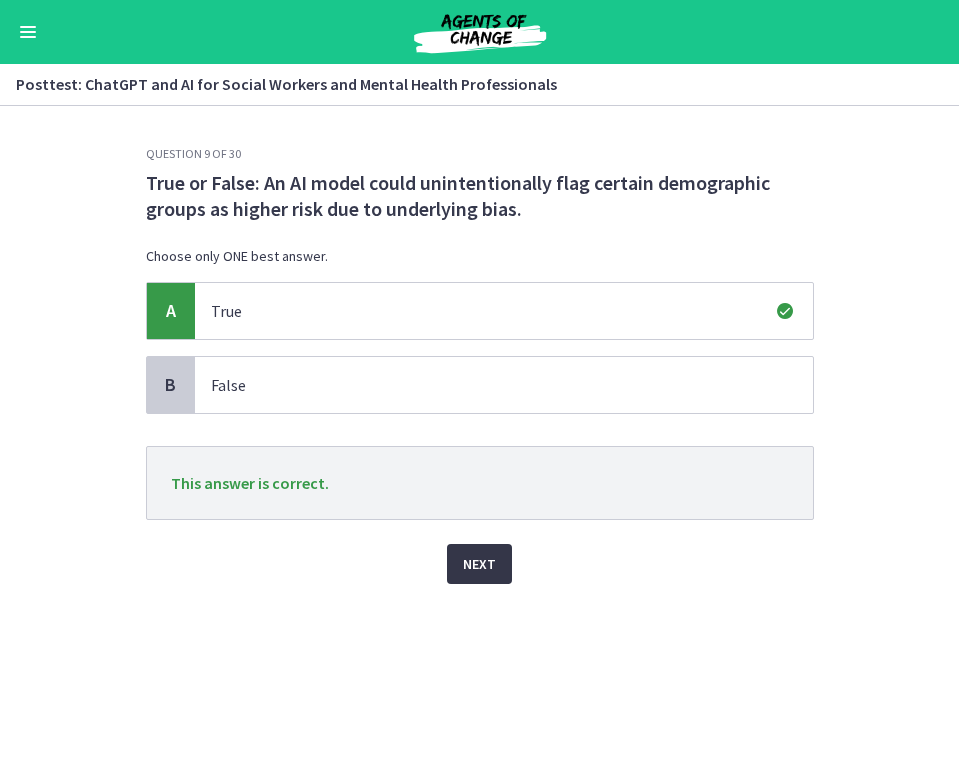 click on "Next" at bounding box center [479, 564] 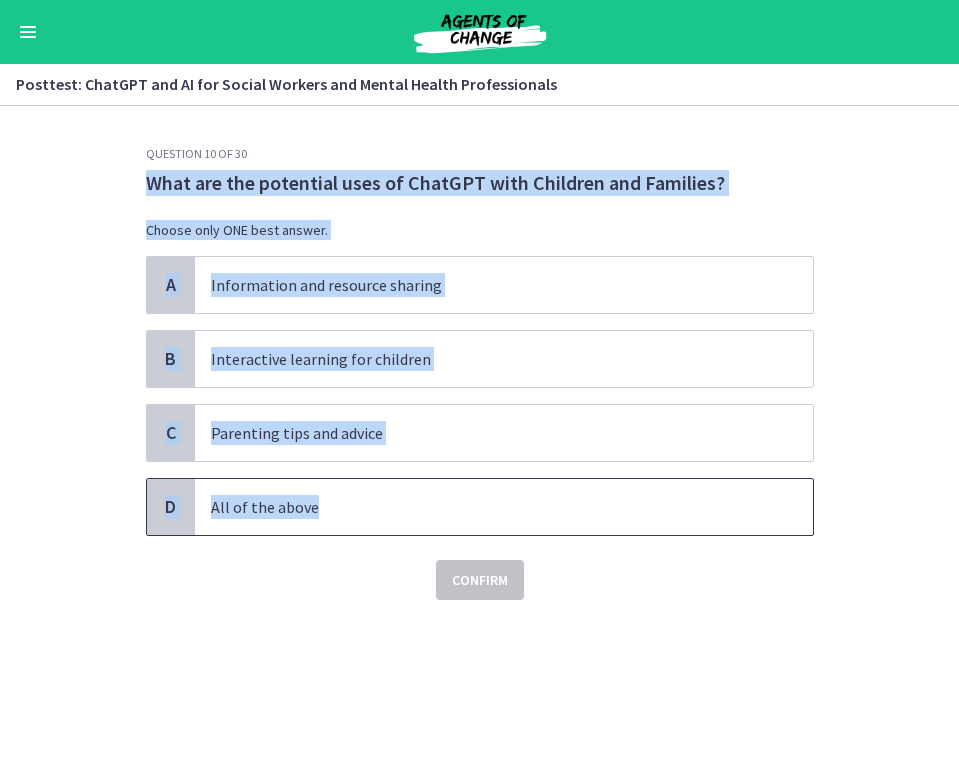 drag, startPoint x: 138, startPoint y: 178, endPoint x: 382, endPoint y: 511, distance: 412.82562 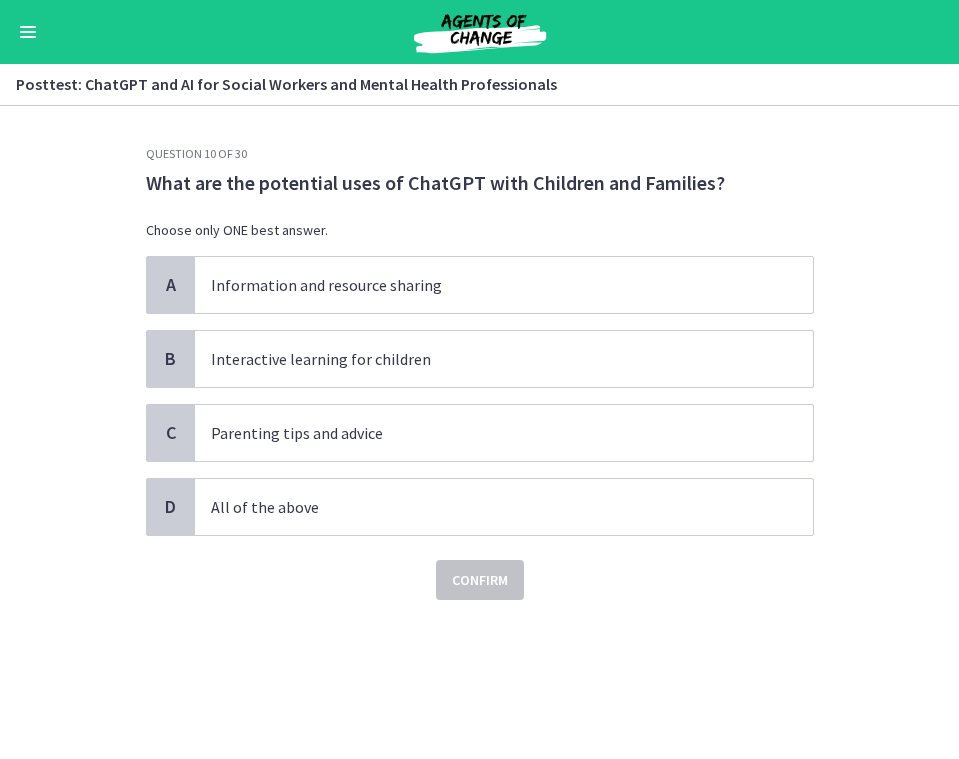 click on "Confirm" at bounding box center [480, 568] 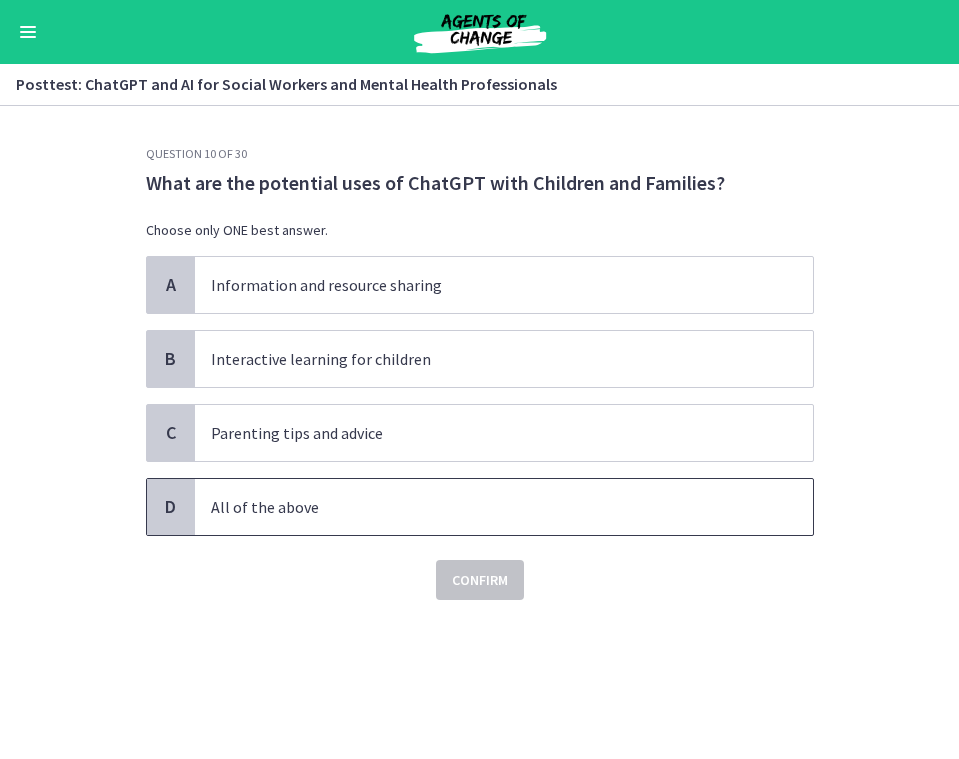 click on "All of the above" at bounding box center [484, 507] 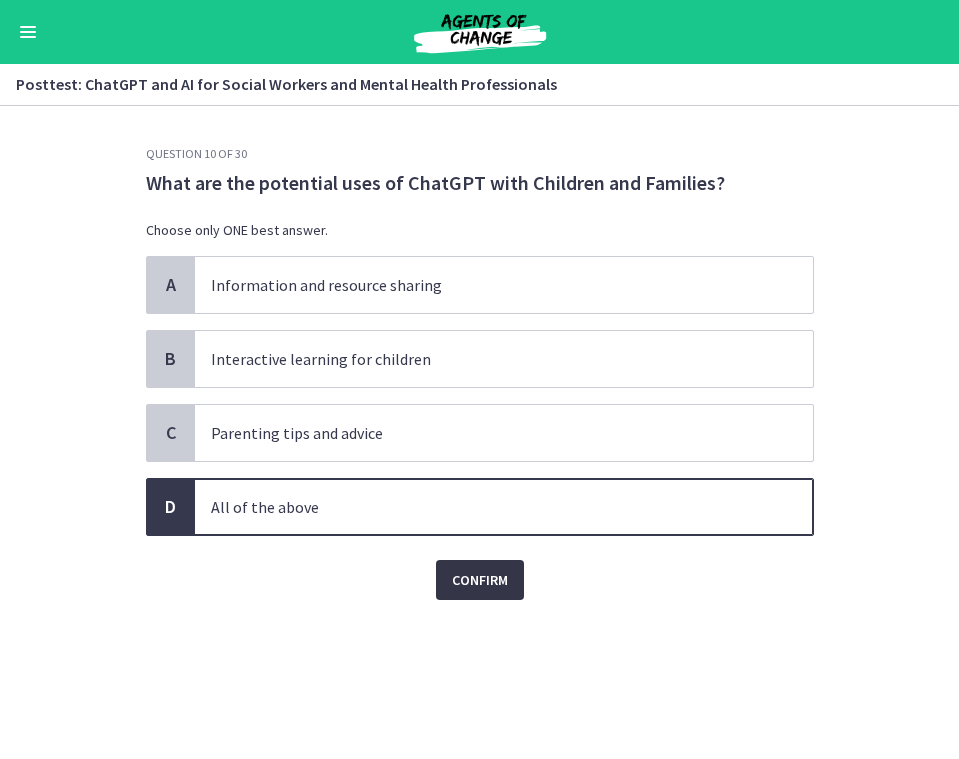 click on "Confirm" at bounding box center (480, 580) 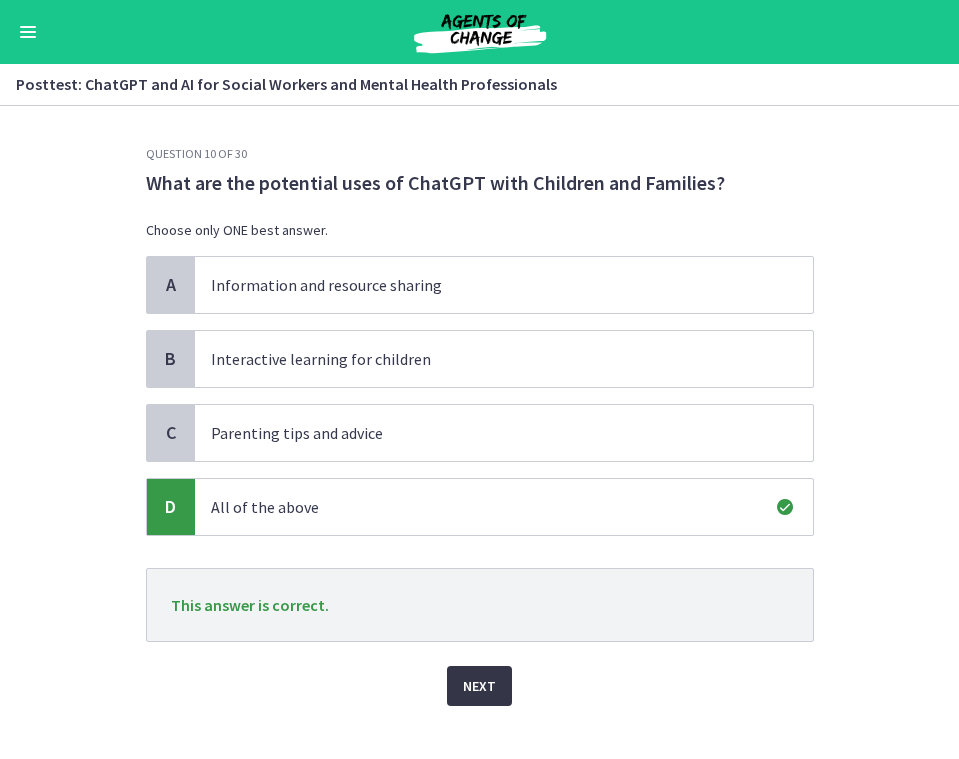 click on "Next" at bounding box center (479, 686) 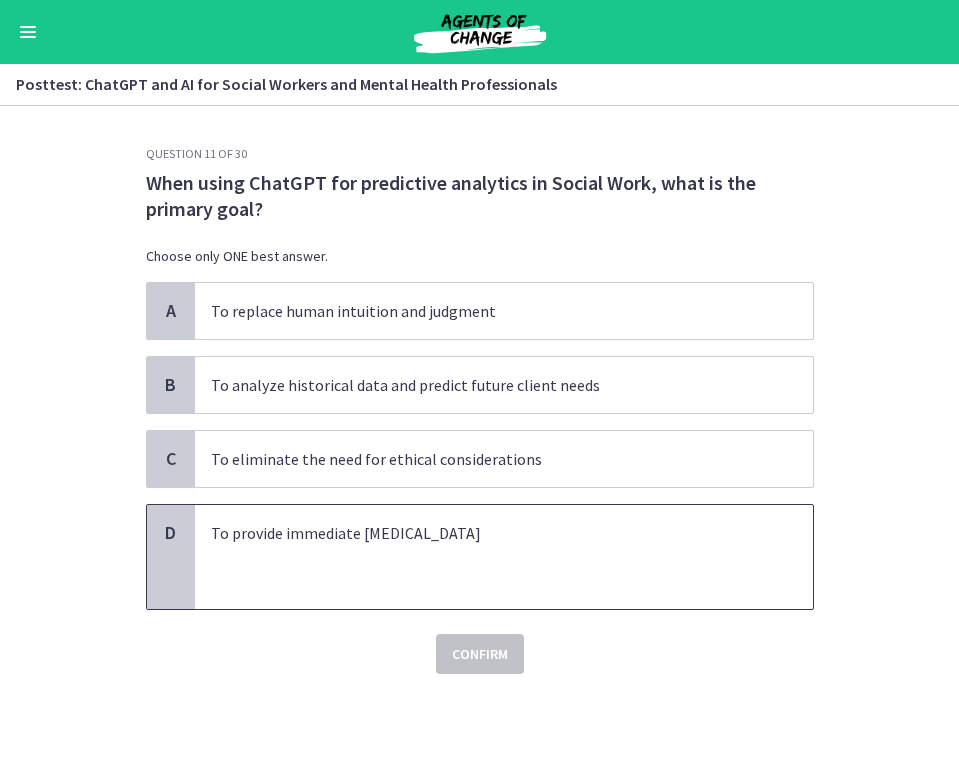 drag, startPoint x: 153, startPoint y: 178, endPoint x: 481, endPoint y: 539, distance: 487.75507 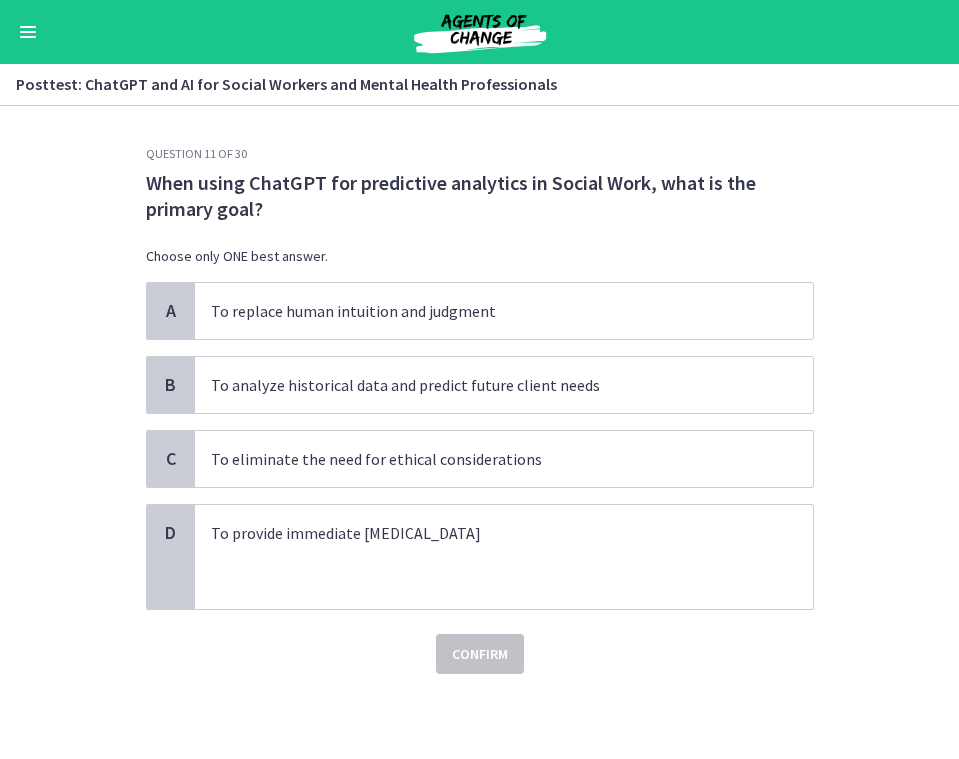 click on "Question   11   of   30
When using ChatGPT for predictive analytics in Social Work, what is the primary goal?
Choose only ONE best answer.
A
To replace human intuition and judgment
B
To analyze historical data and predict future client needs
C
To eliminate the need for ethical considerations
D
To provide immediate [MEDICAL_DATA]
Confirm" 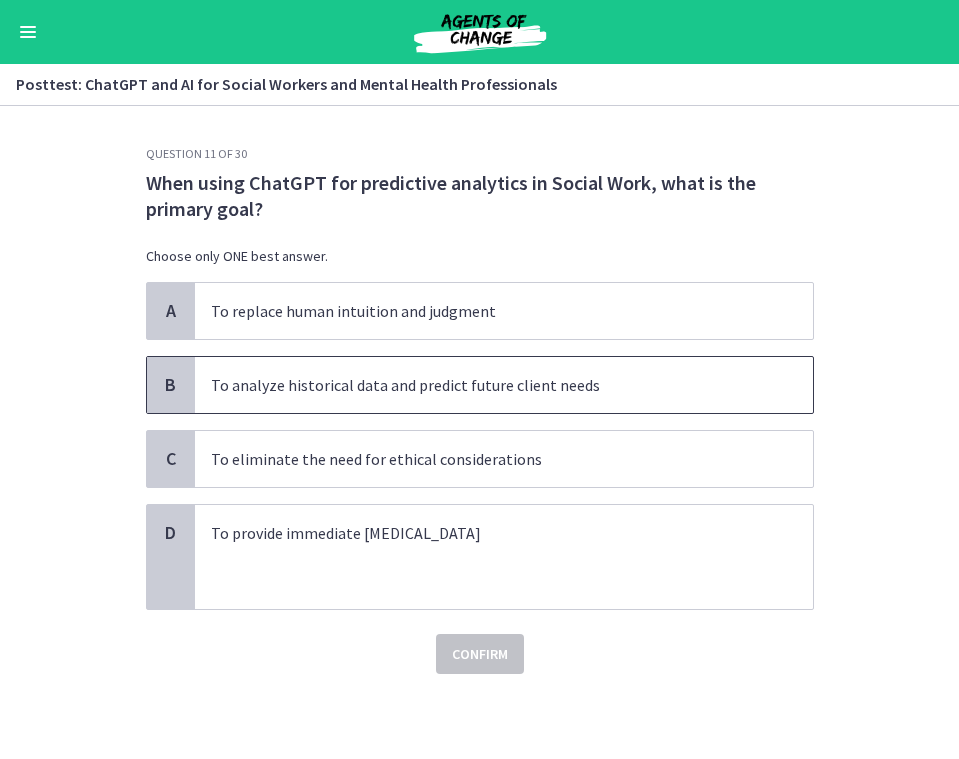 click on "To analyze historical data and predict future client needs" at bounding box center (484, 385) 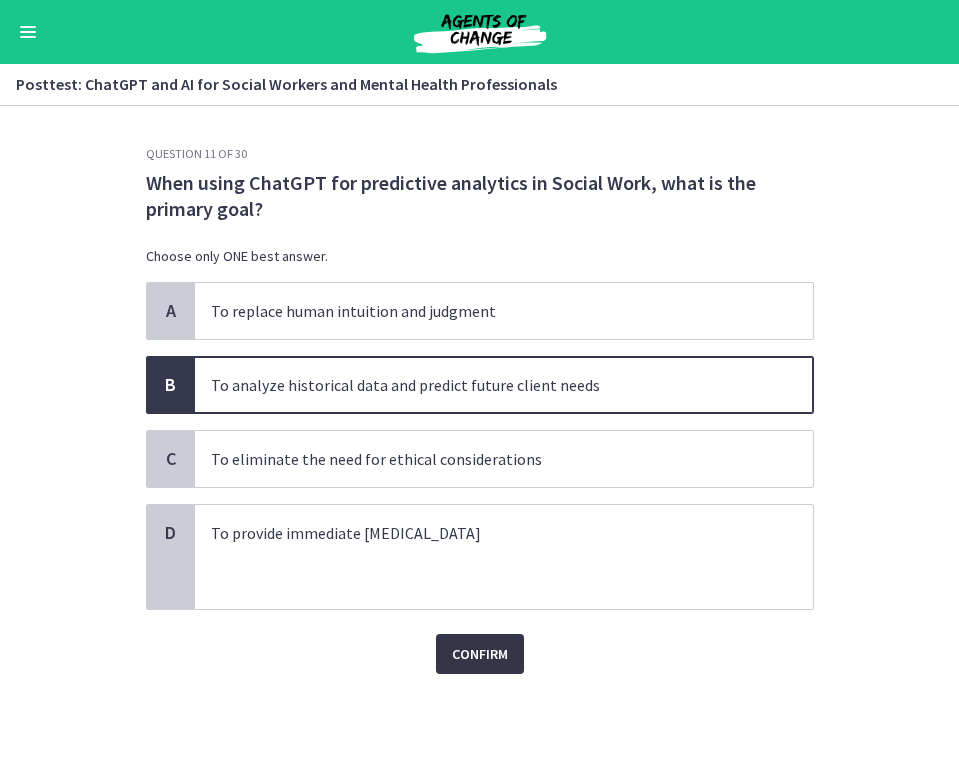 click on "Confirm" at bounding box center [480, 654] 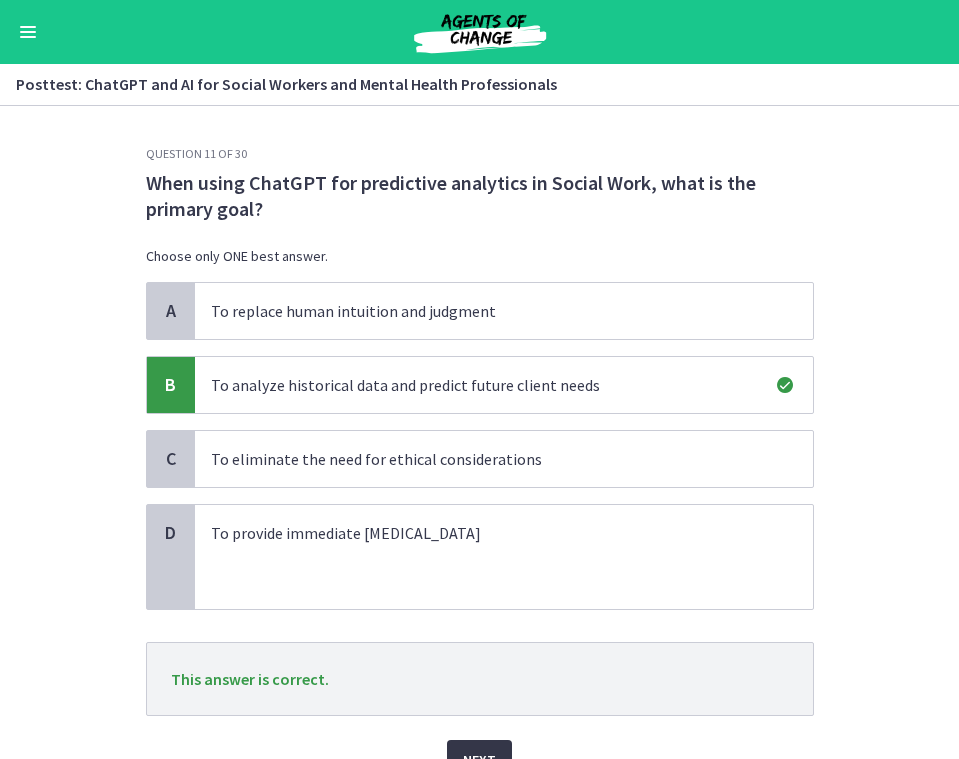 click on "Next" at bounding box center [479, 760] 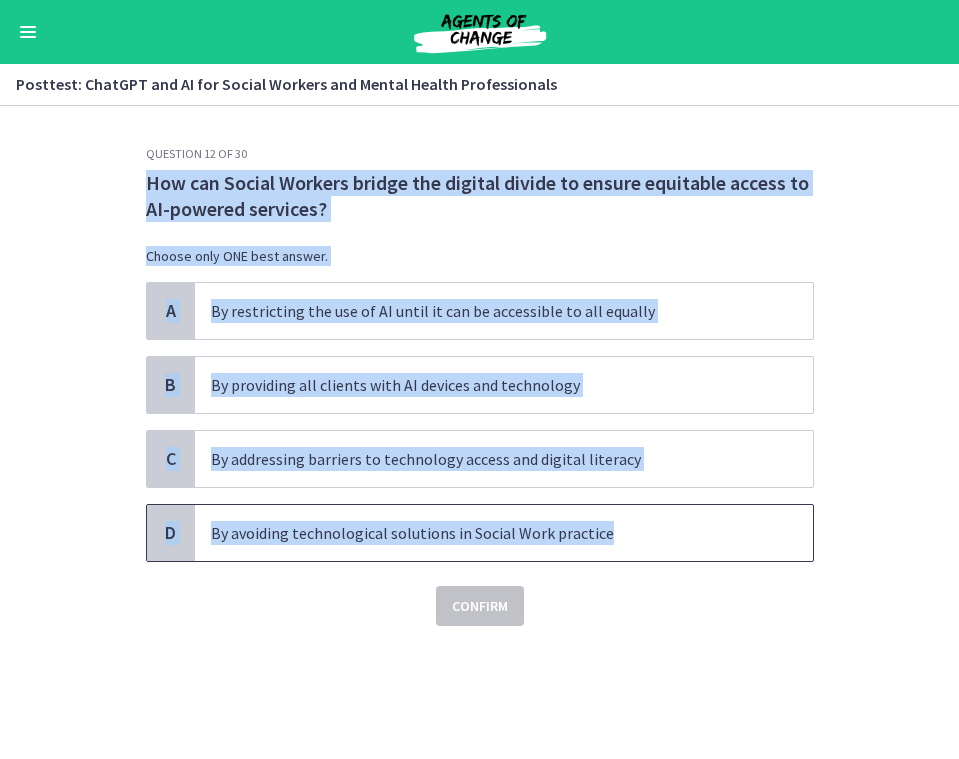 drag, startPoint x: 145, startPoint y: 170, endPoint x: 607, endPoint y: 549, distance: 597.5659 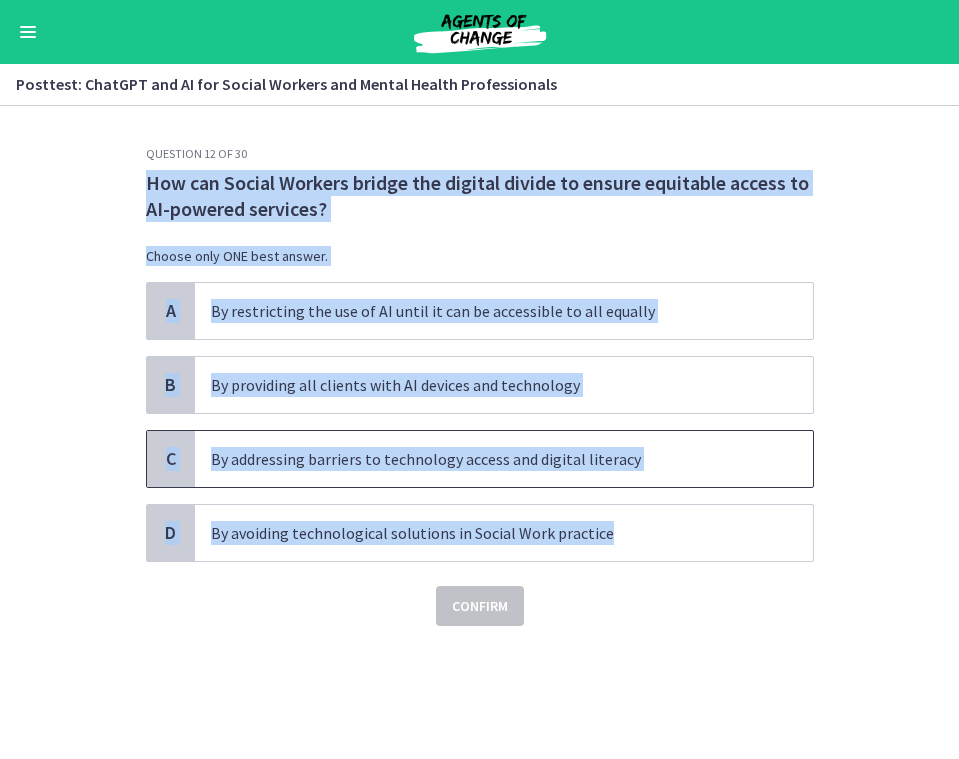 click on "By addressing barriers to technology access and digital literacy" at bounding box center (484, 459) 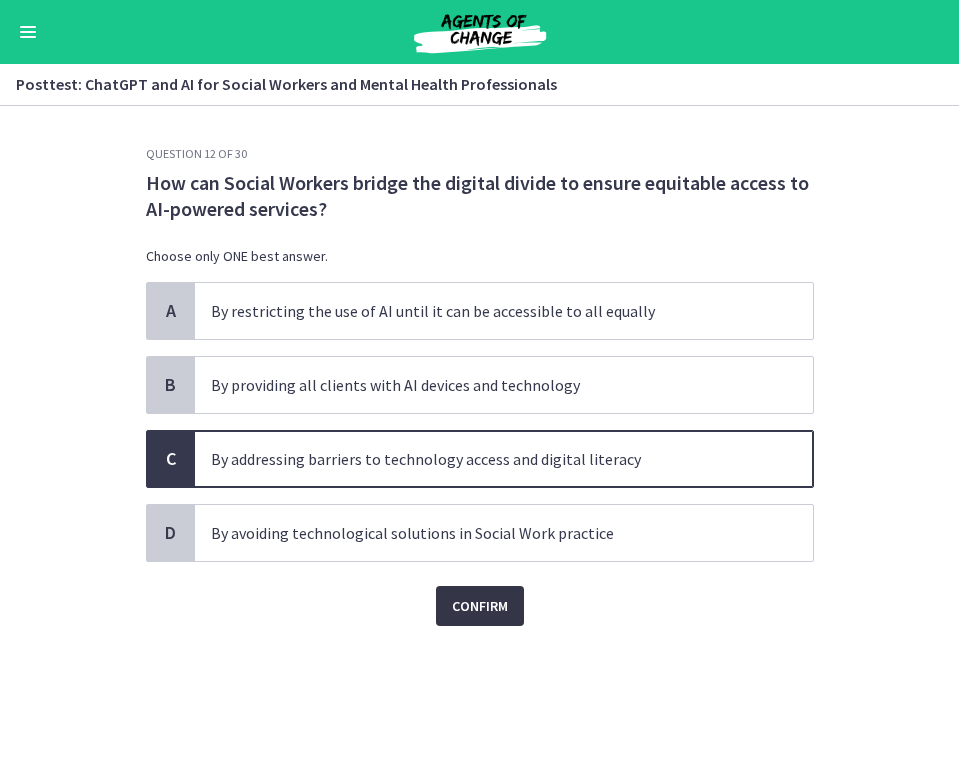 click on "Confirm" at bounding box center [480, 606] 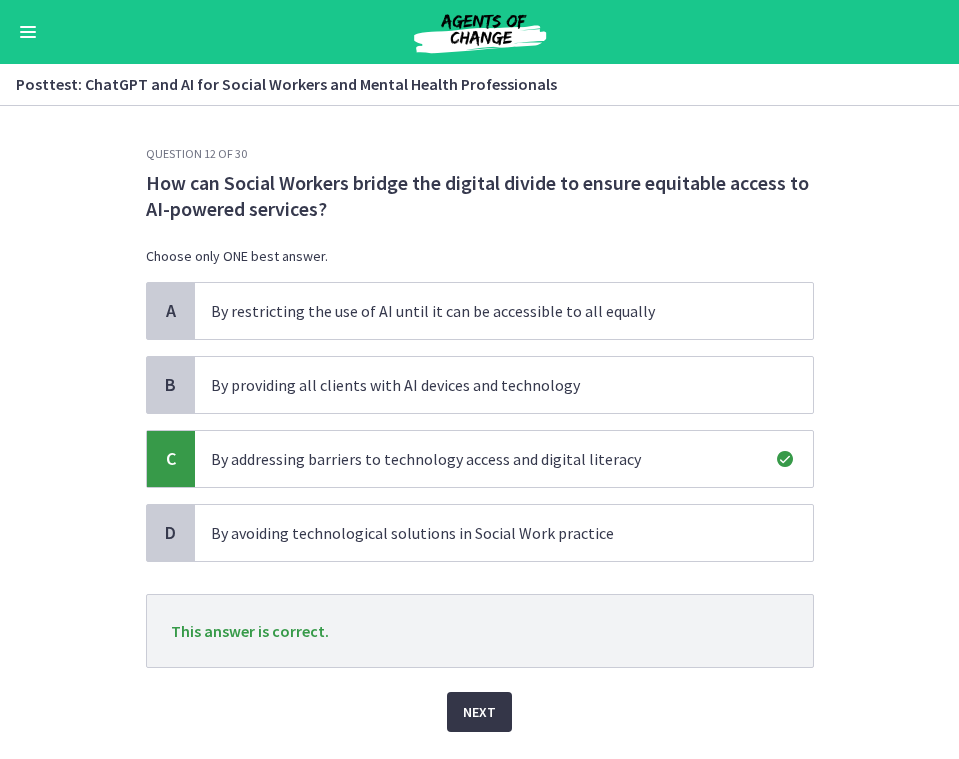 click on "Next" at bounding box center [479, 712] 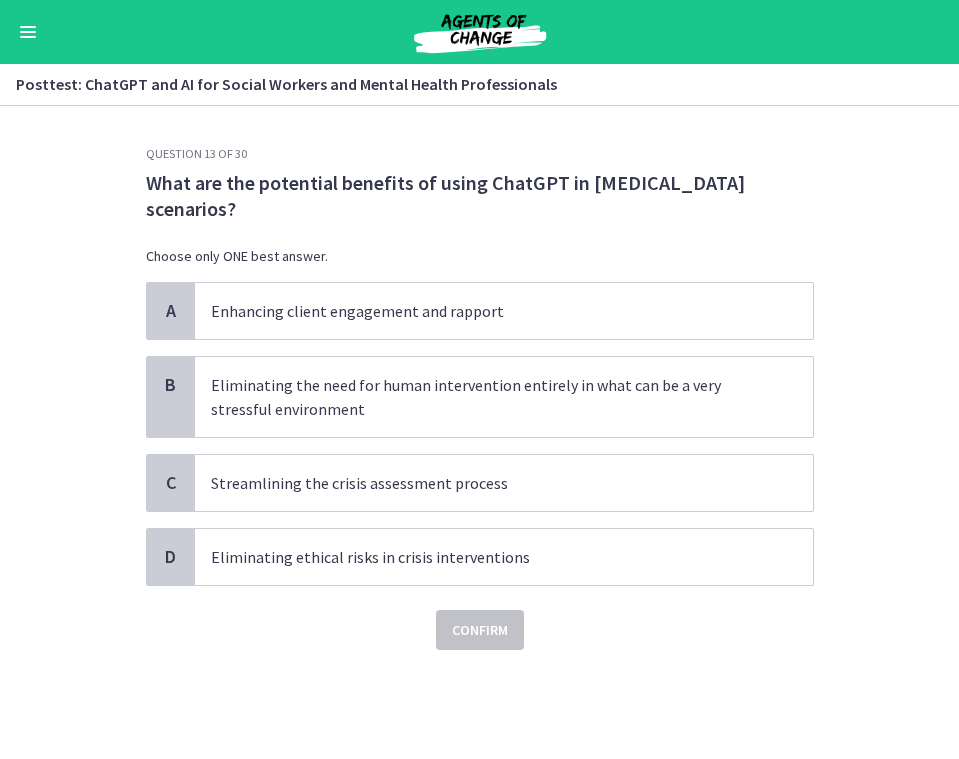 drag, startPoint x: 137, startPoint y: 169, endPoint x: 270, endPoint y: 210, distance: 139.17615 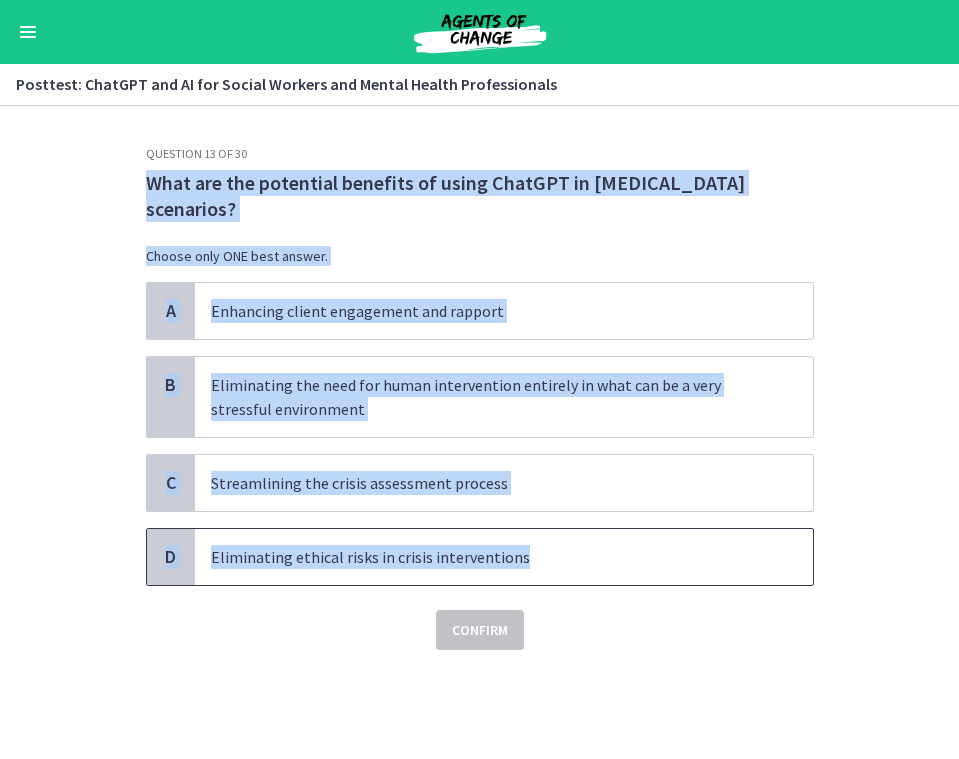 drag, startPoint x: 138, startPoint y: 182, endPoint x: 535, endPoint y: 567, distance: 553.0226 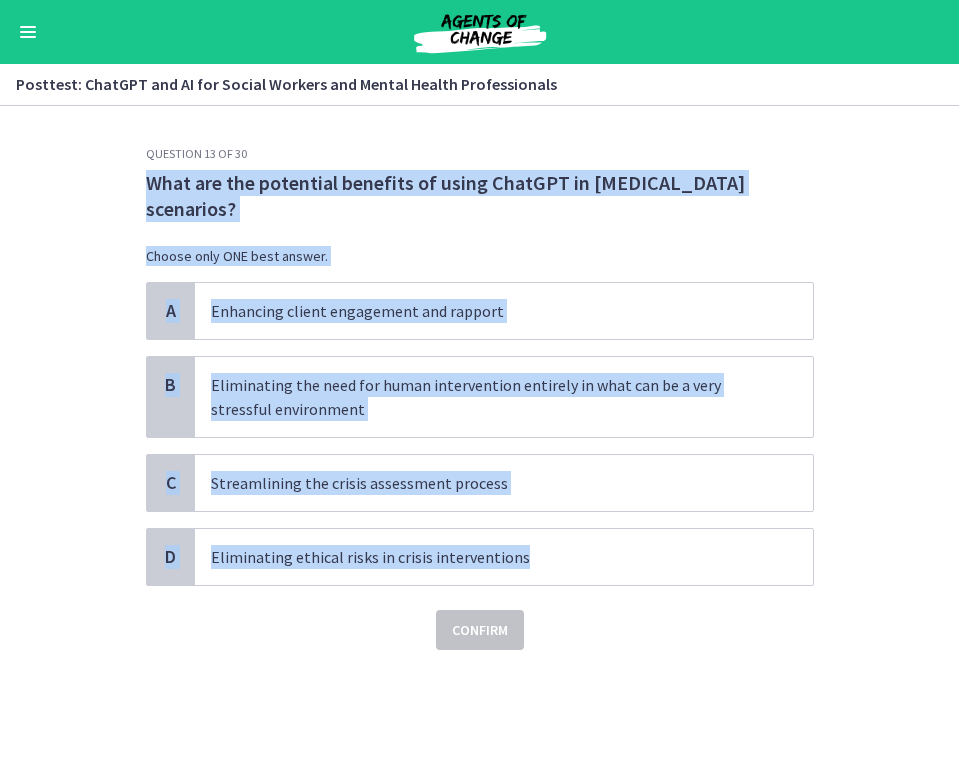 click on "Confirm" at bounding box center (480, 618) 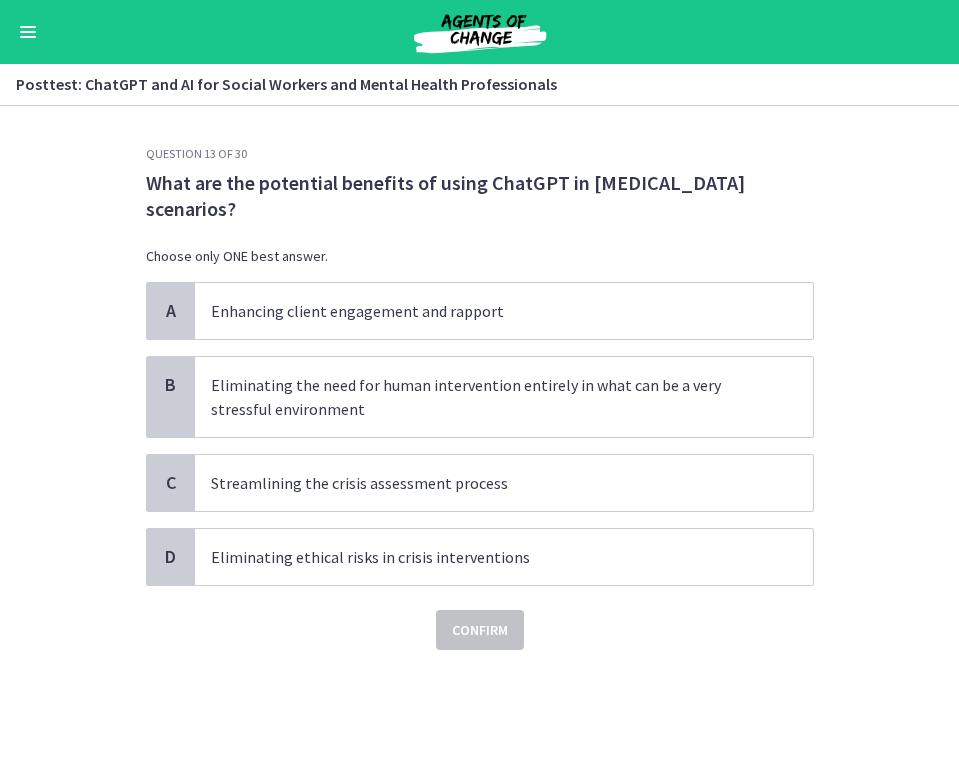 click on "Confirm" at bounding box center [480, 618] 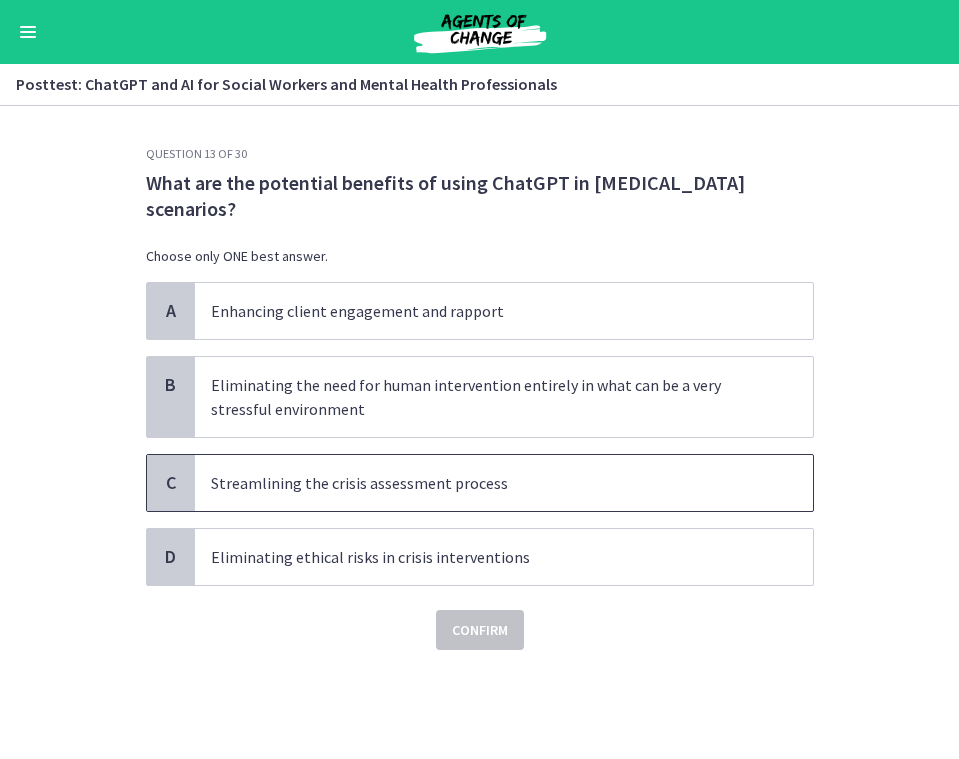 click on "Streamlining the crisis assessment process" at bounding box center (484, 483) 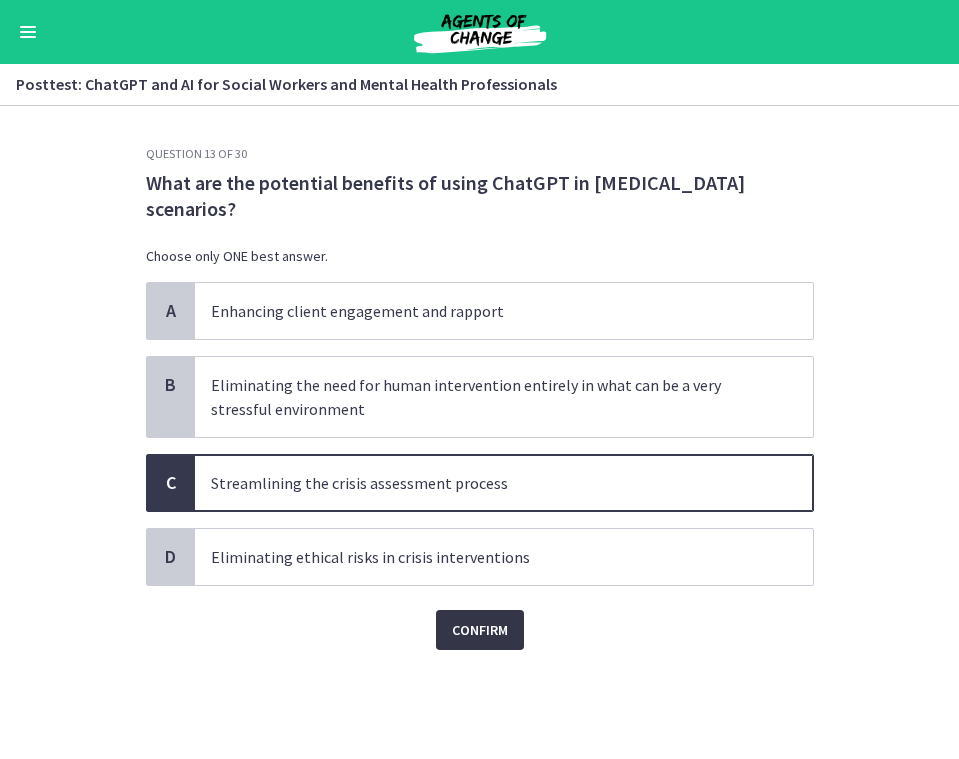 click on "Confirm" at bounding box center [480, 630] 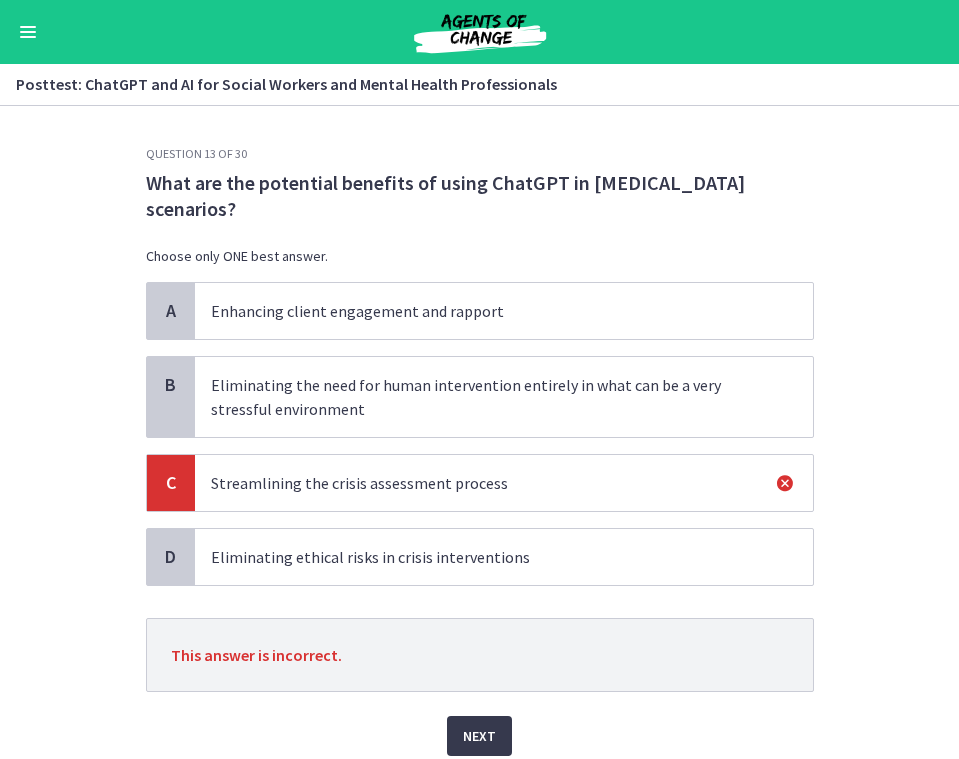 scroll, scrollTop: 0, scrollLeft: 0, axis: both 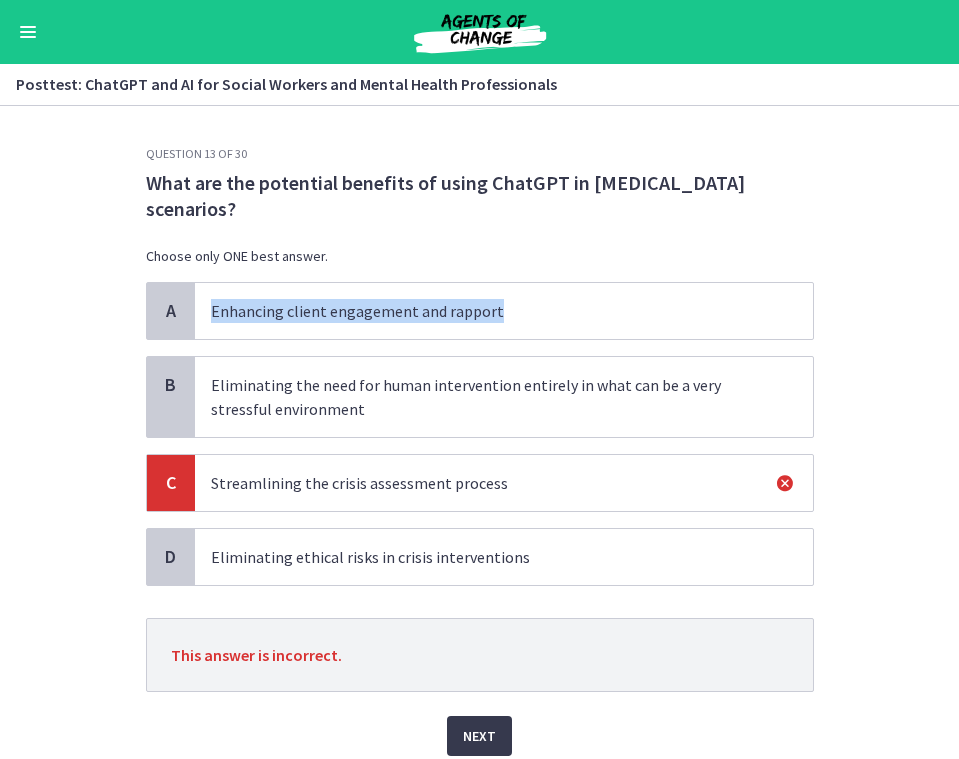 click on "Enhancing client engagement and rapport" at bounding box center [504, 311] 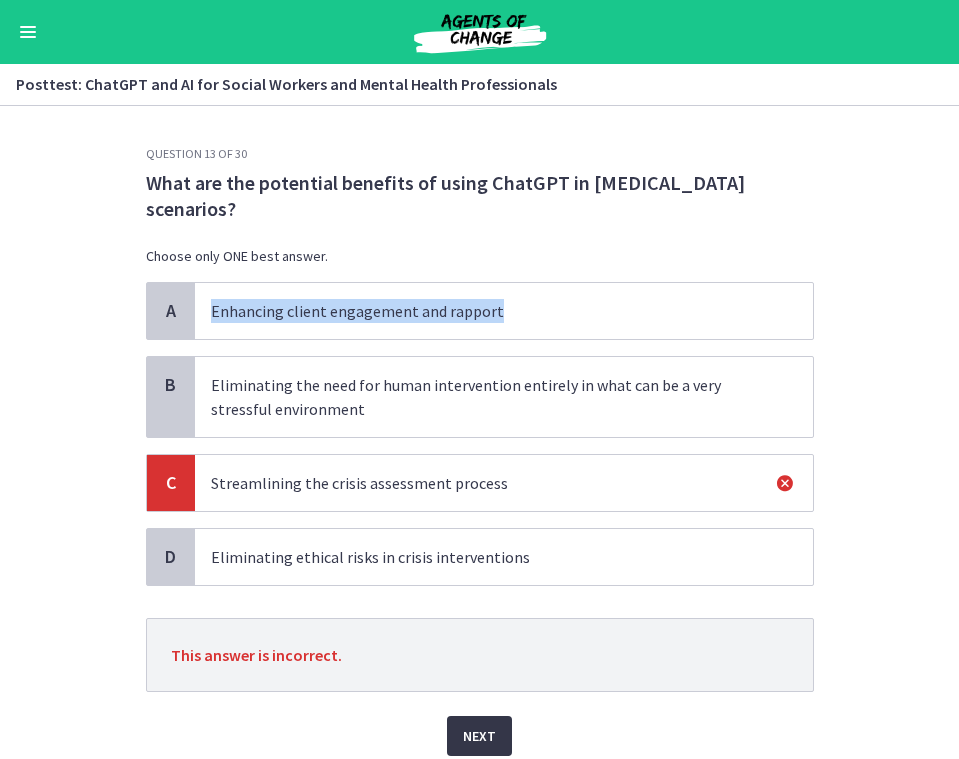 click on "Next" at bounding box center (479, 736) 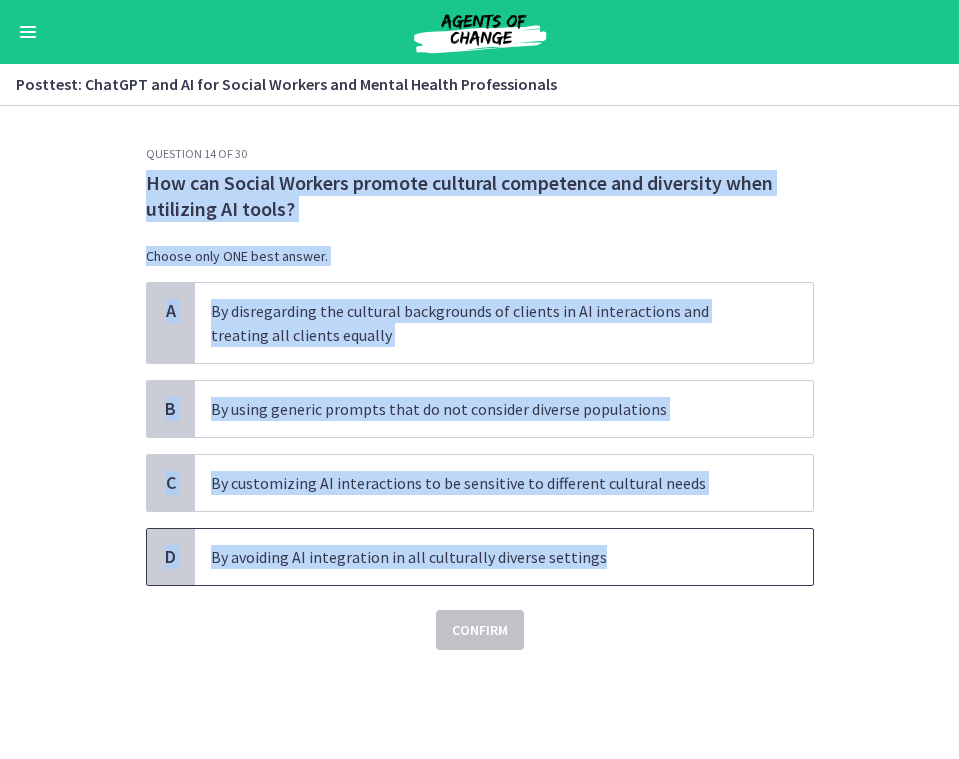 drag, startPoint x: 137, startPoint y: 181, endPoint x: 660, endPoint y: 567, distance: 650.0192 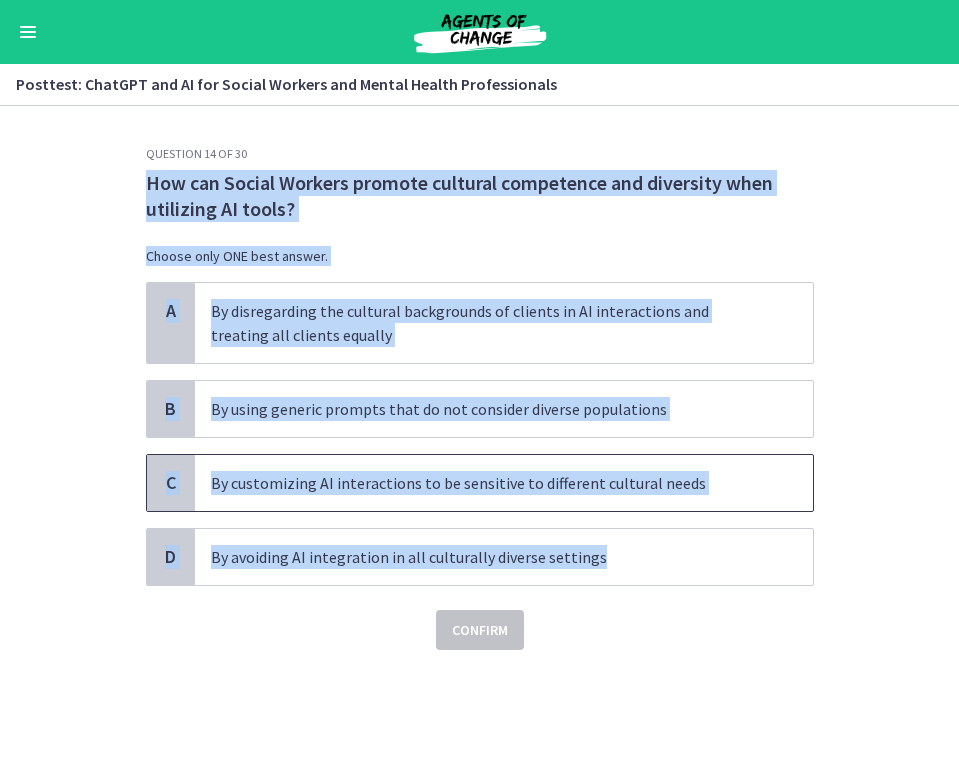 click on "By customizing AI interactions to be sensitive to different cultural needs" at bounding box center [484, 483] 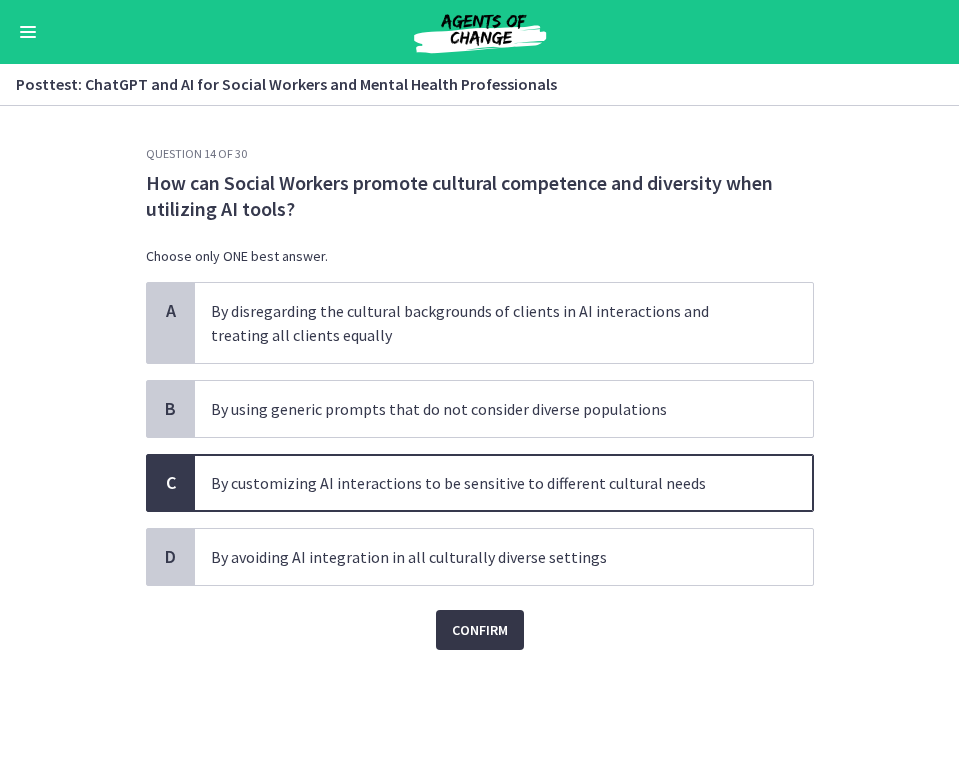 click on "Confirm" at bounding box center (480, 630) 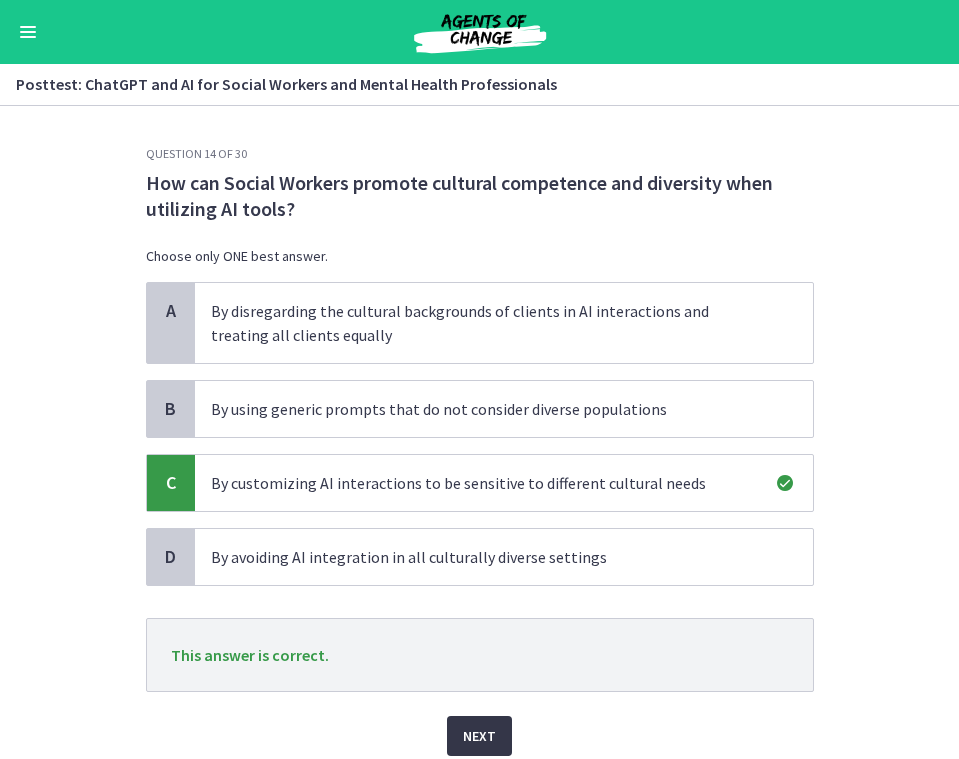 click on "Next" at bounding box center (479, 736) 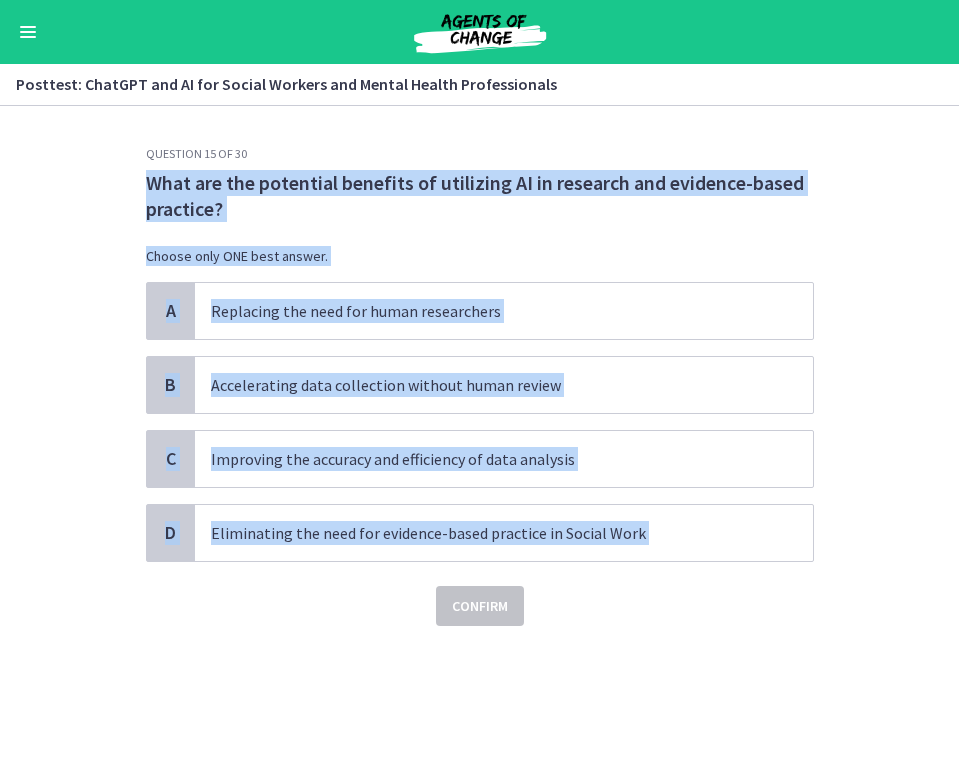 drag, startPoint x: 144, startPoint y: 178, endPoint x: 700, endPoint y: 580, distance: 686.1049 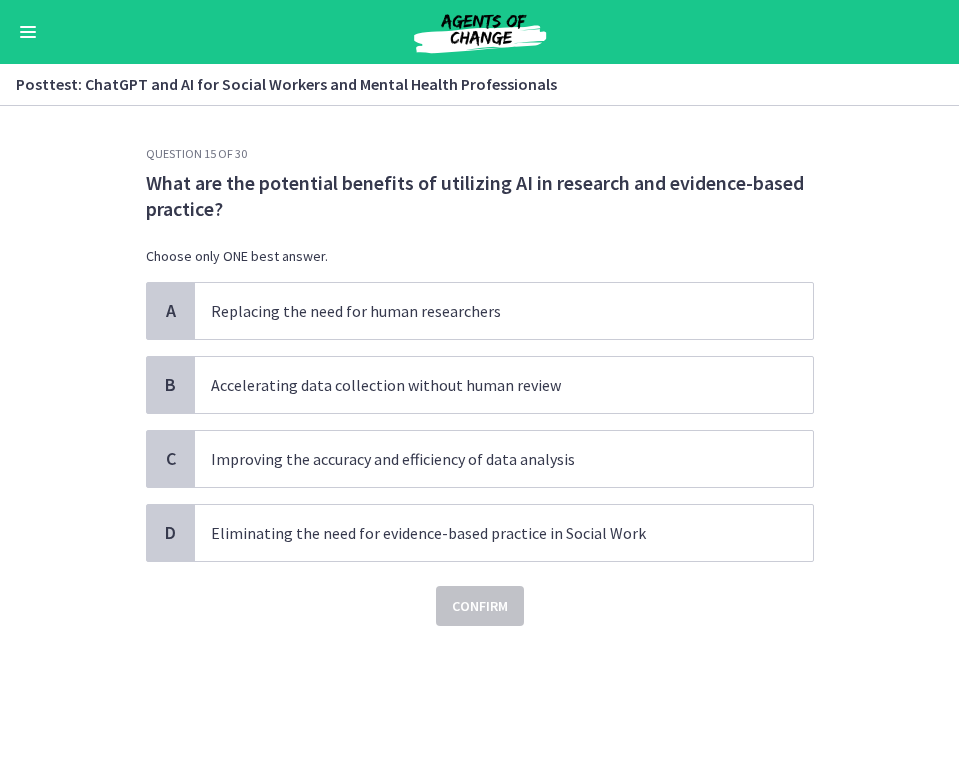 click on "Confirm" at bounding box center (480, 594) 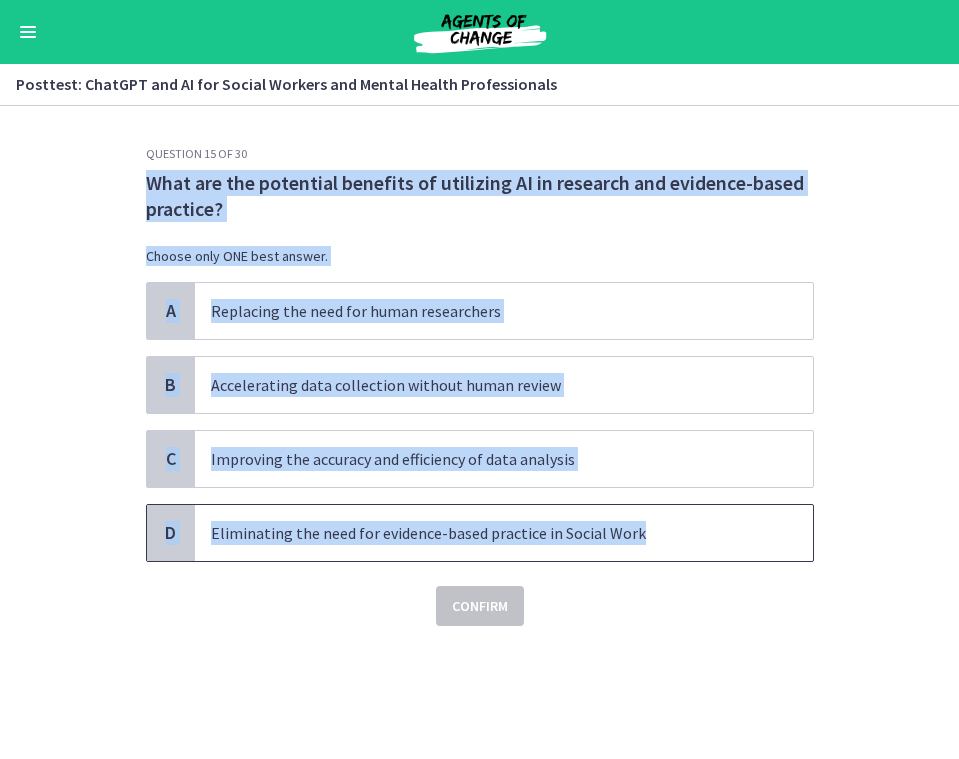 drag, startPoint x: 130, startPoint y: 168, endPoint x: 634, endPoint y: 532, distance: 621.70087 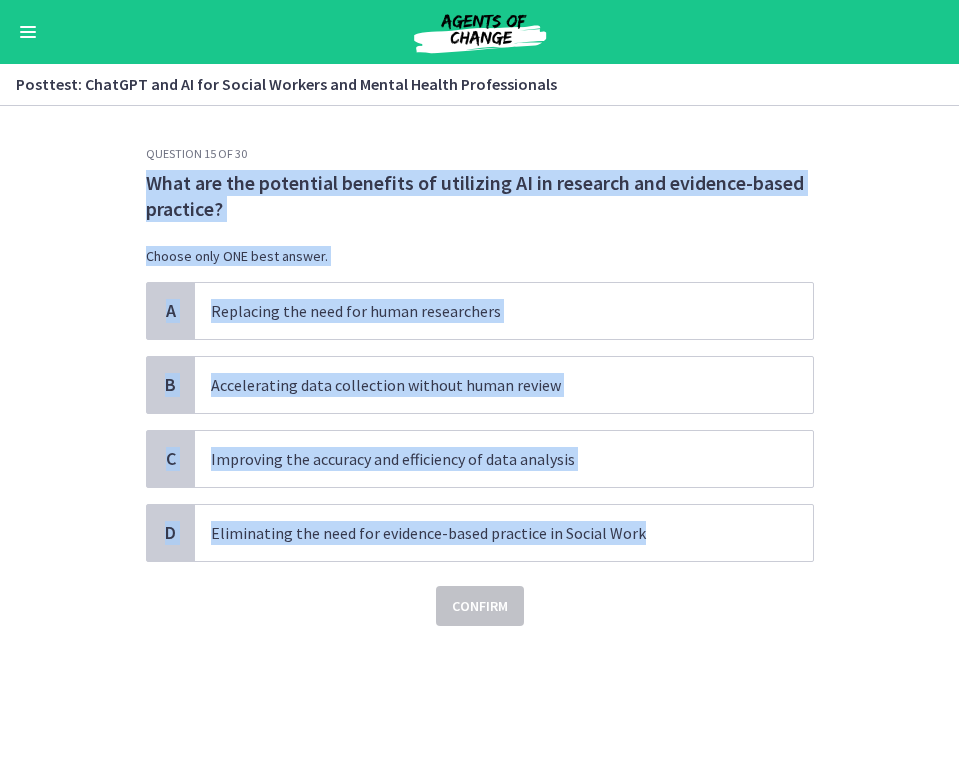 click on "Question   15   of   30
What are the potential benefits of utilizing AI in research and evidence-based practice?
Choose only ONE best answer.
A
Replacing the need for human researchers
B
Accelerating data collection without human review
C
Improving the accuracy and efficiency of data analysis
D
Eliminating the need for evidence-based practice in Social Work
Confirm" at bounding box center (479, 432) 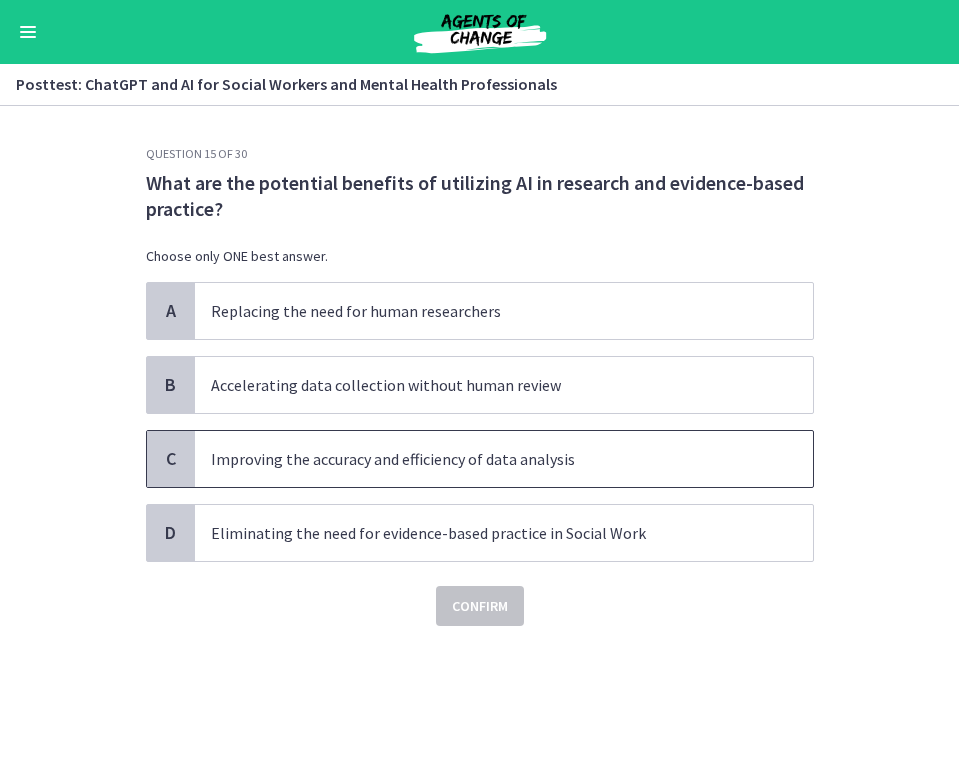 click on "Improving the accuracy and efficiency of data analysis" at bounding box center (484, 459) 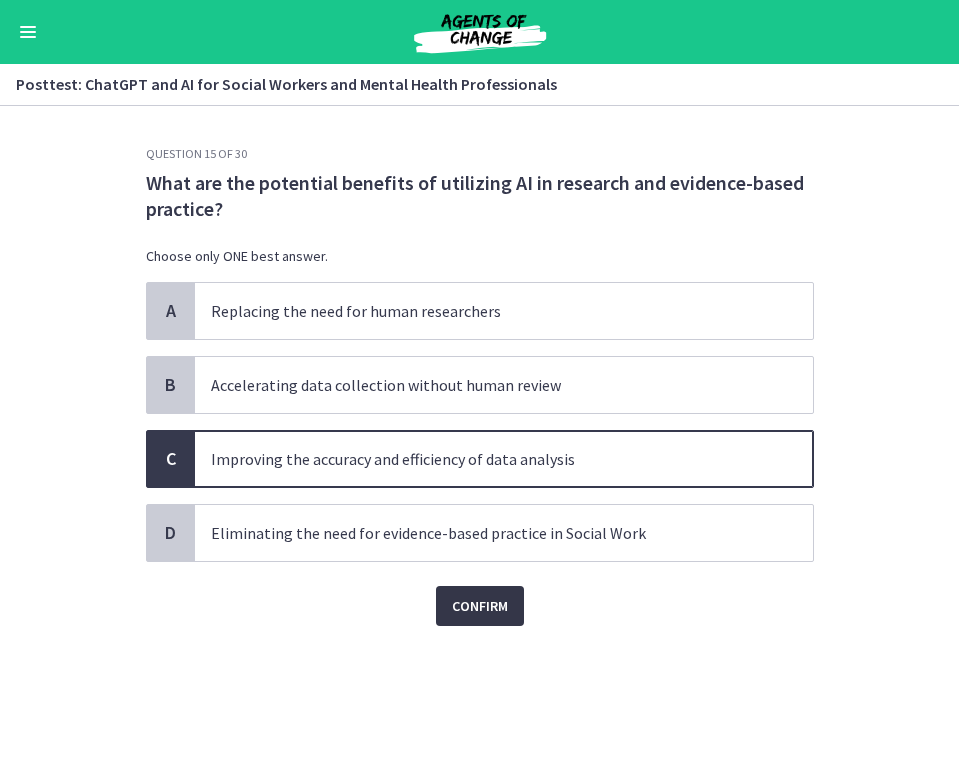 click on "Confirm" at bounding box center (480, 606) 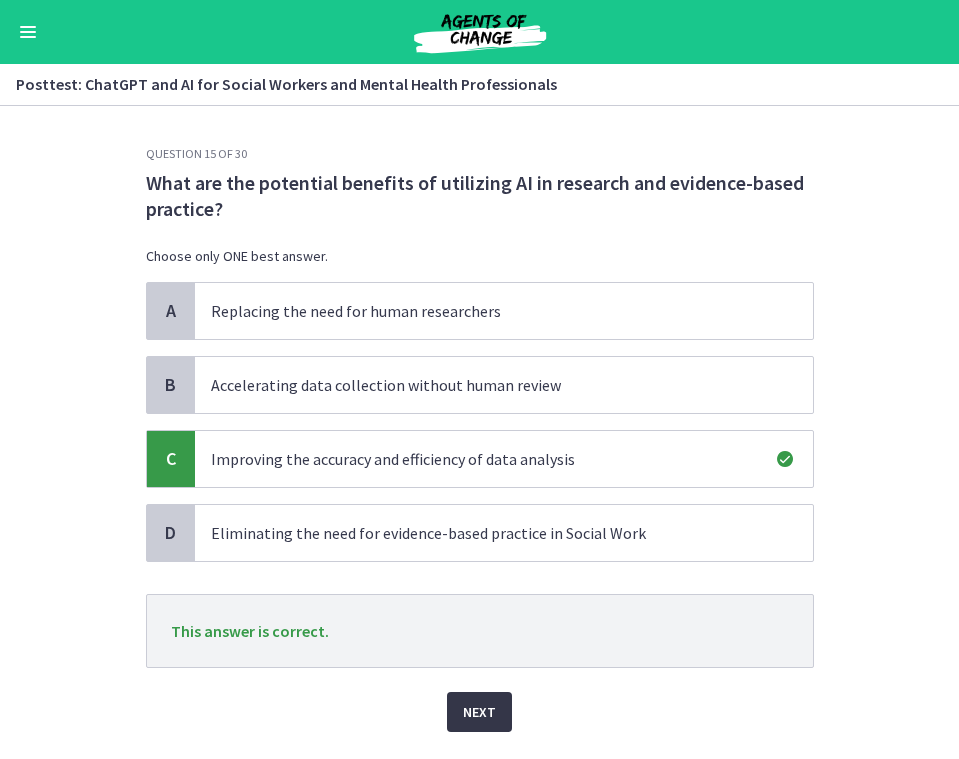 click on "Next" at bounding box center [479, 712] 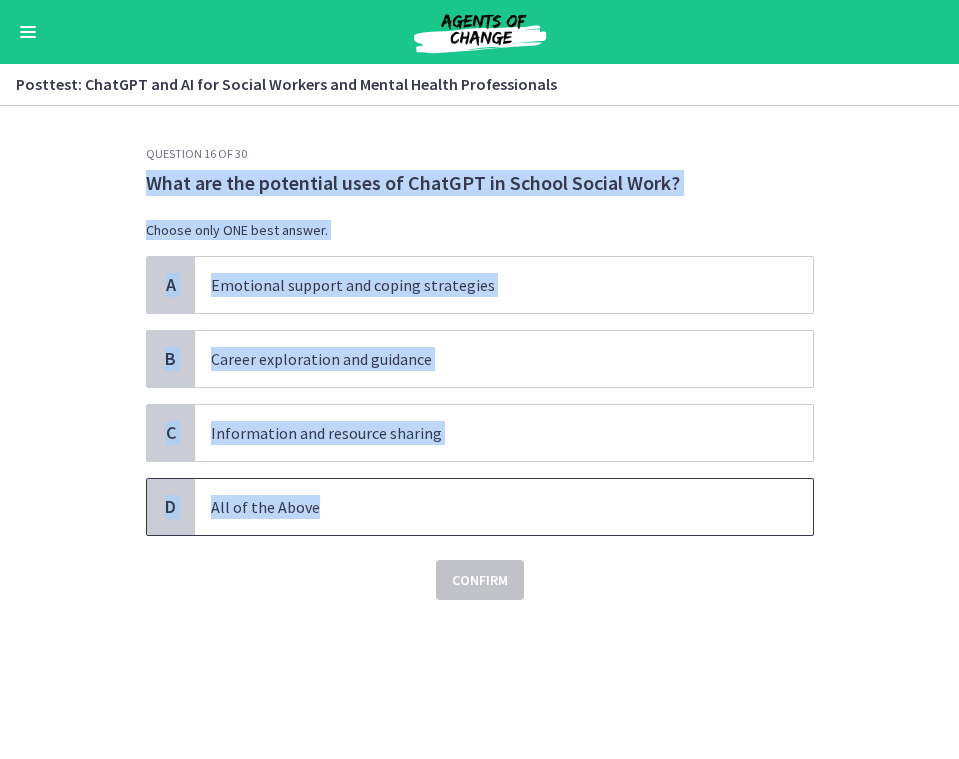 drag, startPoint x: 133, startPoint y: 169, endPoint x: 356, endPoint y: 511, distance: 408.28055 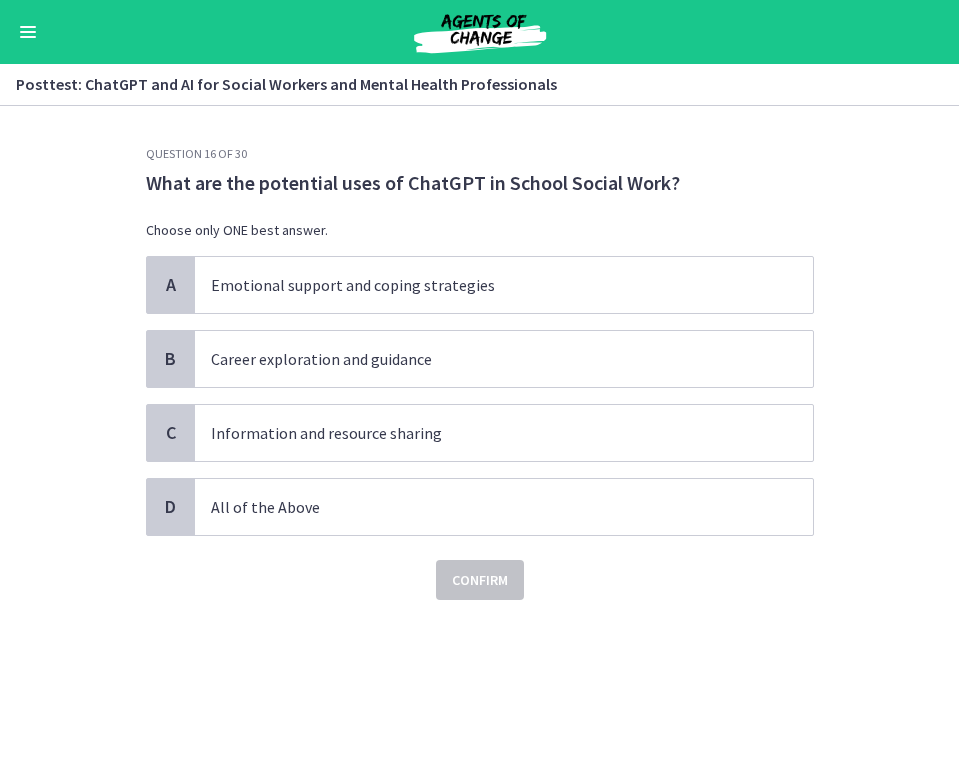 click on "Confirm" at bounding box center (480, 568) 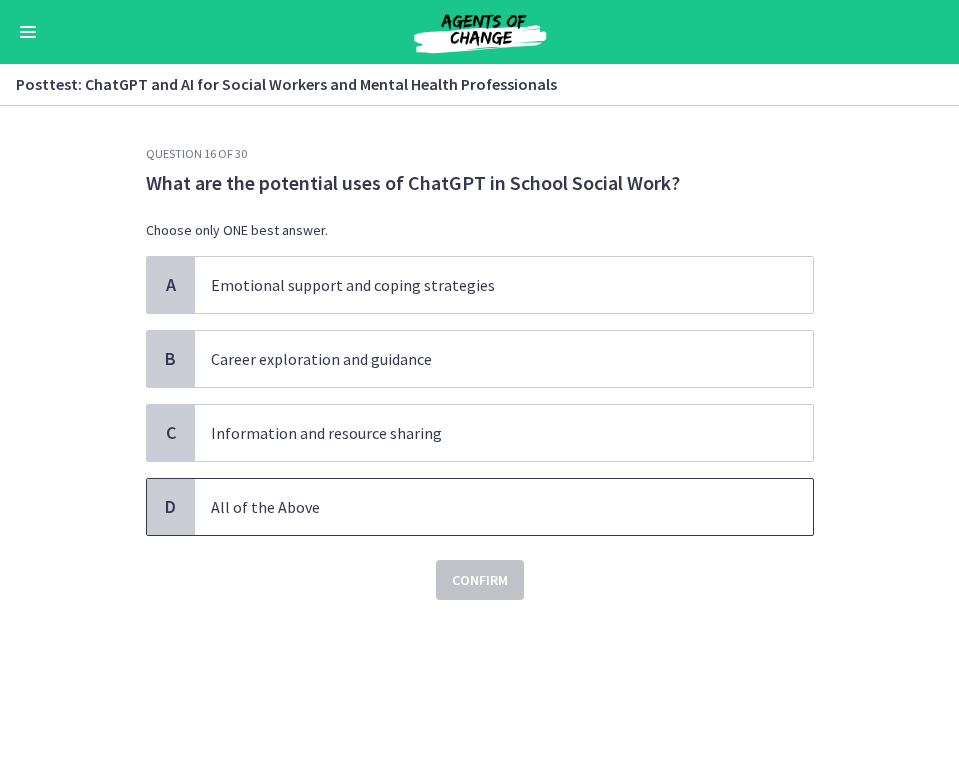 click on "All of the Above" at bounding box center (504, 507) 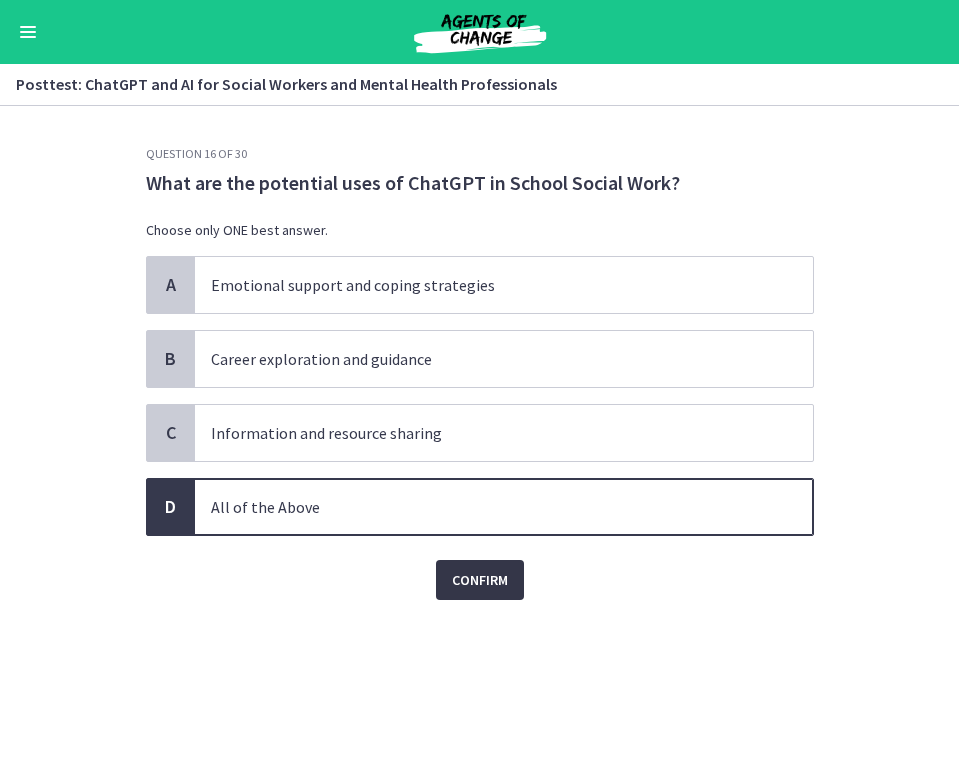 click on "Confirm" at bounding box center [480, 580] 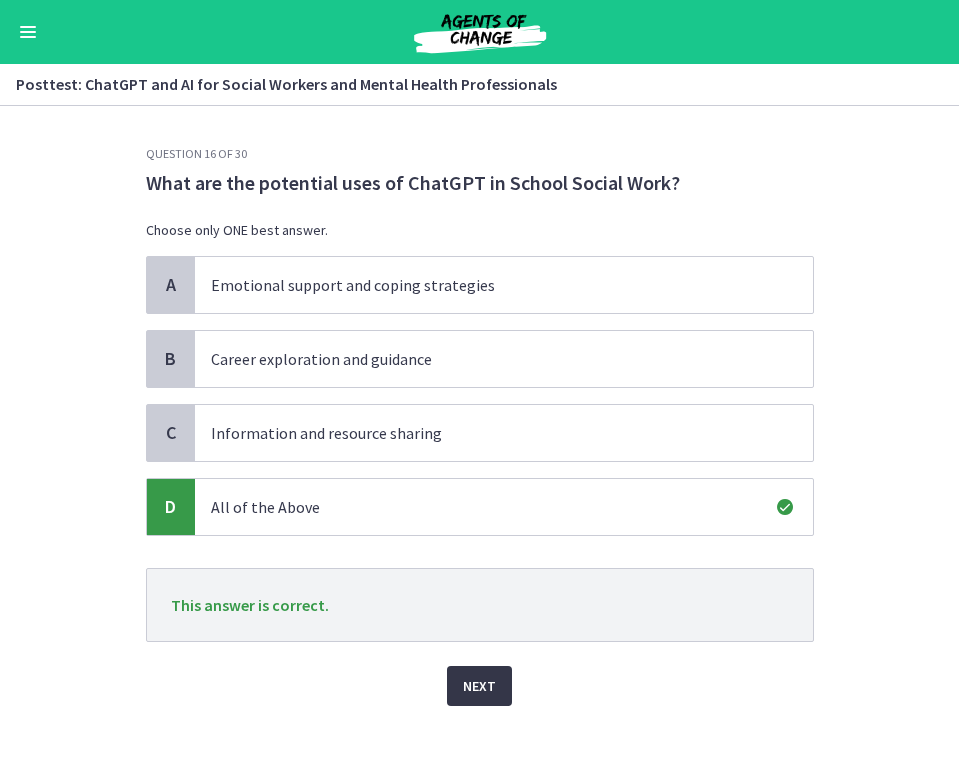 click on "Next" at bounding box center [479, 686] 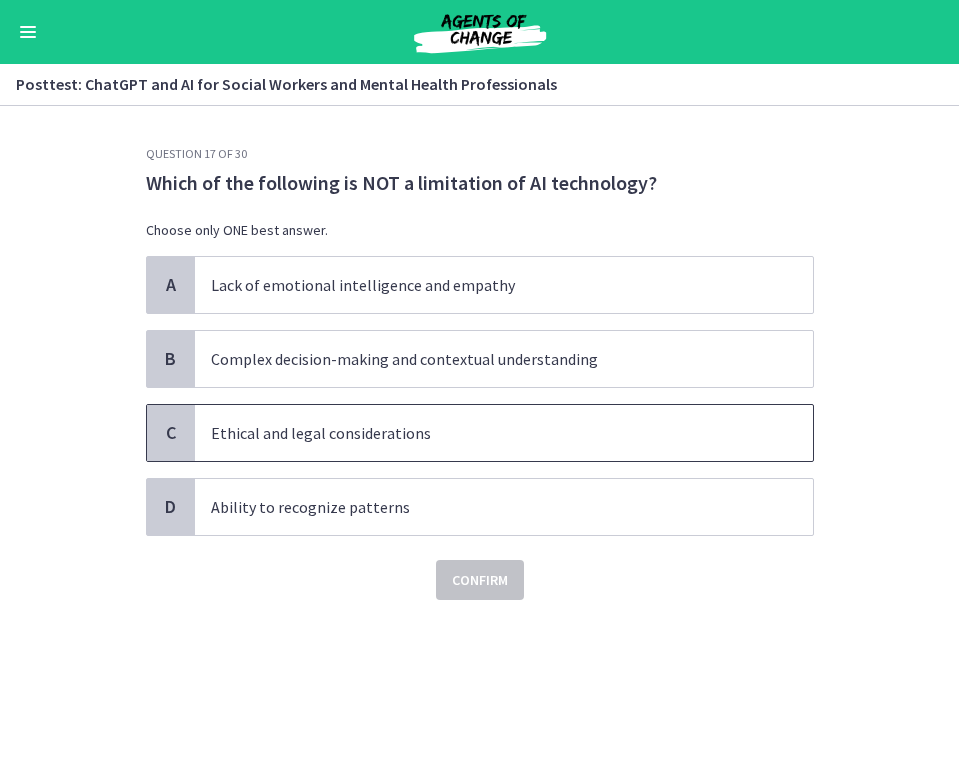click on "Ethical and legal considerations" at bounding box center [484, 433] 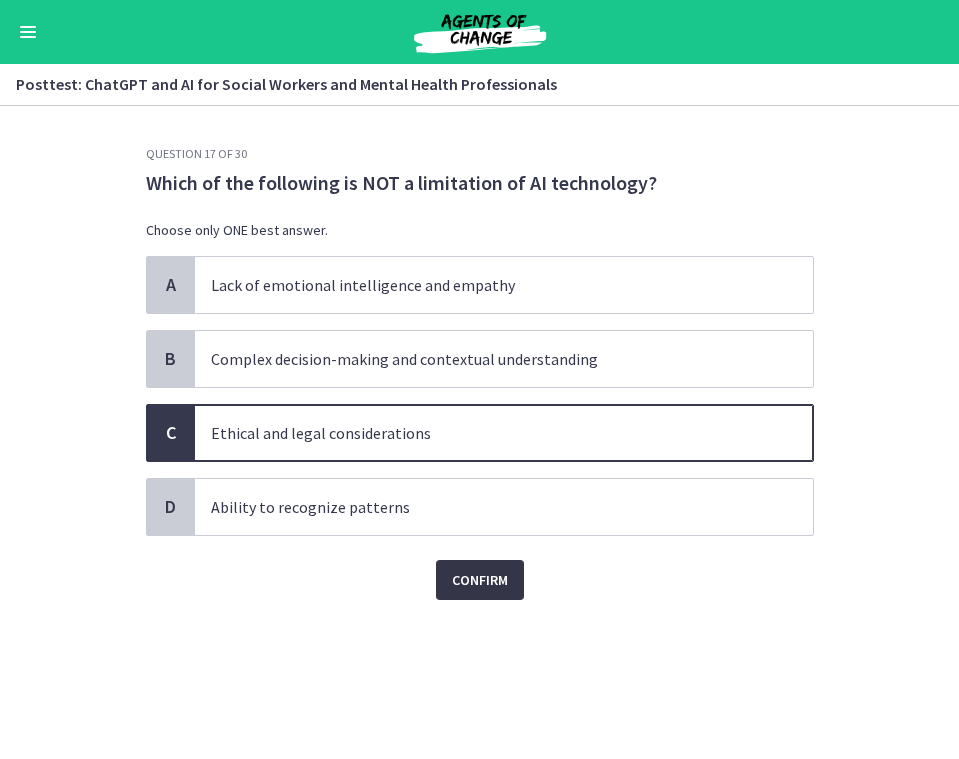 click on "Confirm" at bounding box center [480, 580] 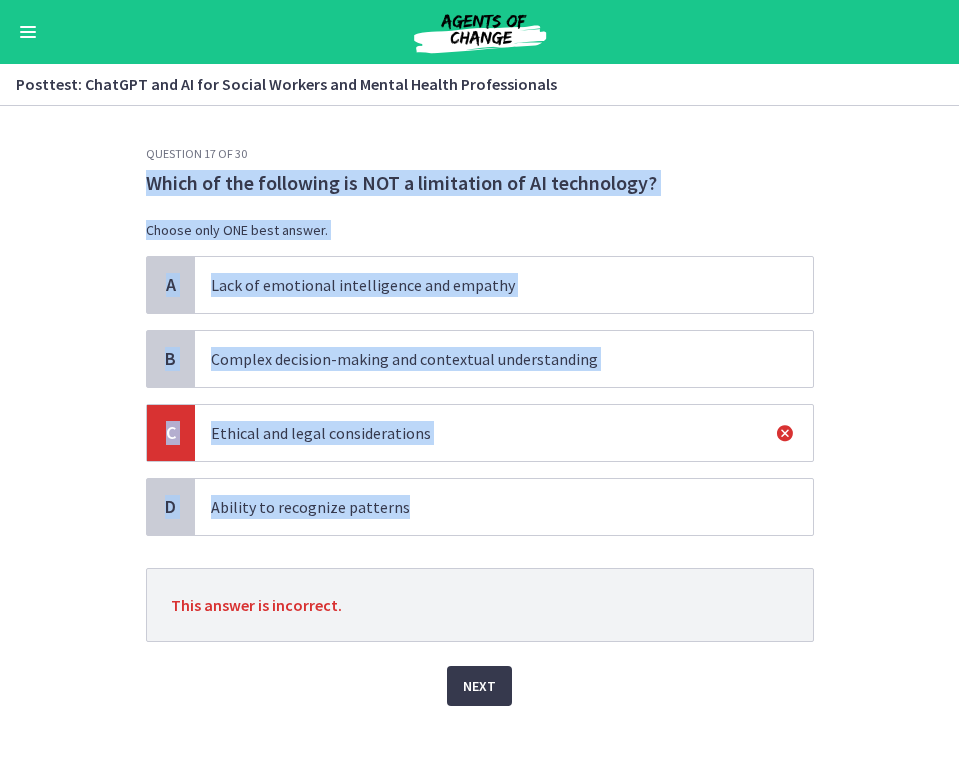 drag, startPoint x: 130, startPoint y: 172, endPoint x: 442, endPoint y: 514, distance: 462.9341 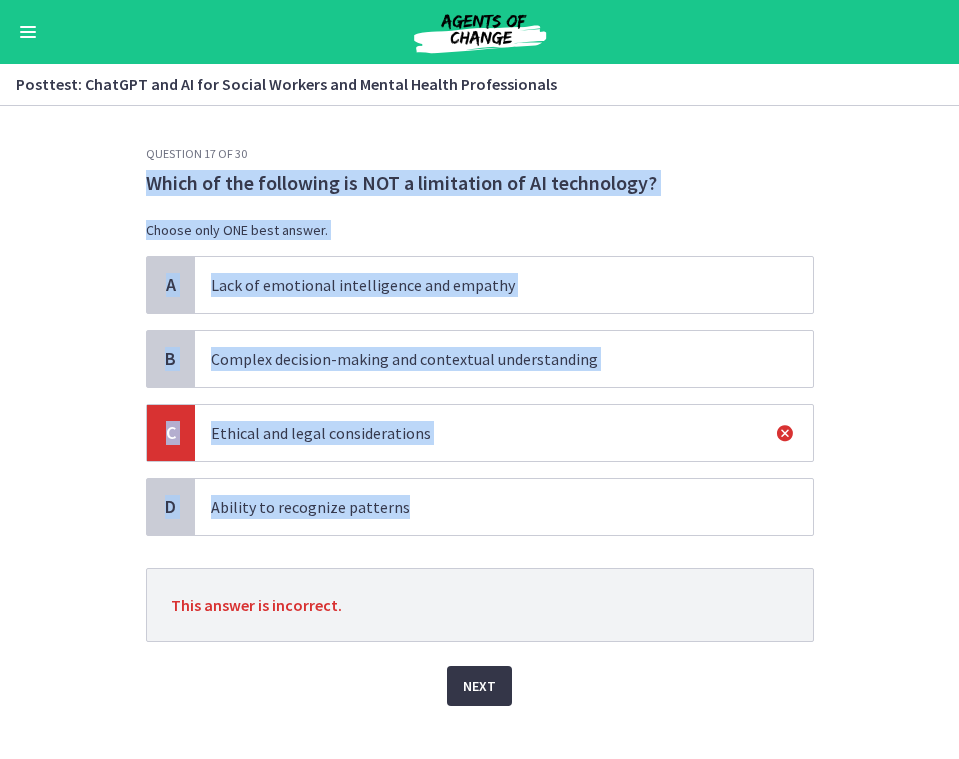 click on "Next" at bounding box center [479, 686] 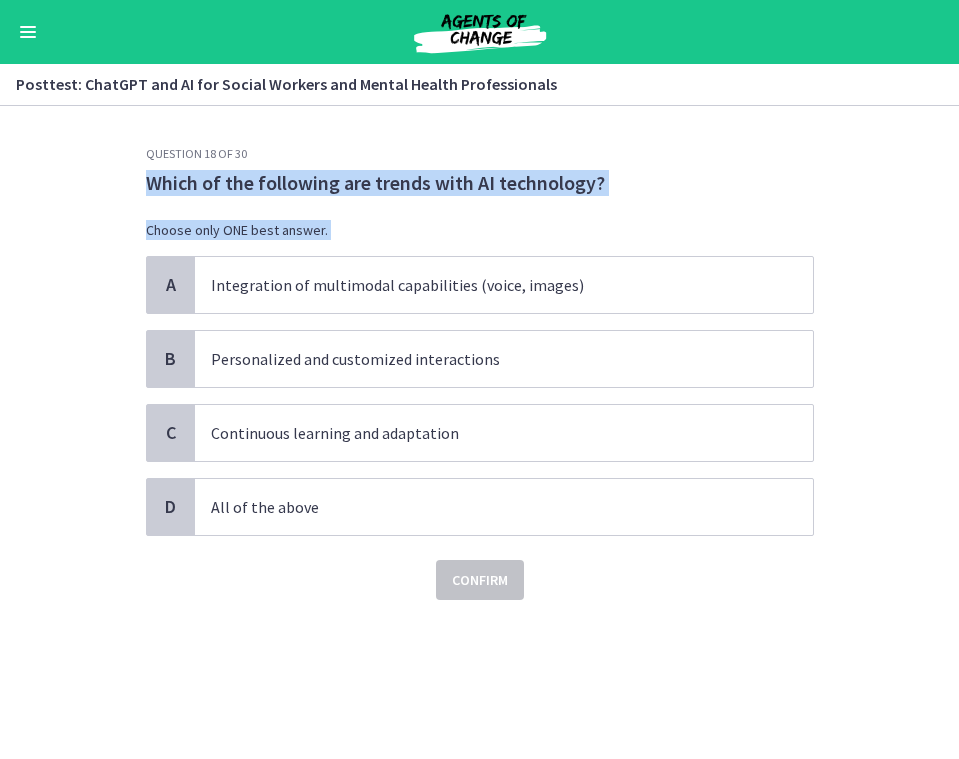 click on "Question   18   of   30
Which of the following are trends with AI technology?
Choose only ONE best answer.
A
Integration of multimodal capabilities (voice, images)
B
Personalized and customized interactions
C
Continuous learning and adaptation
D
All of the above
Confirm" at bounding box center (479, 432) 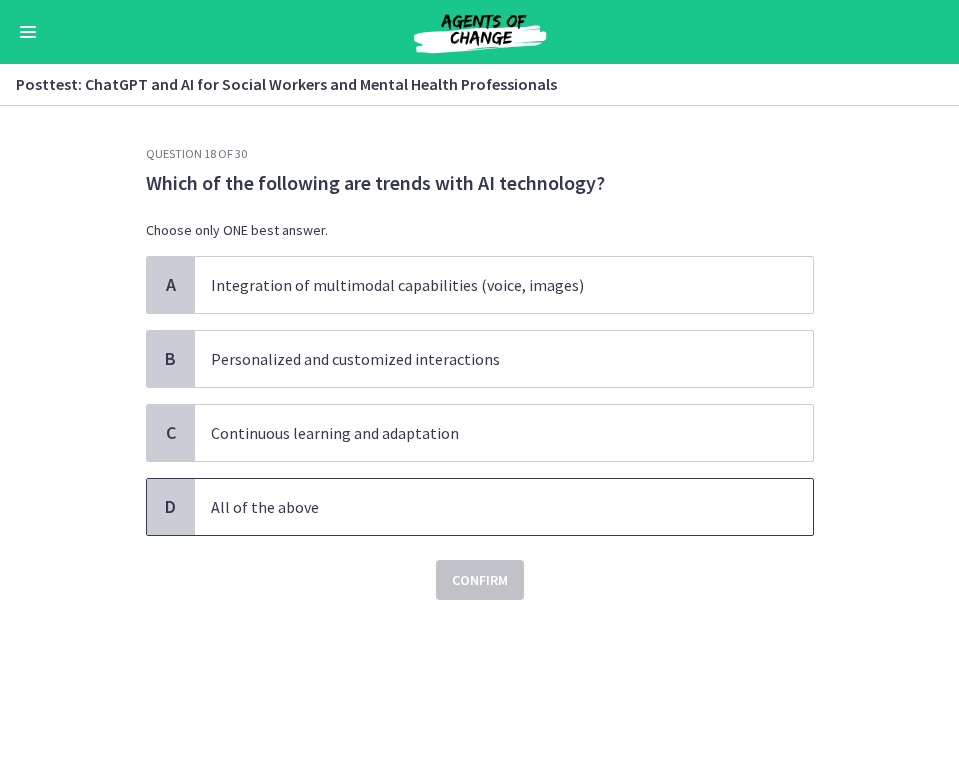 click on "All of the above" at bounding box center (504, 507) 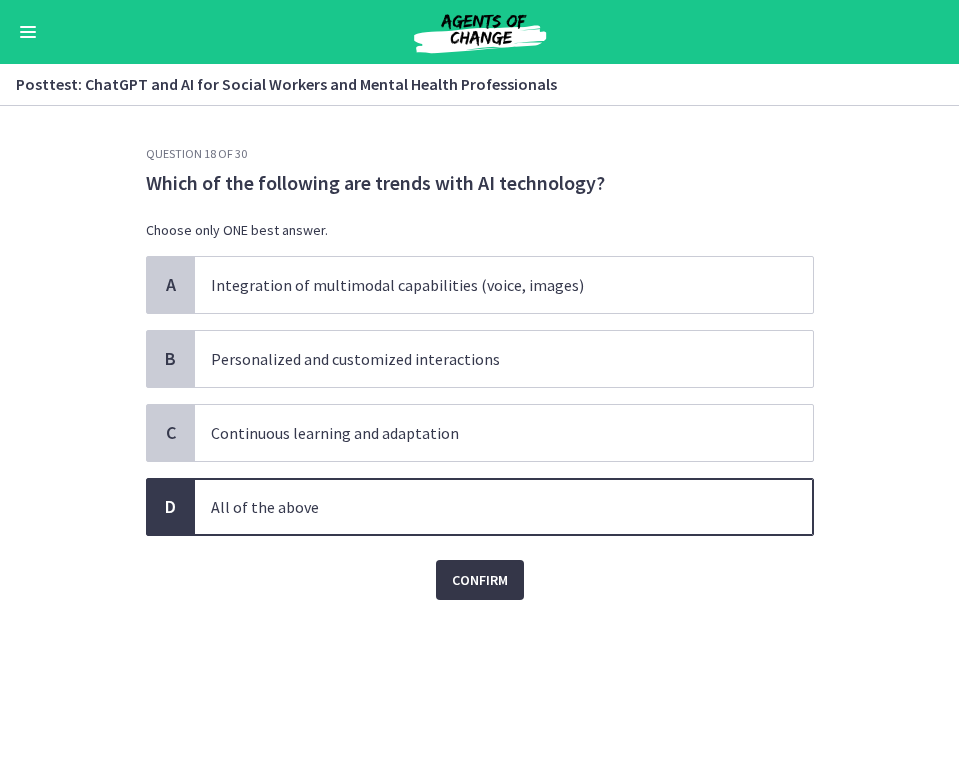 click on "Confirm" at bounding box center [480, 580] 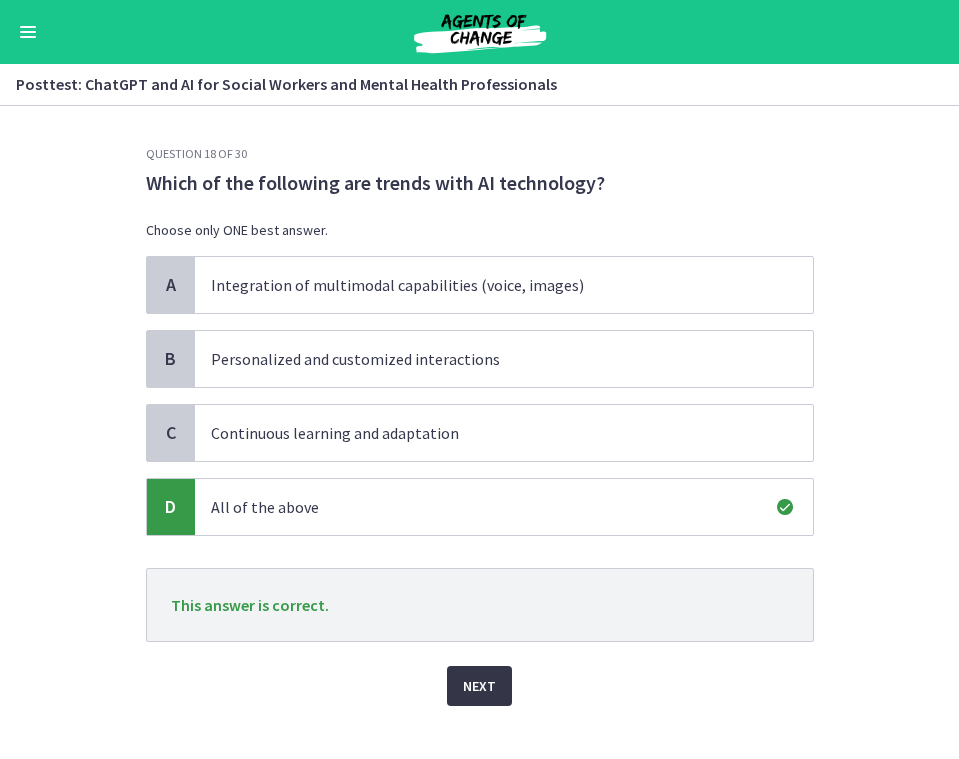 click on "Next" at bounding box center [479, 686] 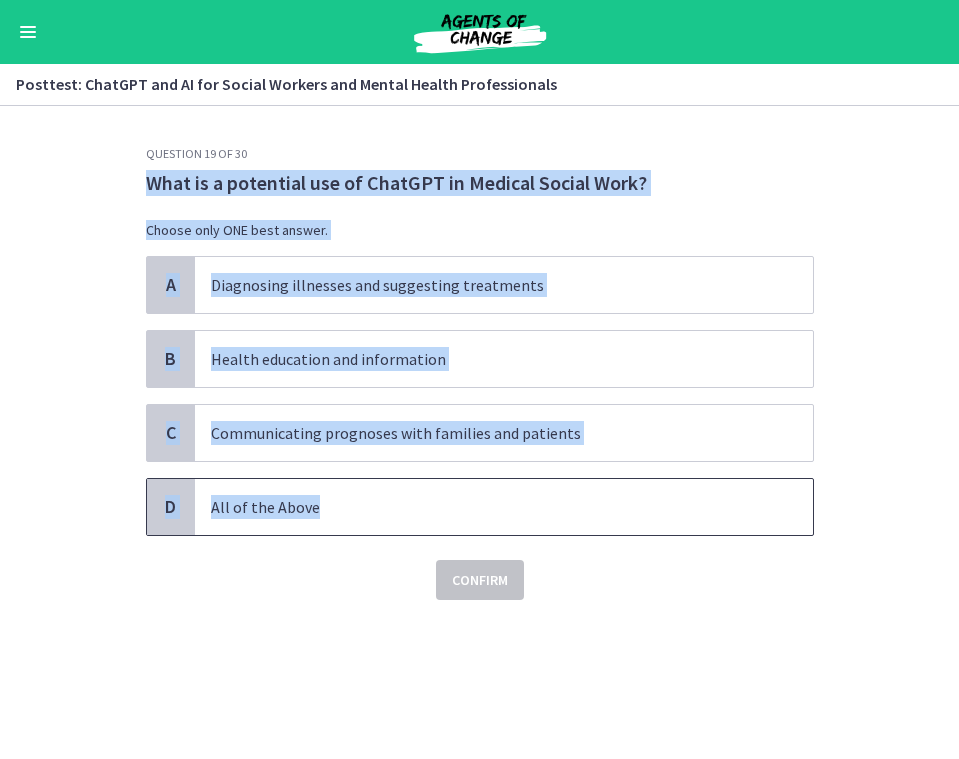 drag, startPoint x: 120, startPoint y: 172, endPoint x: 366, endPoint y: 506, distance: 414.8156 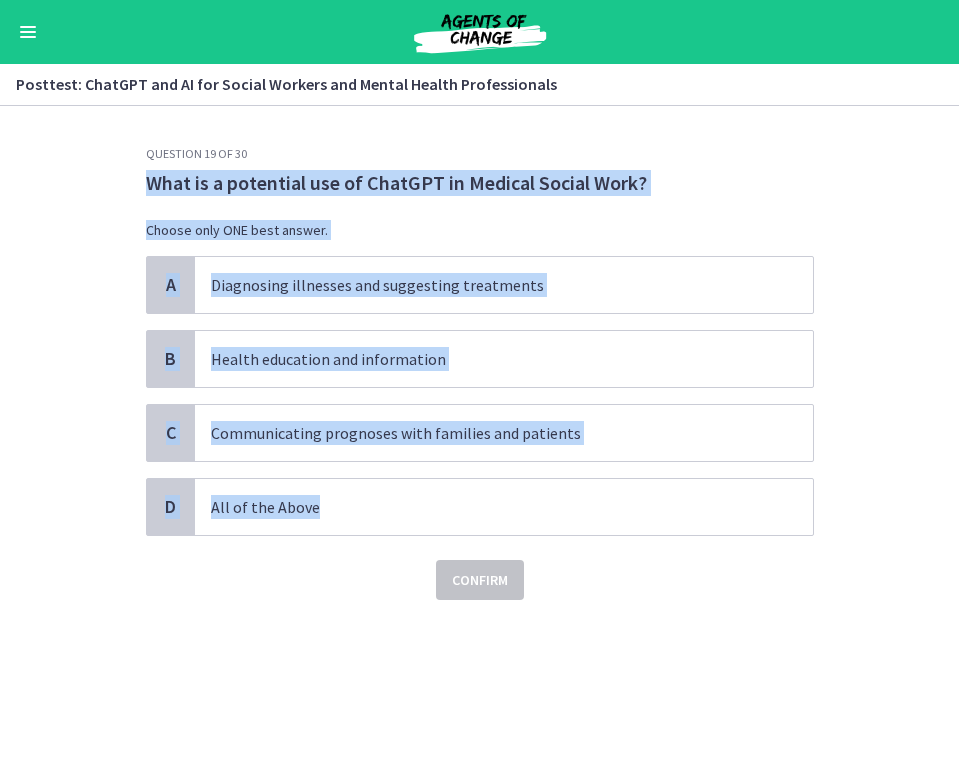 click on "Confirm" at bounding box center (480, 568) 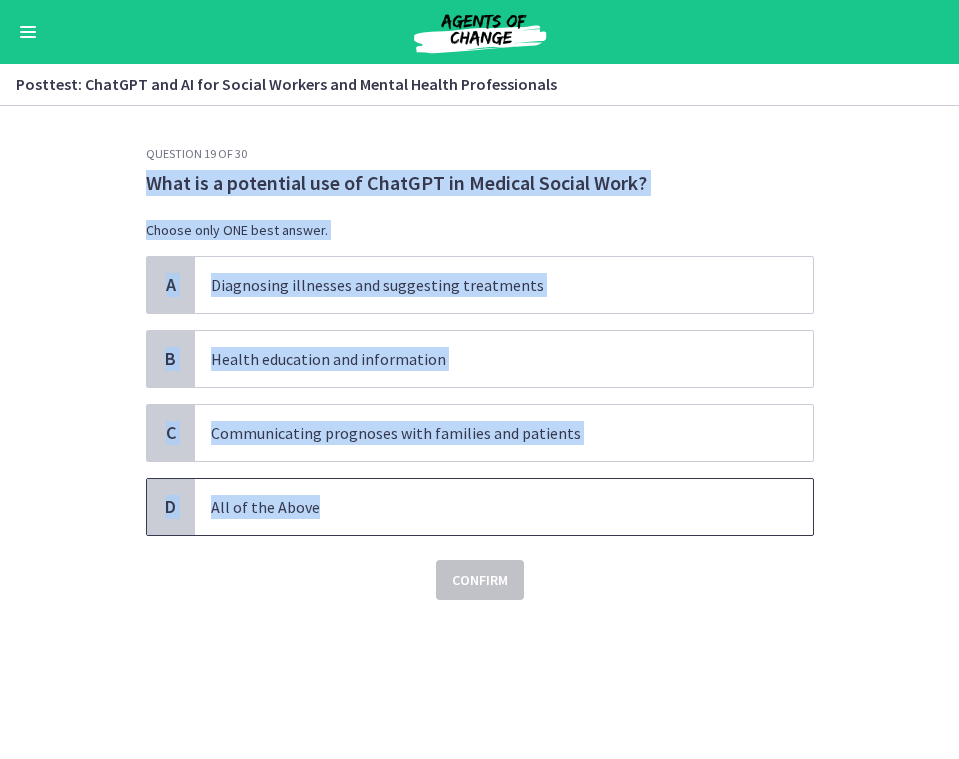drag, startPoint x: 109, startPoint y: 174, endPoint x: 422, endPoint y: 524, distance: 469.54126 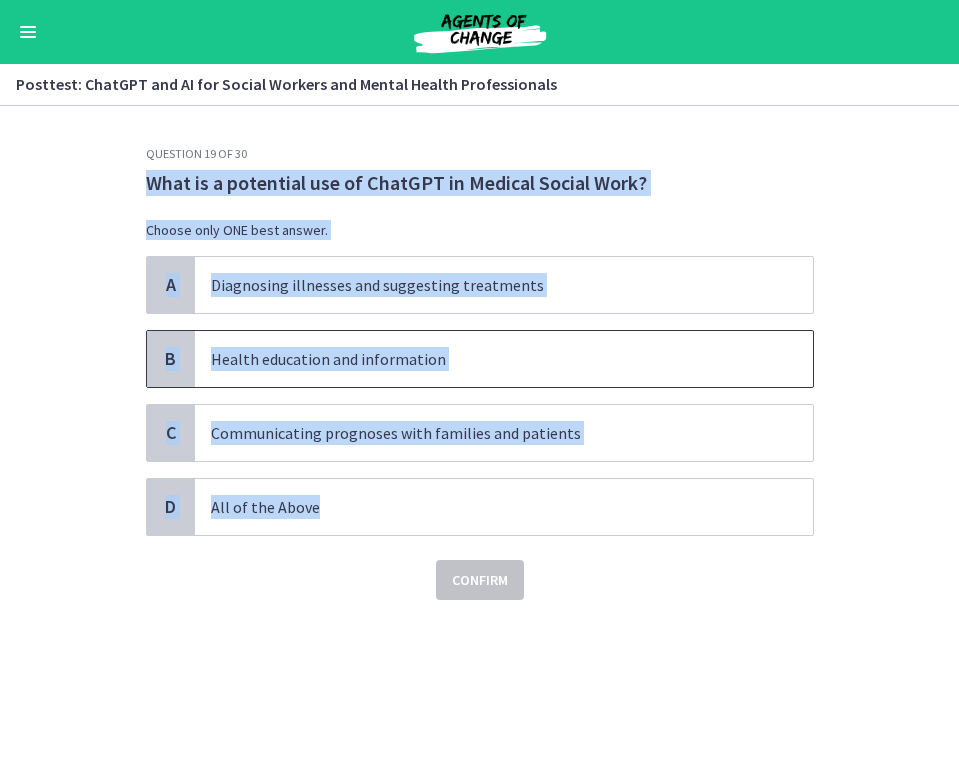 click on "Health education and information" at bounding box center (484, 359) 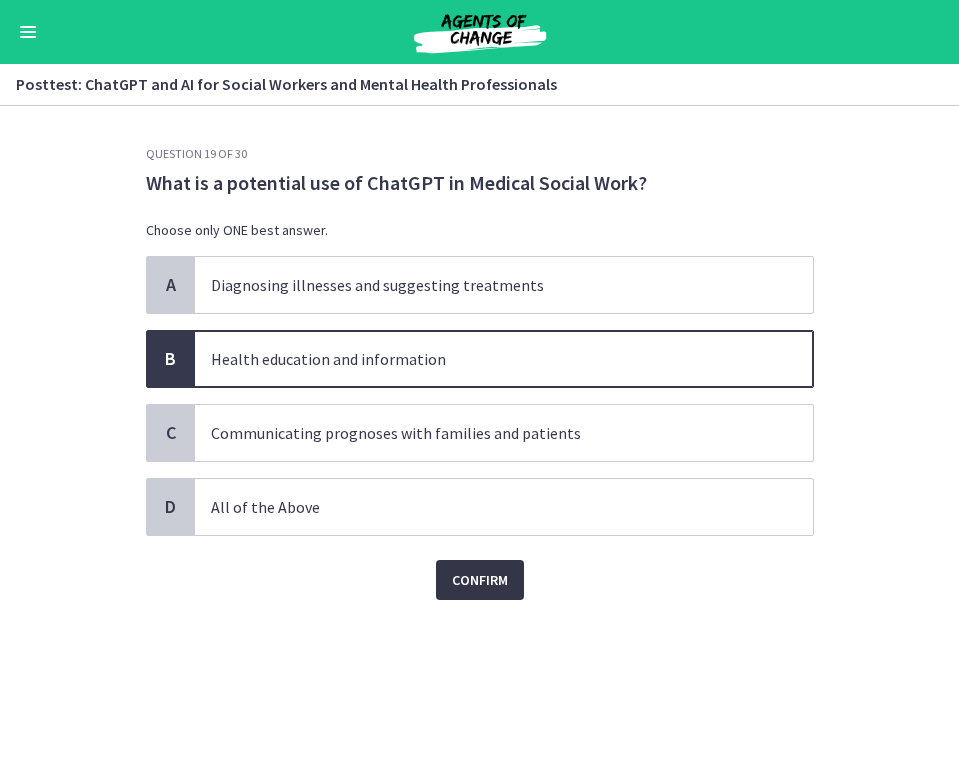click on "Confirm" at bounding box center [480, 580] 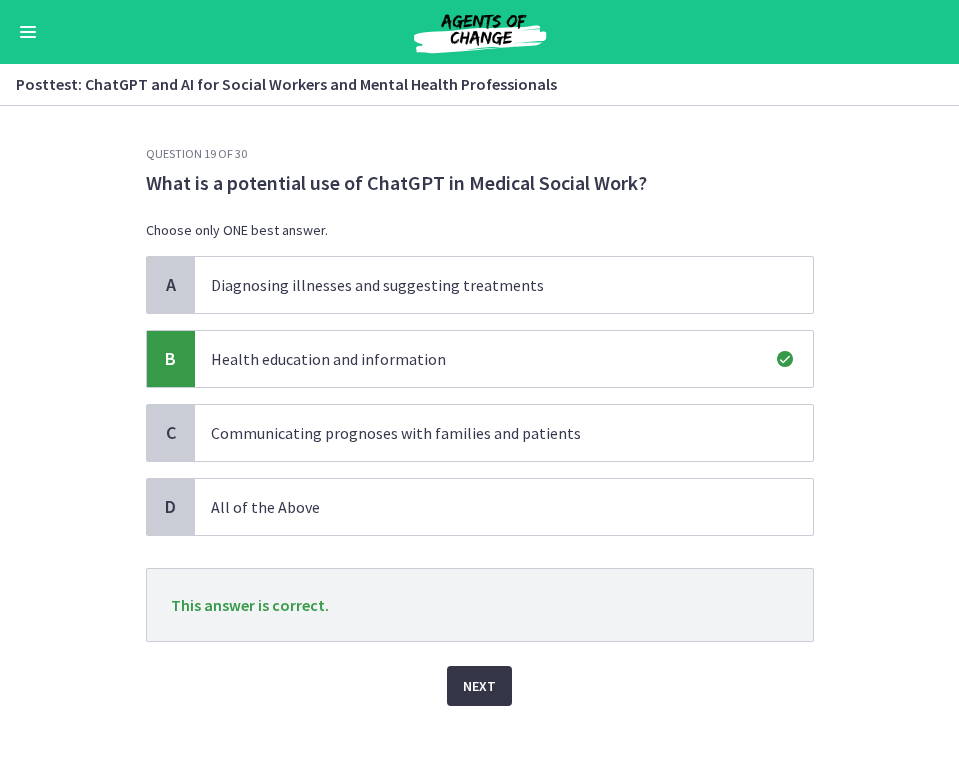 click on "Next" at bounding box center [479, 686] 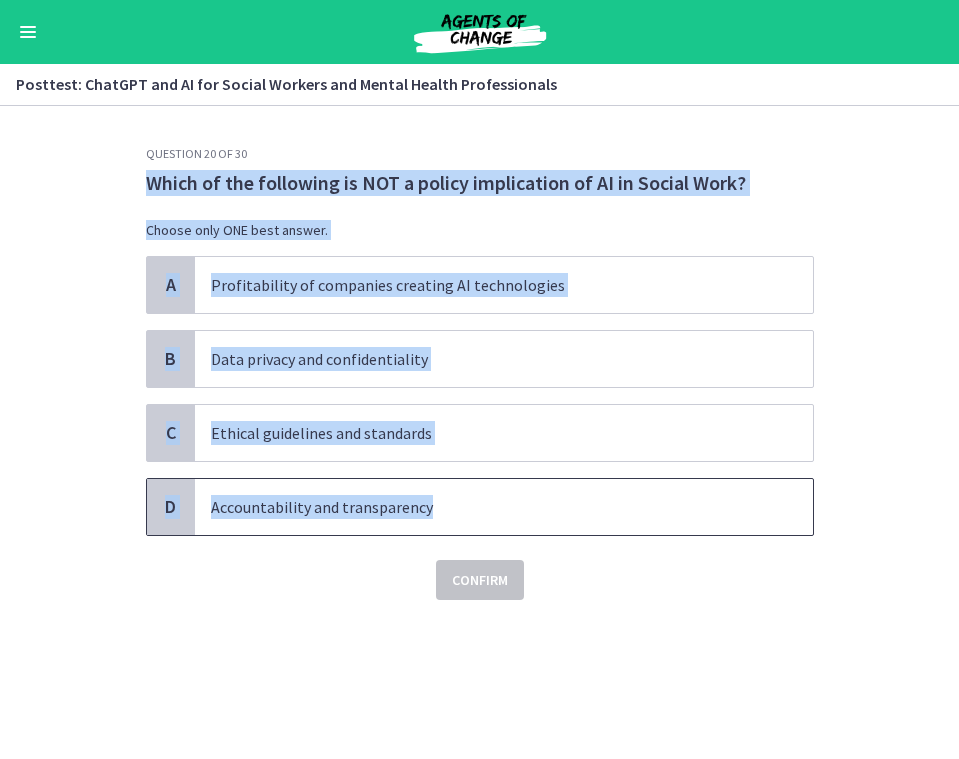 drag, startPoint x: 135, startPoint y: 175, endPoint x: 433, endPoint y: 499, distance: 440.2045 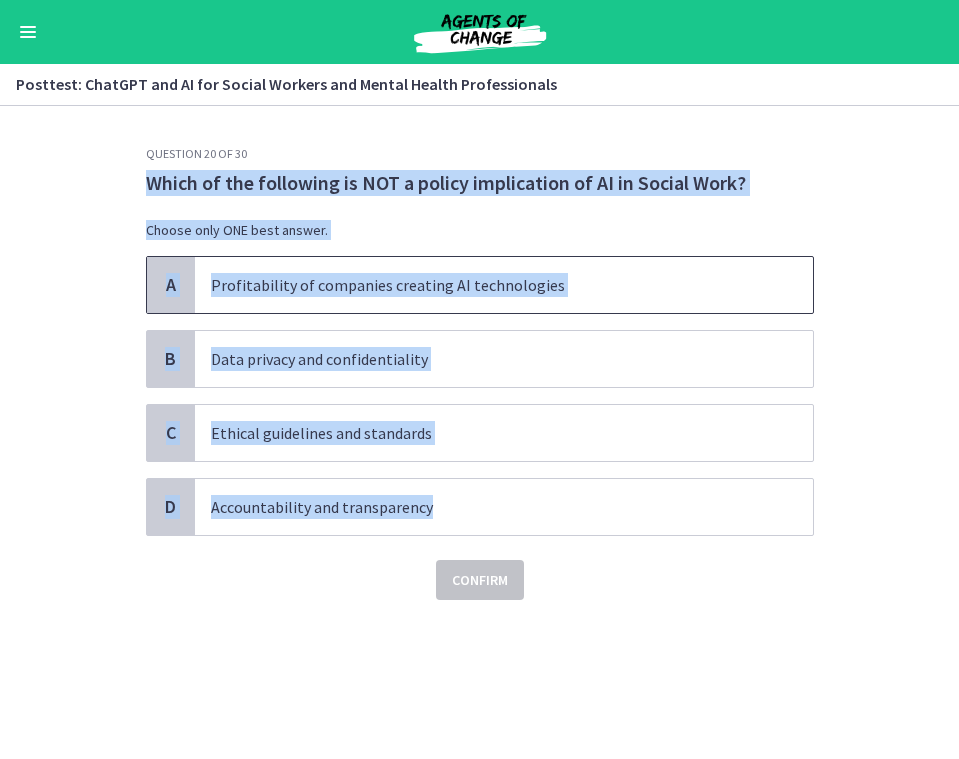 click on "Profitability of companies creating AI technologies" at bounding box center [484, 285] 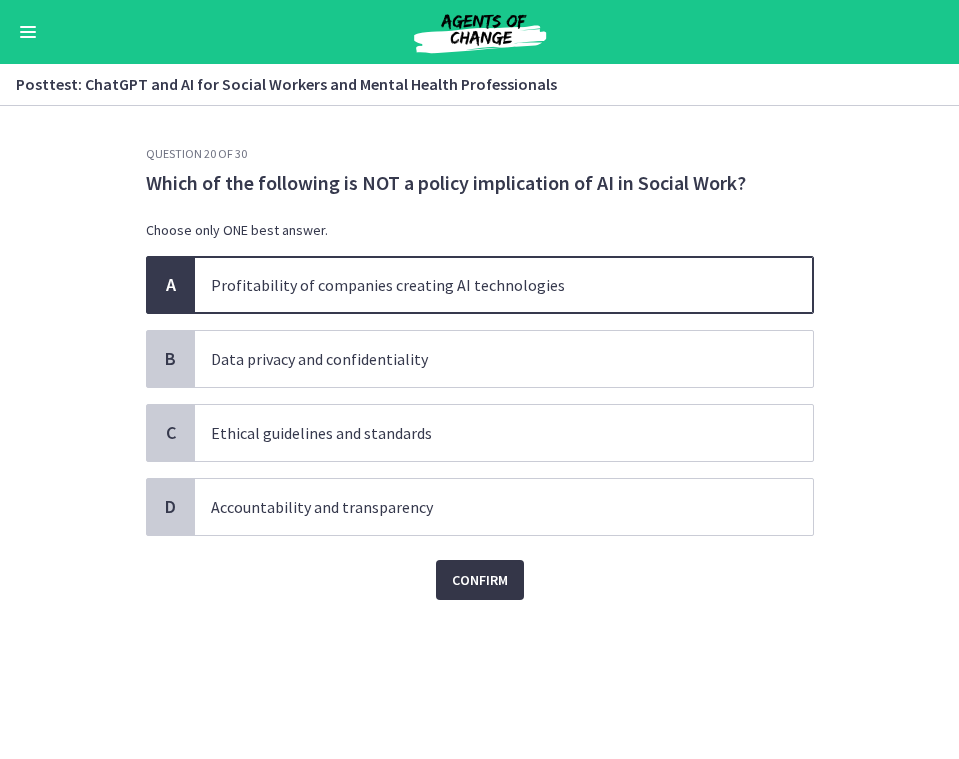 click on "Confirm" at bounding box center (480, 580) 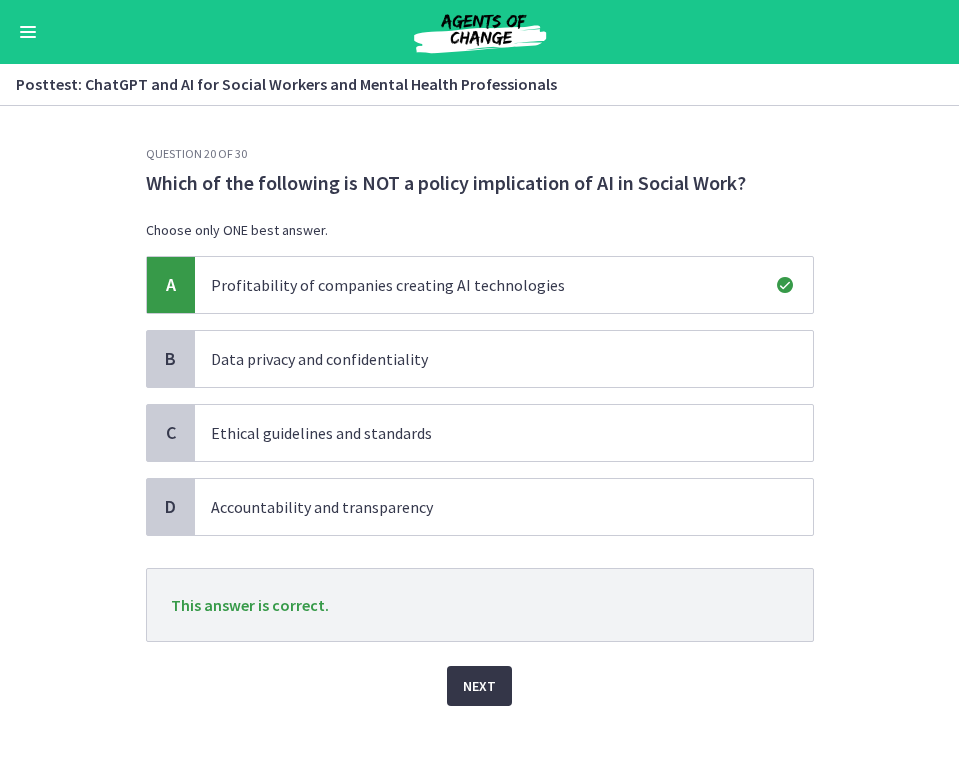 click on "Next" at bounding box center (479, 686) 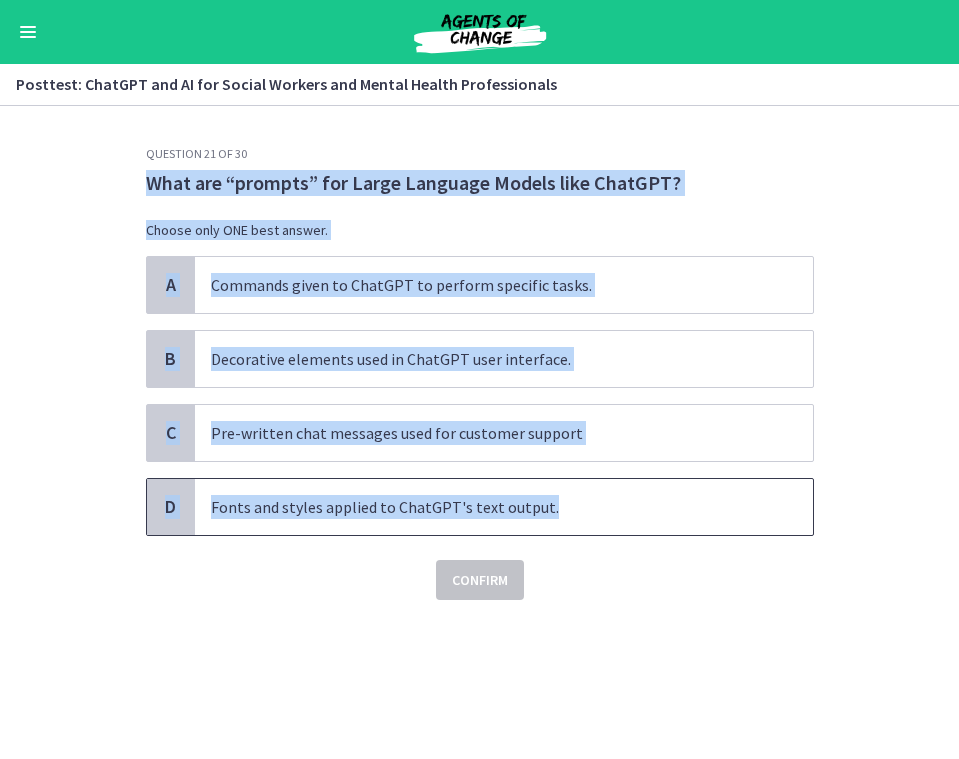 drag, startPoint x: 138, startPoint y: 174, endPoint x: 562, endPoint y: 506, distance: 538.5165 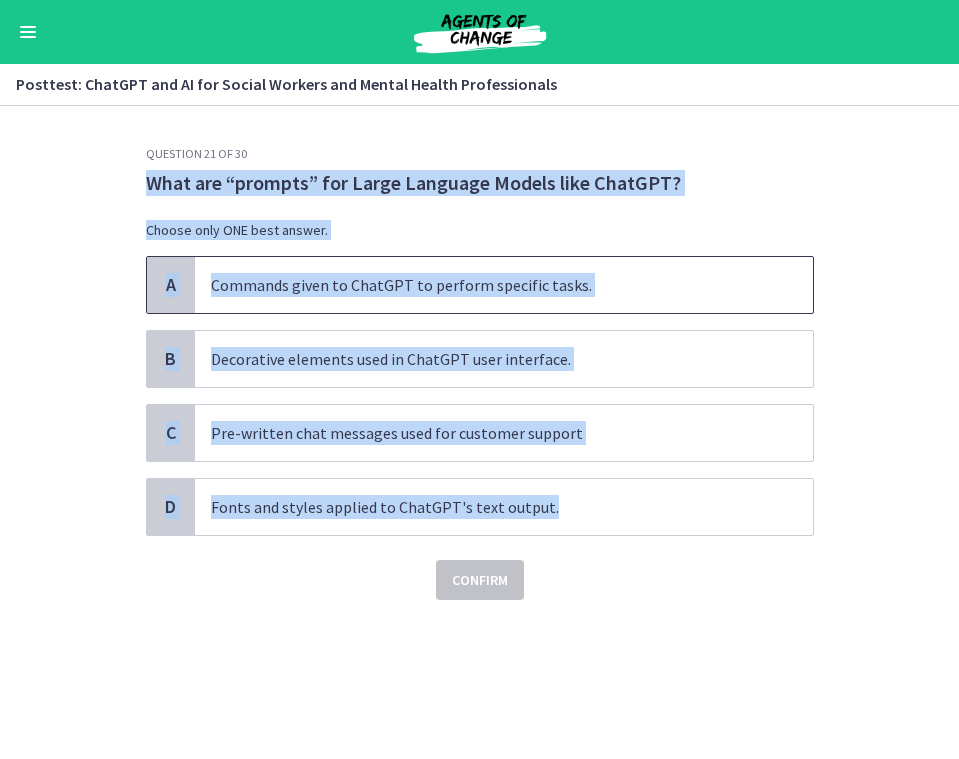 click on "Commands given to ChatGPT to perform specific tasks." at bounding box center [504, 285] 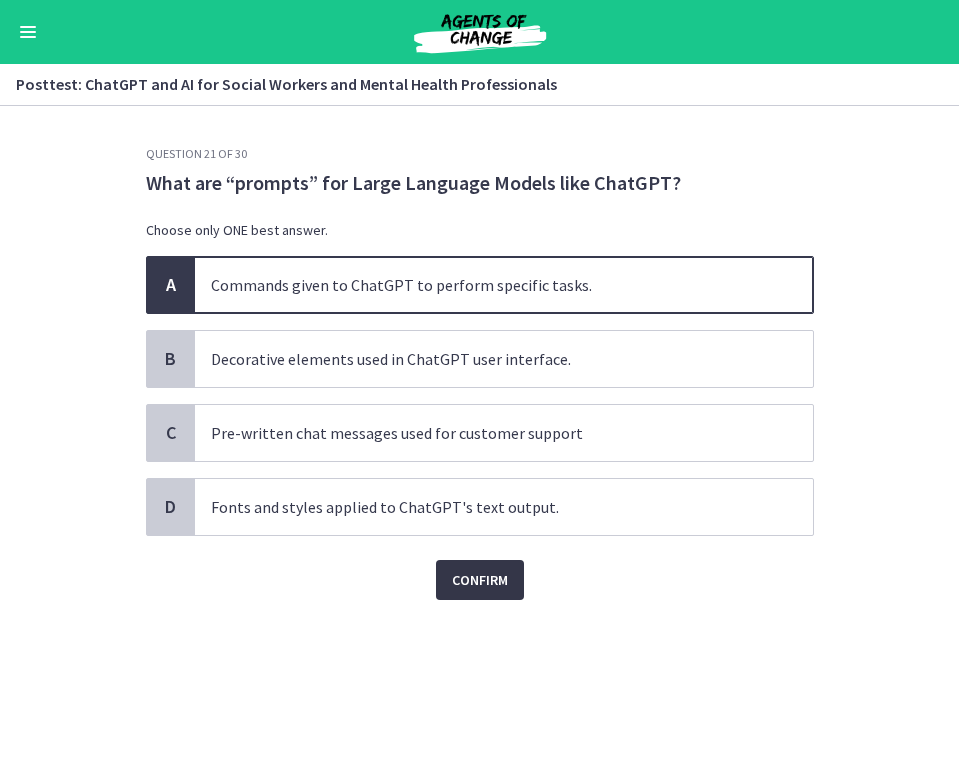 click on "Confirm" at bounding box center [480, 580] 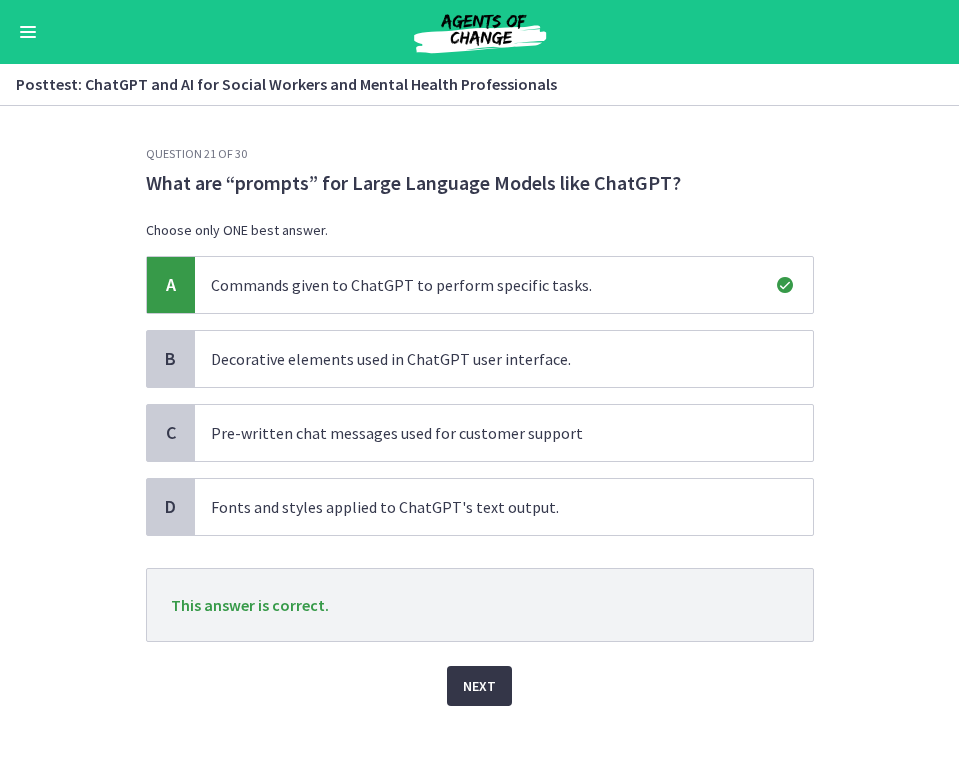 click on "Next" at bounding box center [479, 686] 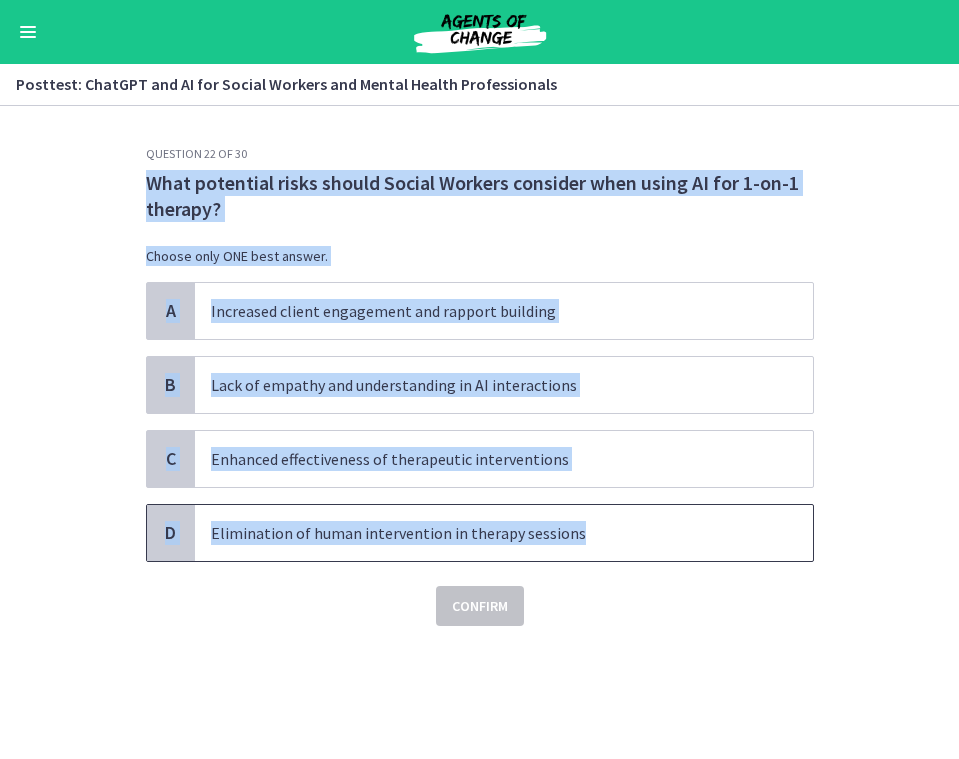 drag, startPoint x: 137, startPoint y: 175, endPoint x: 578, endPoint y: 530, distance: 566.1325 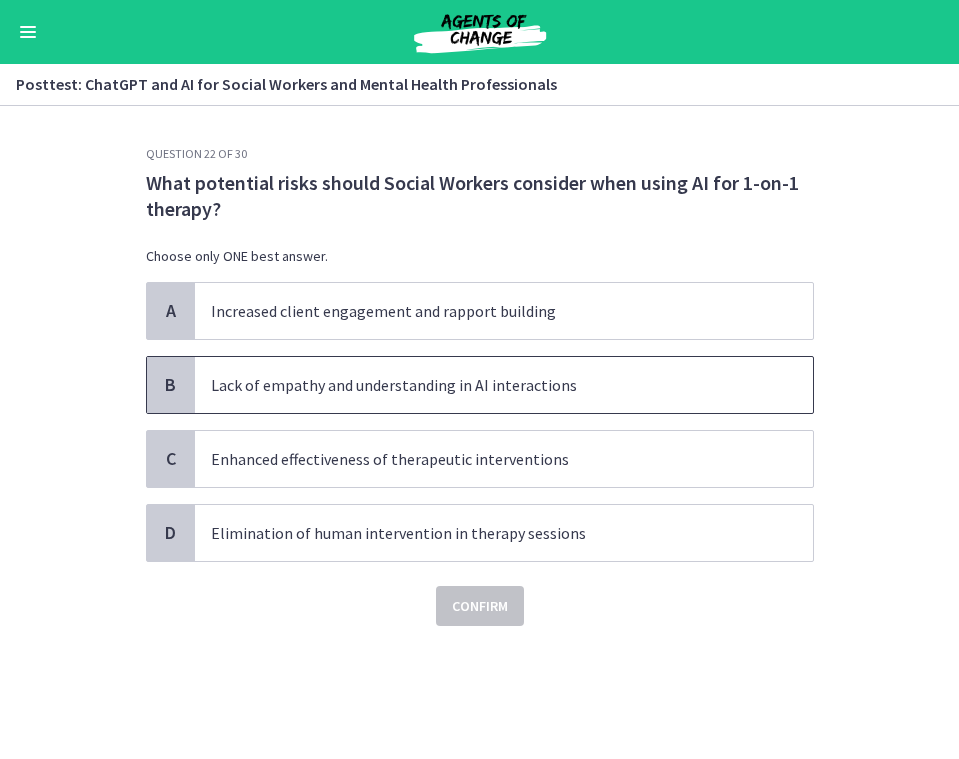 click on "Lack of empathy and understanding in AI interactions" at bounding box center [504, 385] 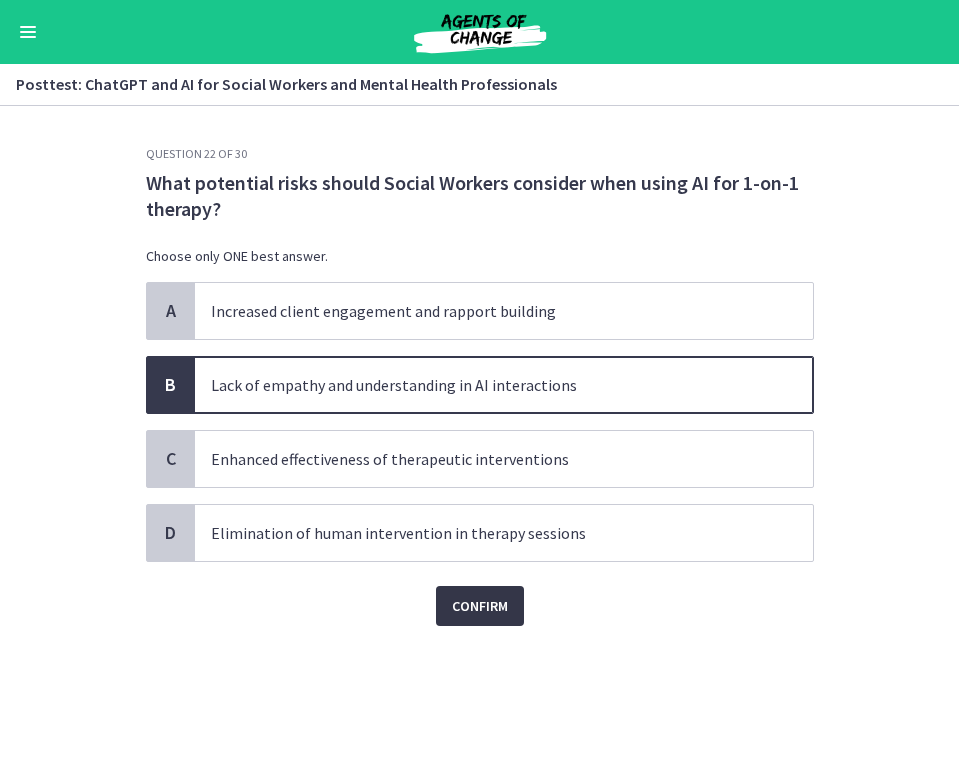 click on "Confirm" at bounding box center [480, 606] 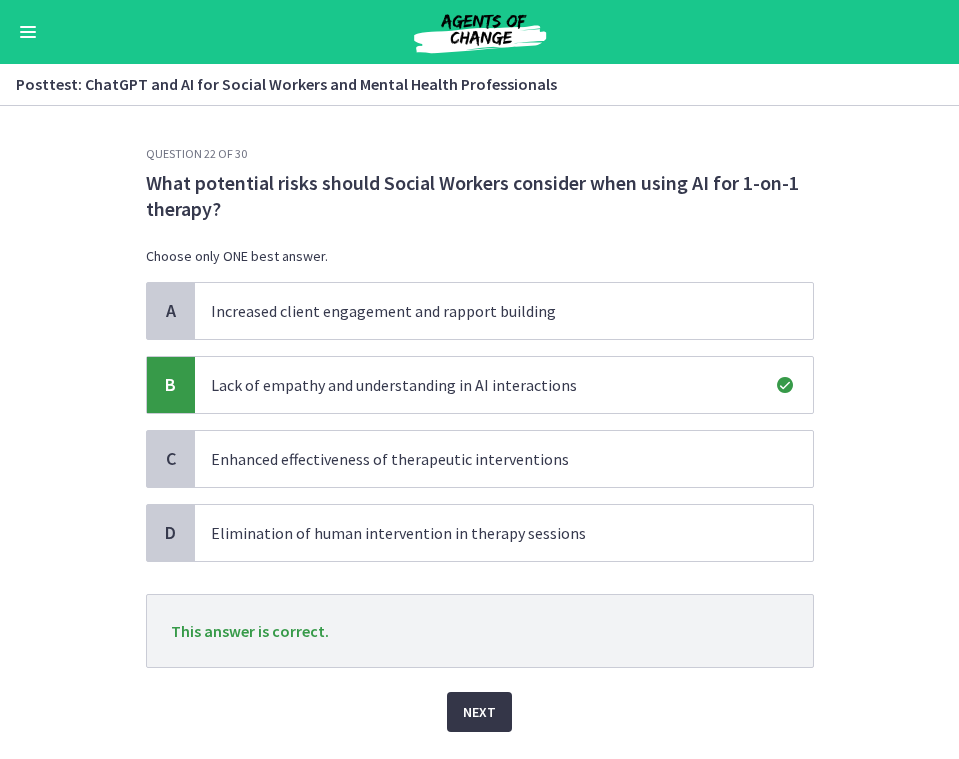 click on "Next" at bounding box center [479, 712] 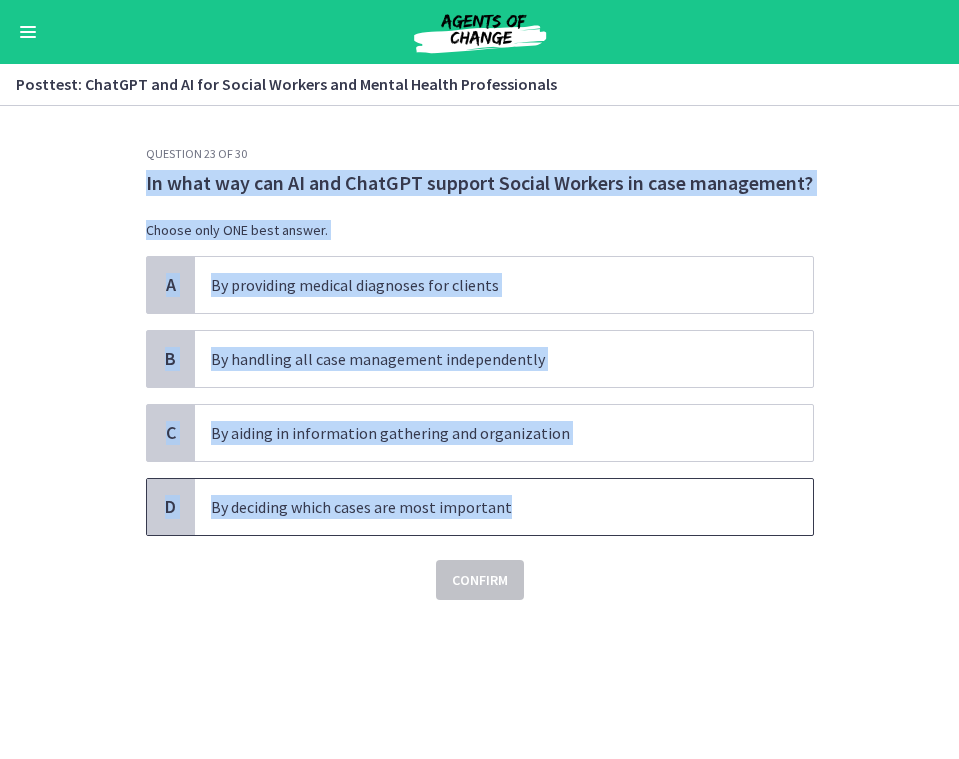 drag, startPoint x: 135, startPoint y: 183, endPoint x: 574, endPoint y: 512, distance: 548.60004 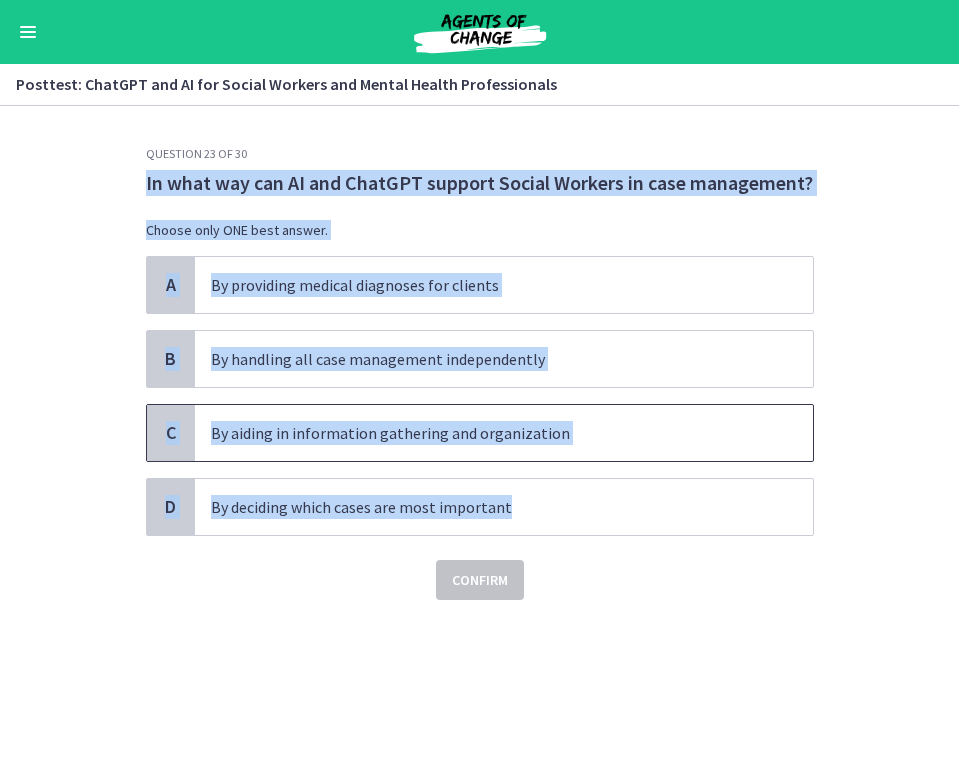 click on "By aiding in information gathering and organization" at bounding box center (484, 433) 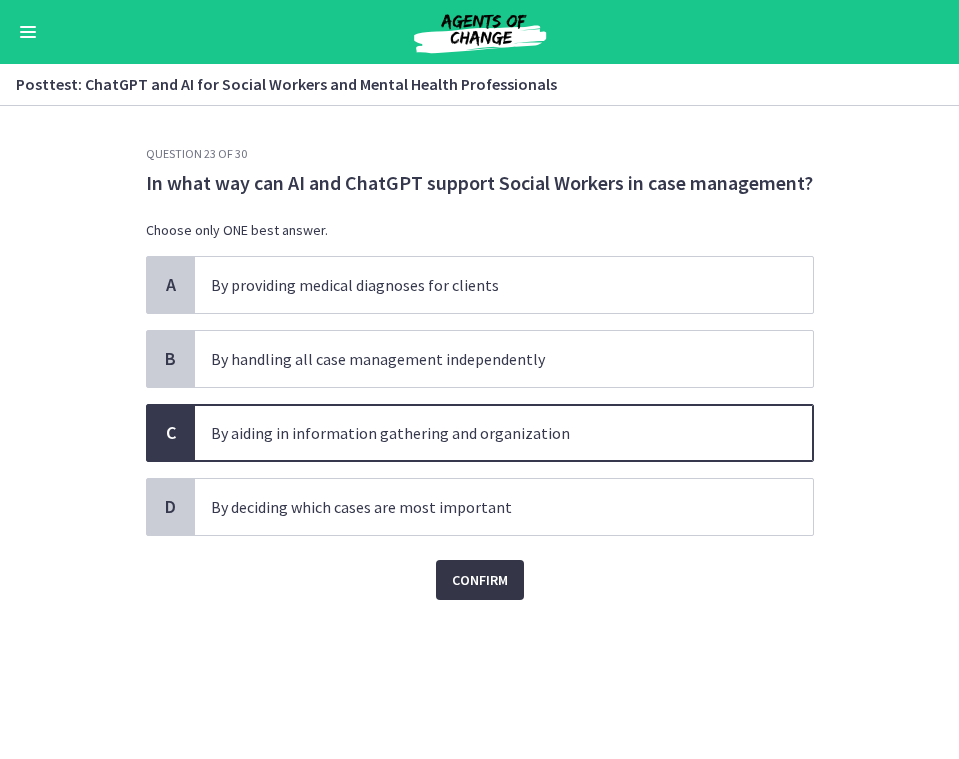 click on "Confirm" at bounding box center (480, 580) 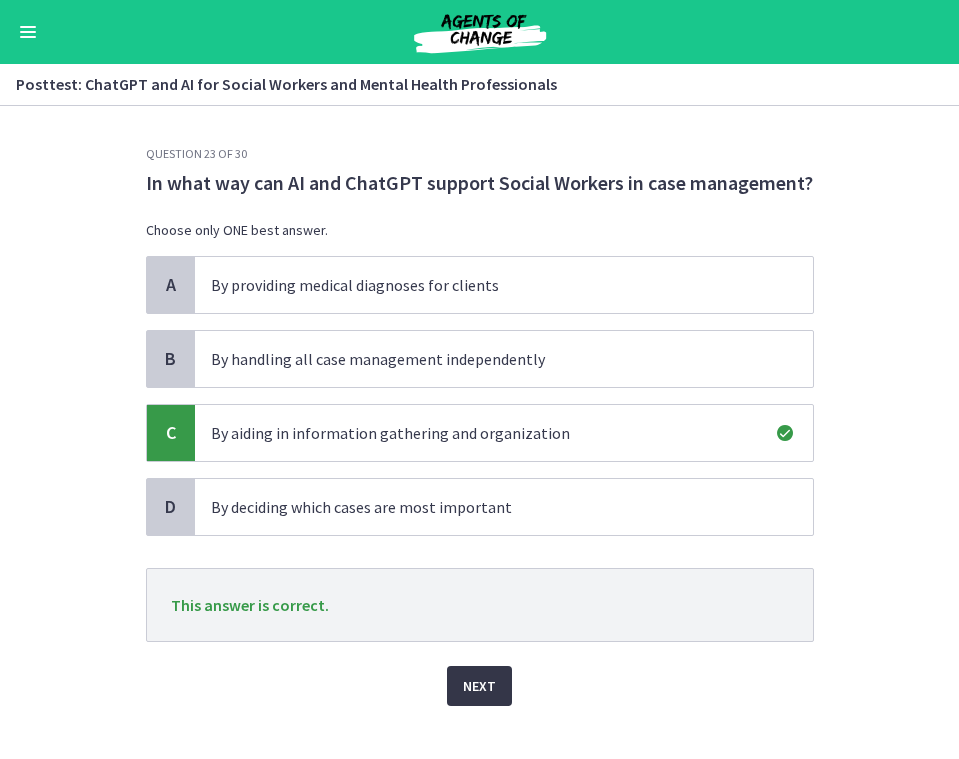 click on "Next" at bounding box center [479, 686] 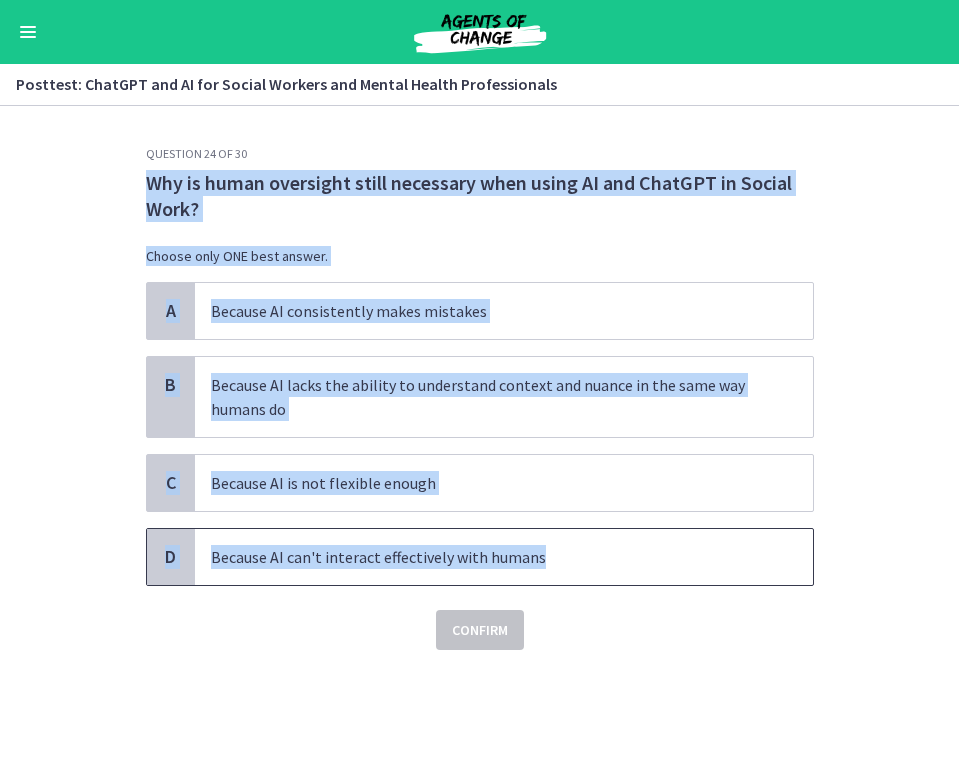 drag, startPoint x: 131, startPoint y: 178, endPoint x: 540, endPoint y: 561, distance: 560.33026 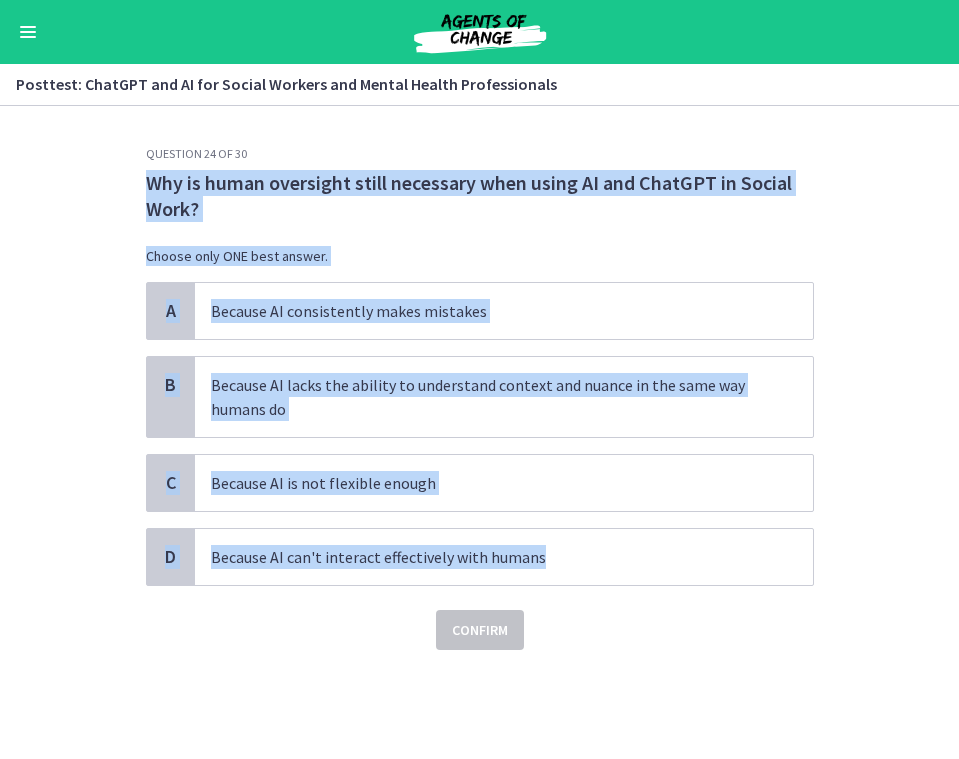 click on "Confirm" at bounding box center [480, 618] 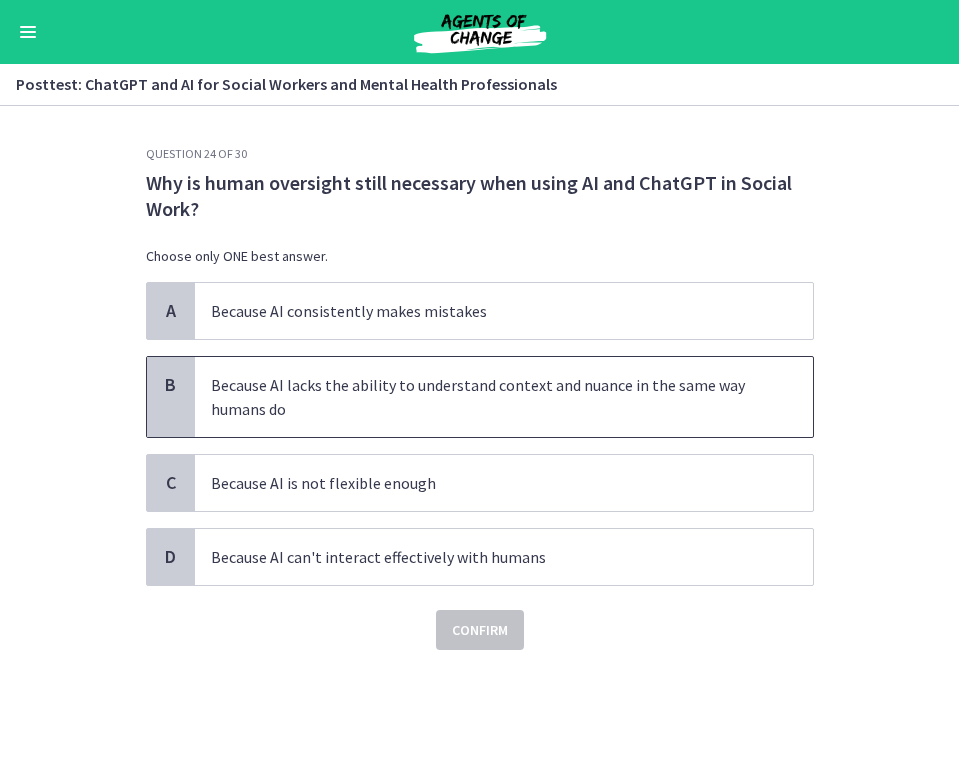 click on "Because AI lacks the ability to understand context and nuance in the same way humans do" at bounding box center [504, 397] 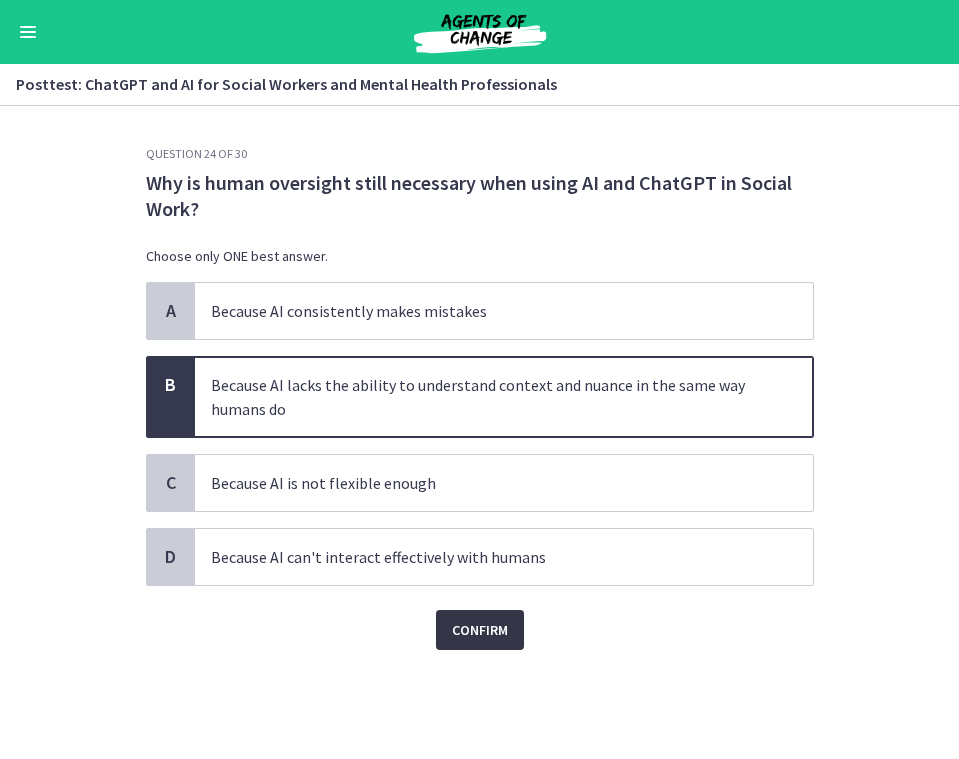 click on "Confirm" at bounding box center (480, 630) 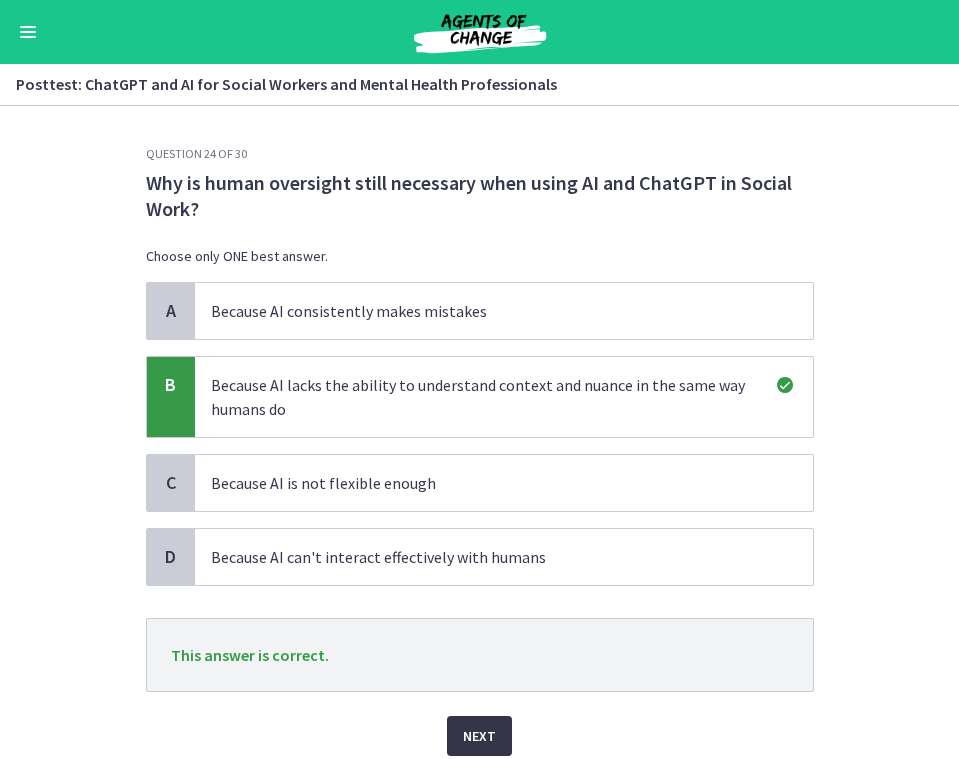 click on "Next" at bounding box center [479, 736] 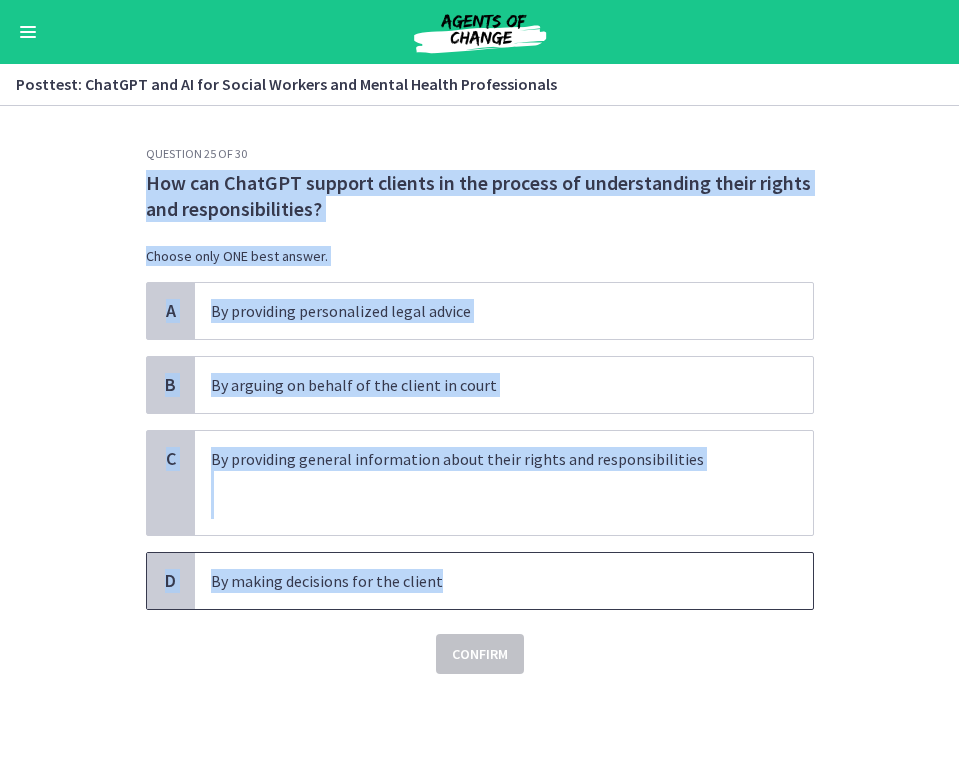 drag, startPoint x: 142, startPoint y: 183, endPoint x: 444, endPoint y: 583, distance: 501.20255 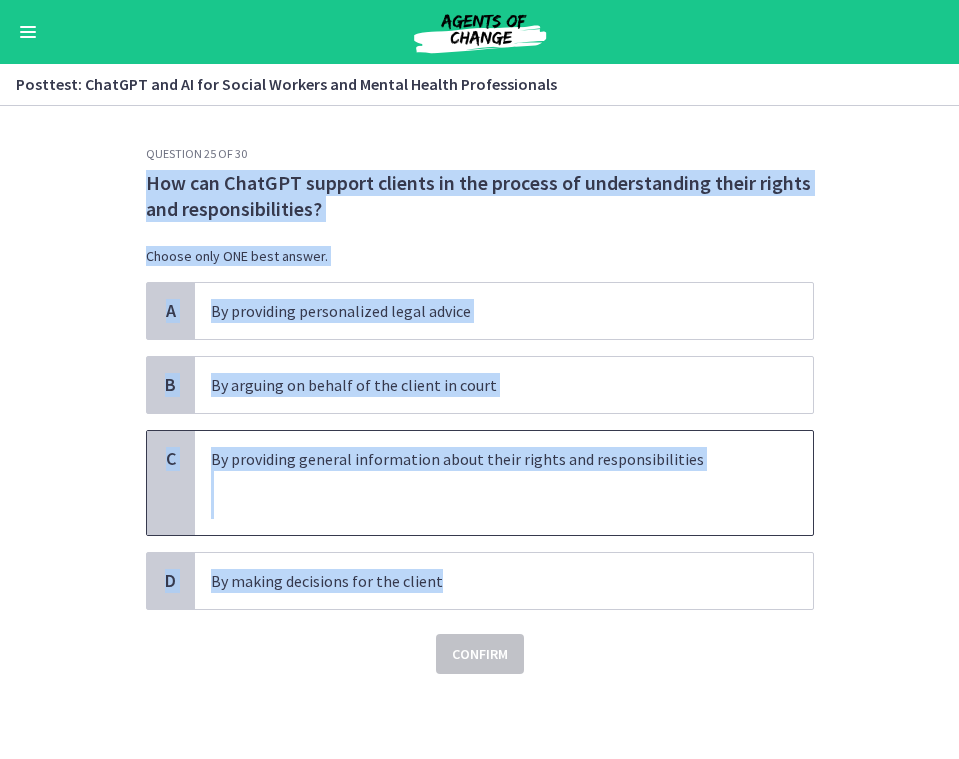 click at bounding box center (484, 507) 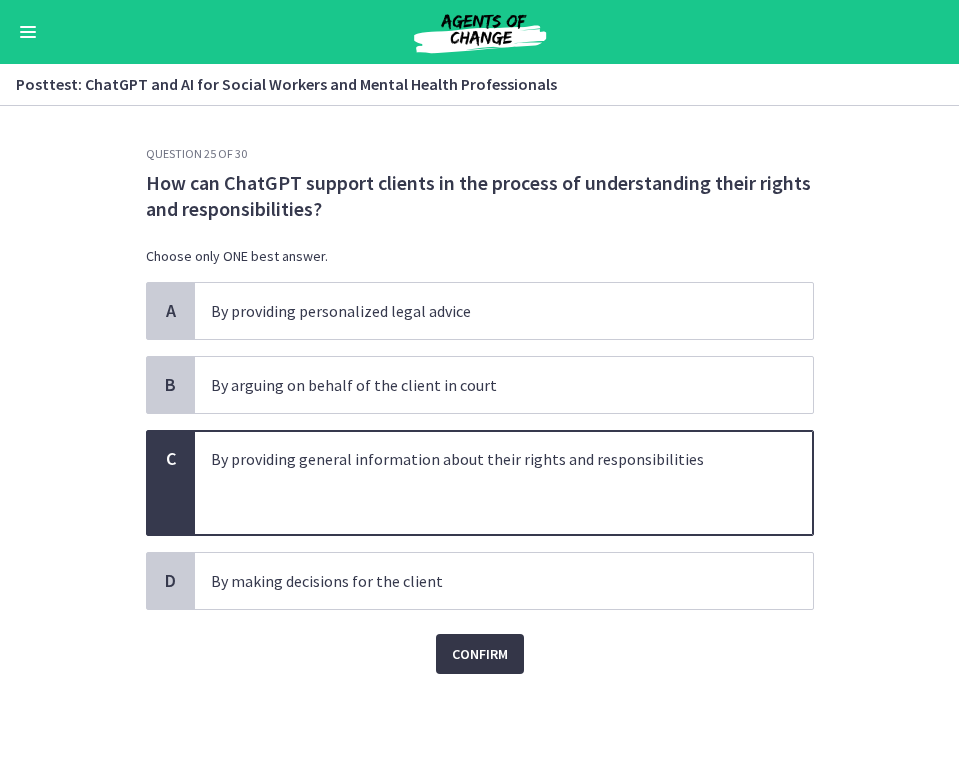 click on "Confirm" at bounding box center (480, 654) 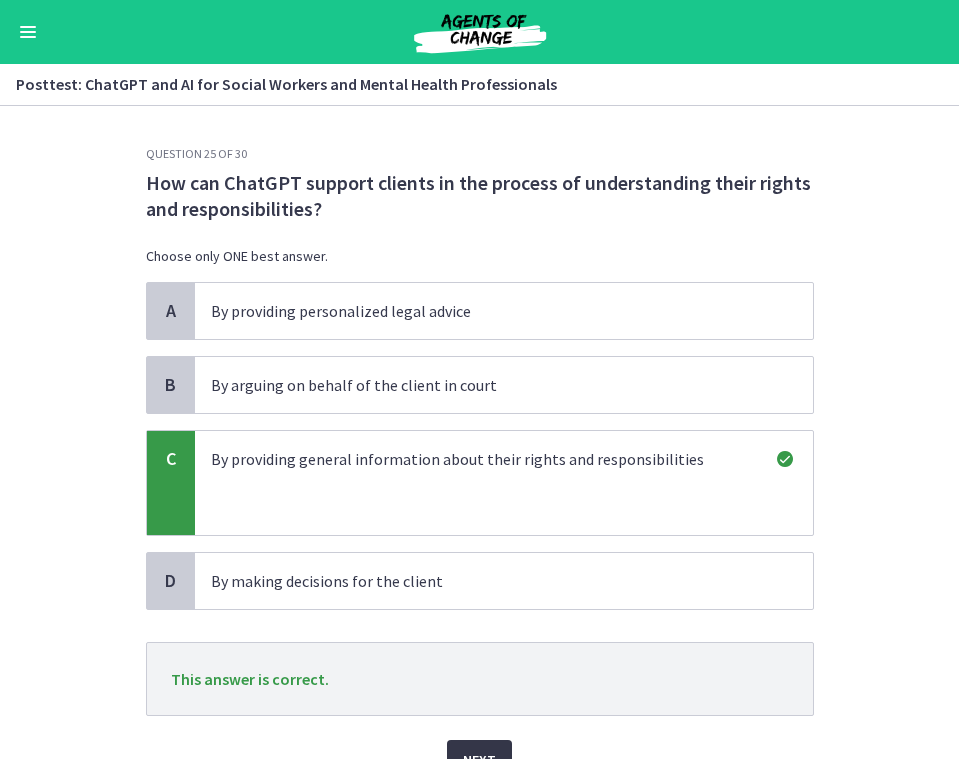 click on "Next" at bounding box center [479, 760] 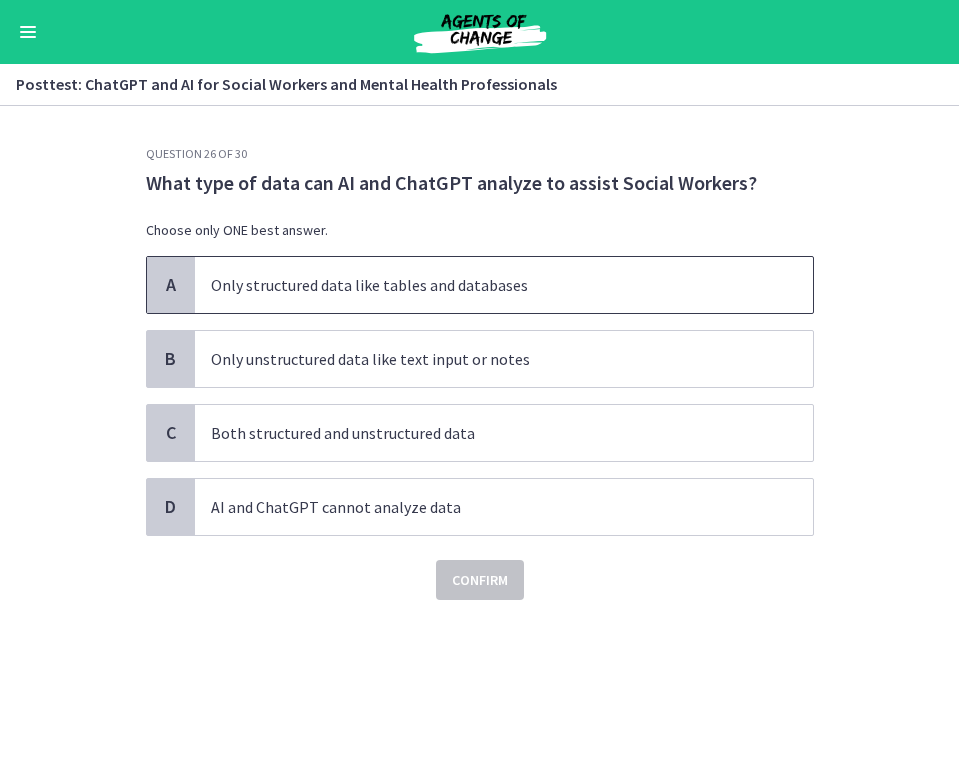 click on "Only structured data like tables and databases" at bounding box center (484, 285) 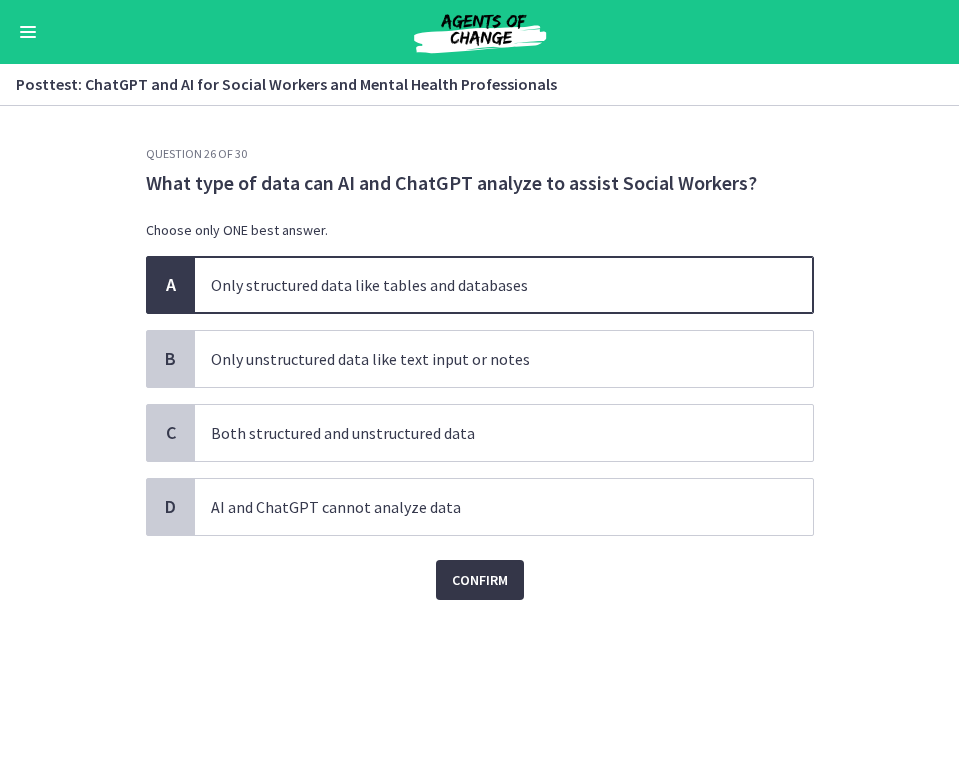 click on "Confirm" at bounding box center [480, 580] 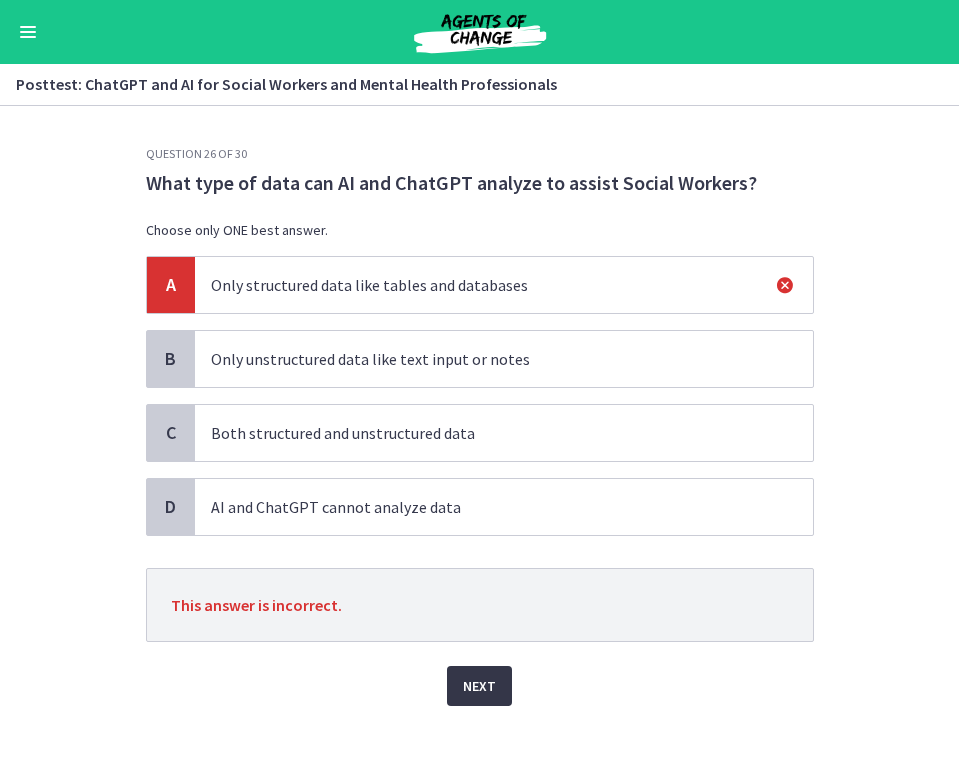 click on "Next" at bounding box center [479, 686] 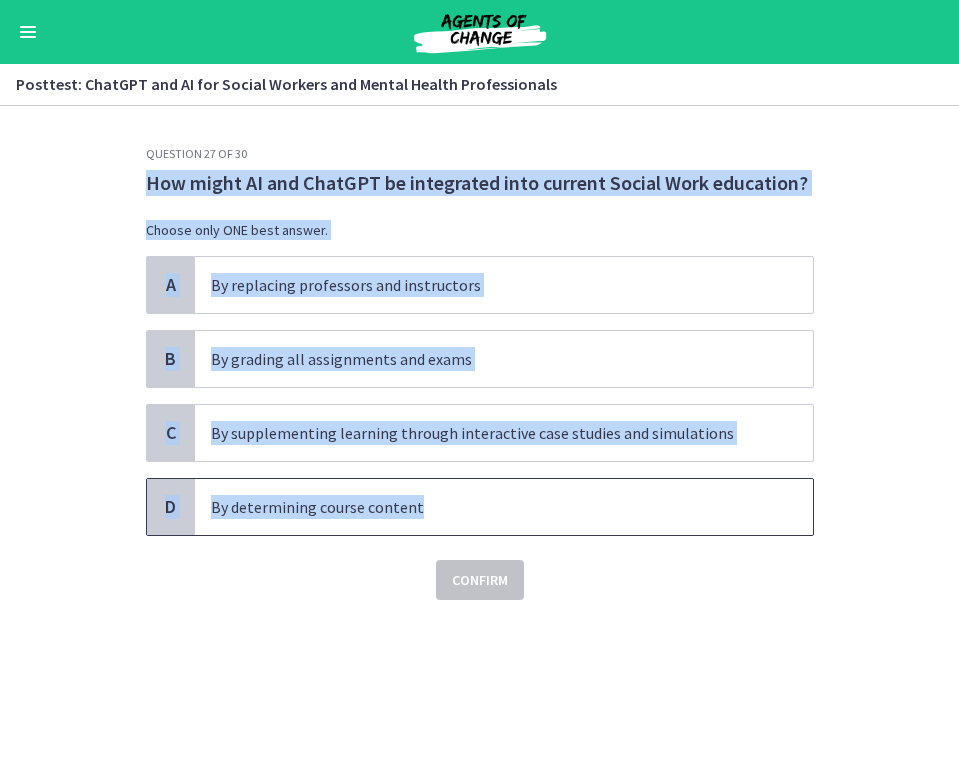 drag, startPoint x: 134, startPoint y: 182, endPoint x: 454, endPoint y: 518, distance: 464 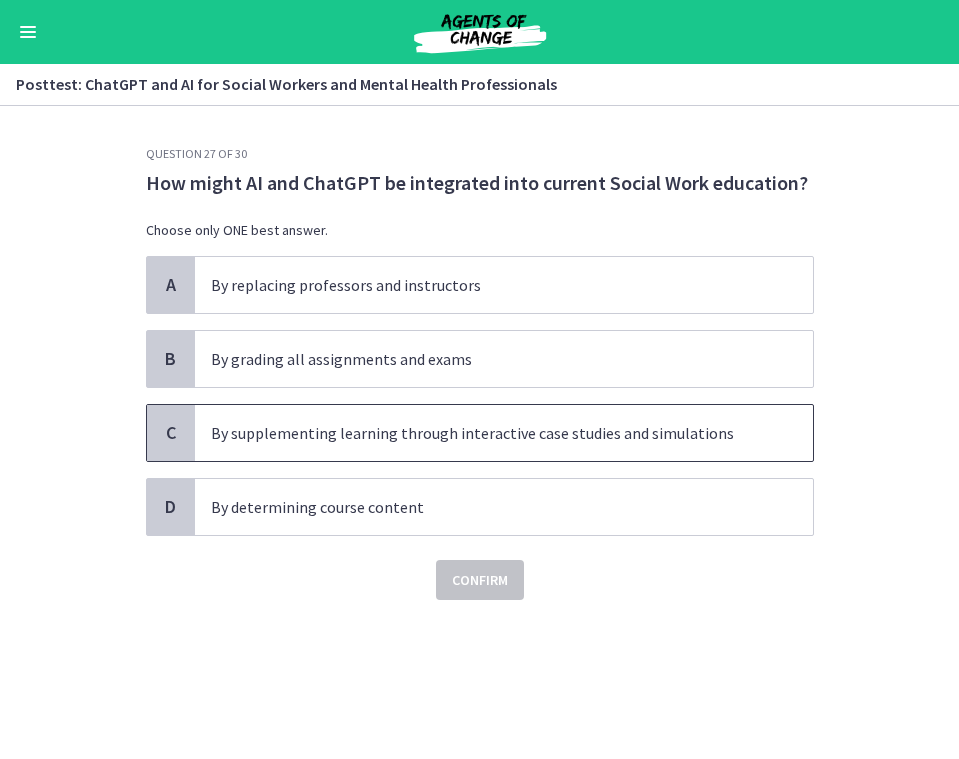 click on "By supplementing learning through interactive case studies and simulations" at bounding box center [484, 433] 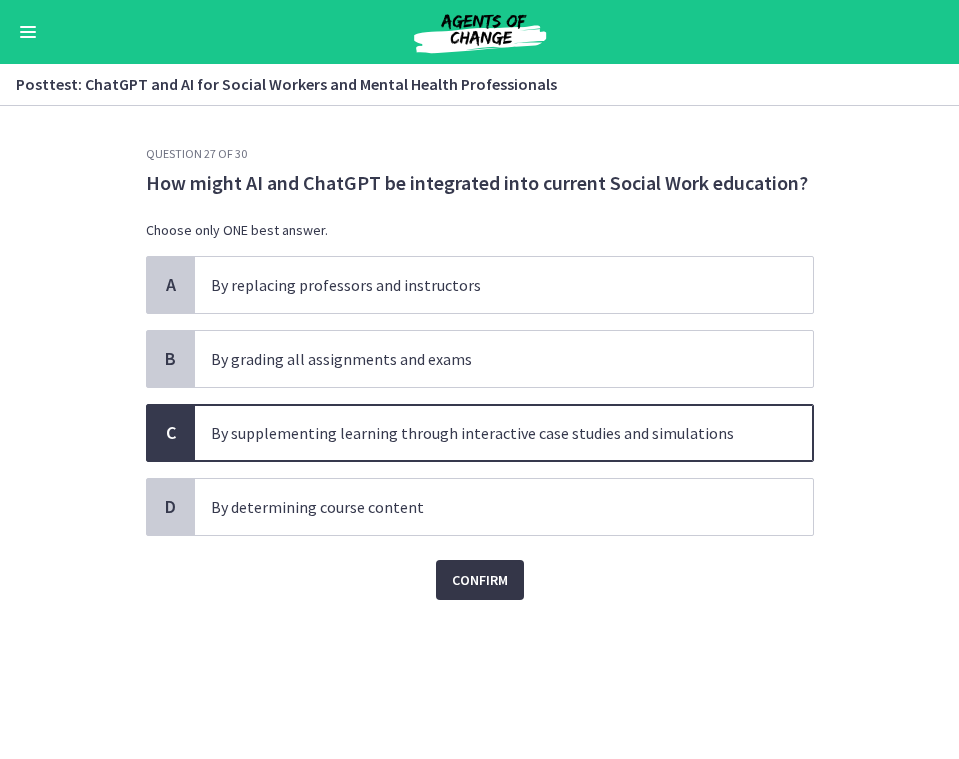 click on "Confirm" at bounding box center (480, 580) 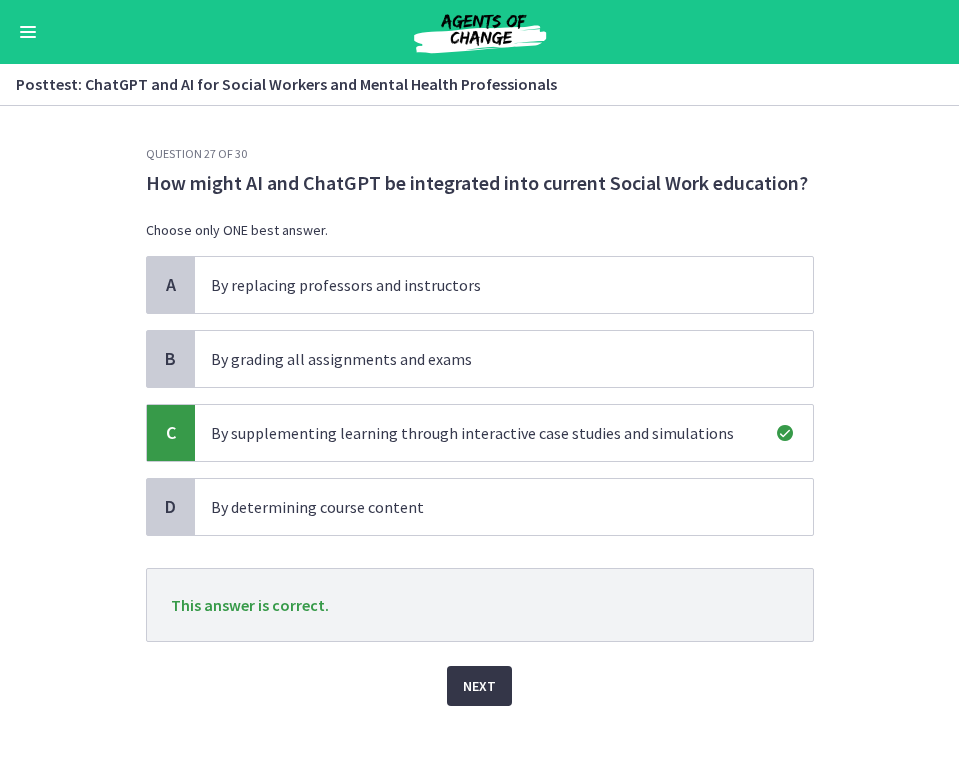 click on "Next" at bounding box center (479, 686) 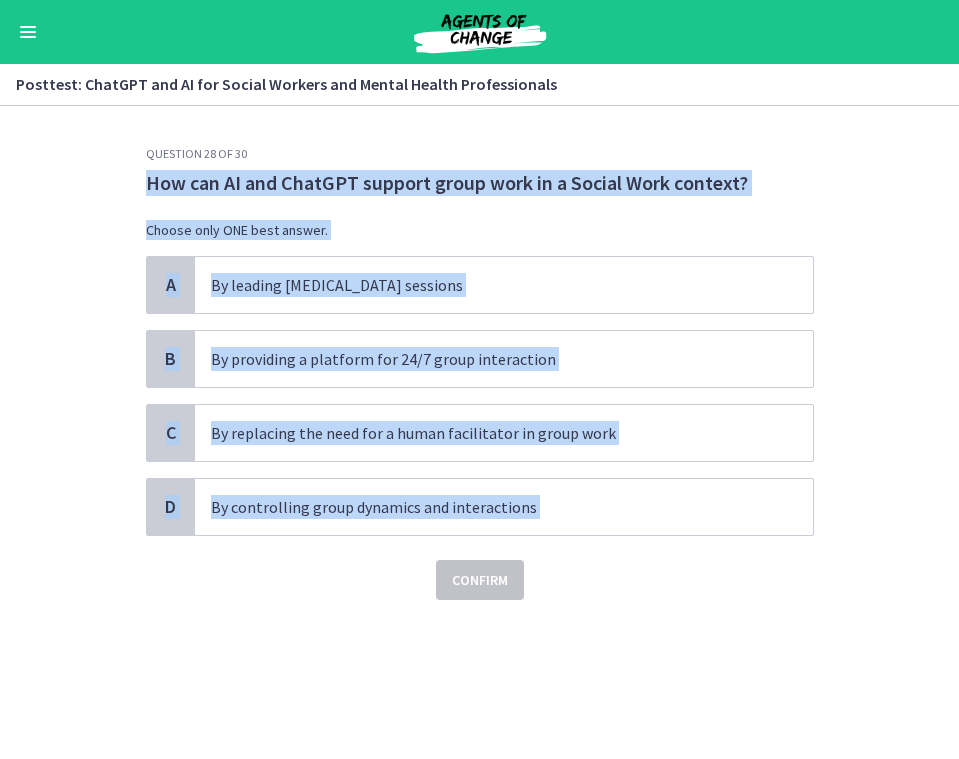 drag, startPoint x: 143, startPoint y: 182, endPoint x: 665, endPoint y: 545, distance: 635.80896 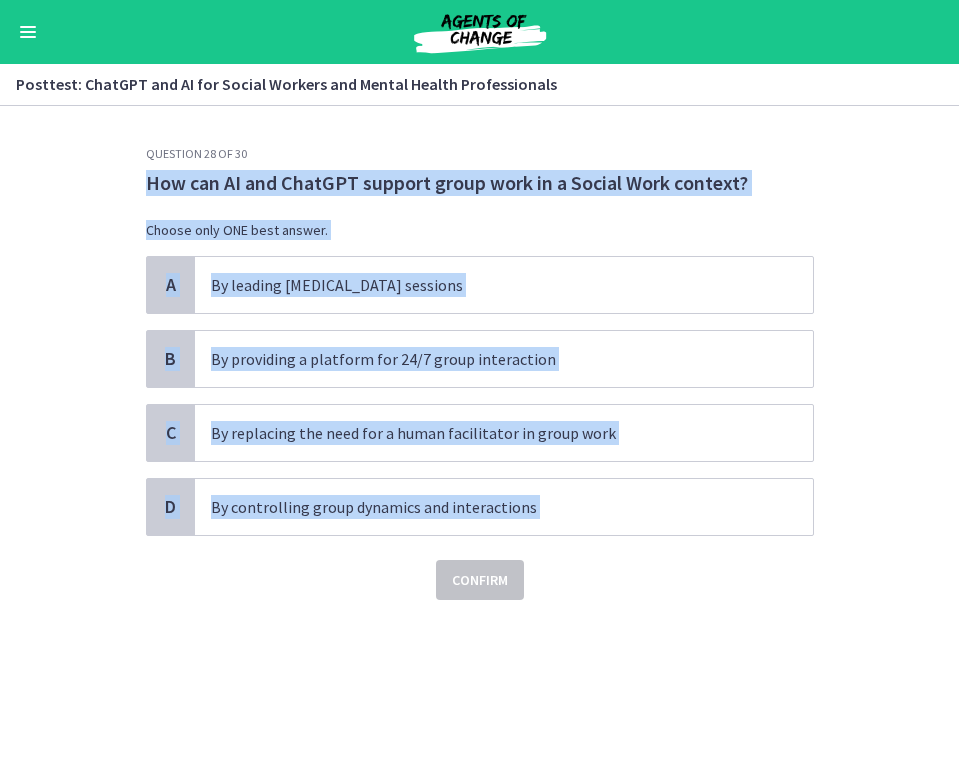 click on "Question   28   of   30
How can AI and ChatGPT support group work in a Social Work context?
Choose only ONE best answer.
A
By leading [MEDICAL_DATA] sessions
B
By providing a platform for 24/7 group interaction
C
By replacing the need for a human facilitator in group work
D
By controlling group dynamics and interactions
Confirm" at bounding box center [479, 432] 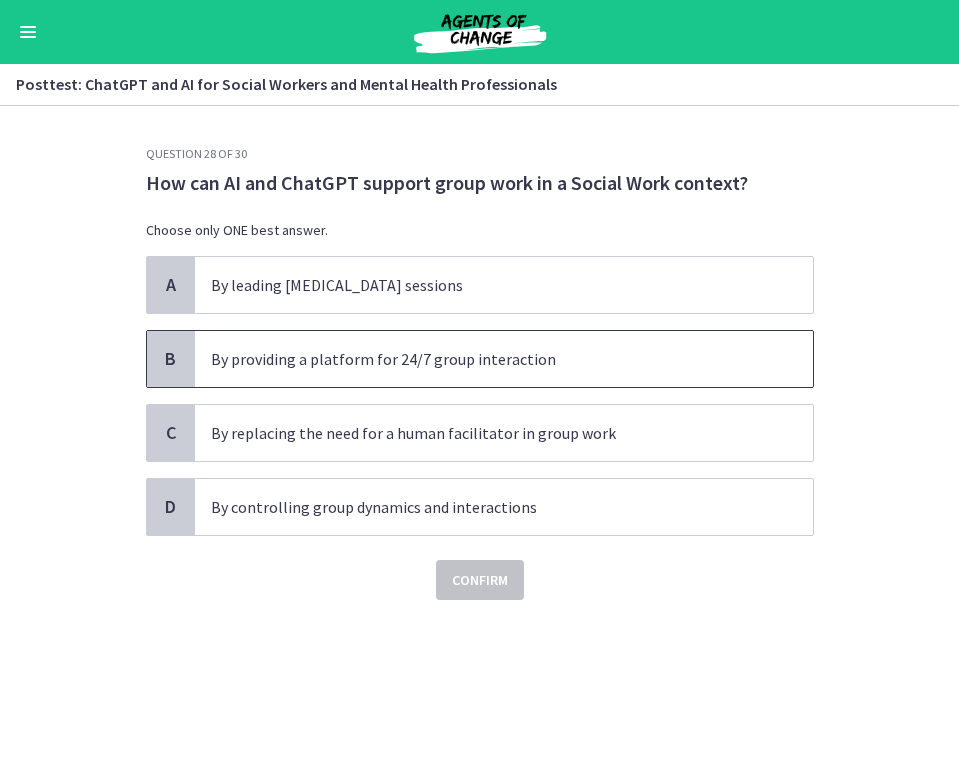 click on "By providing a platform for 24/7 group interaction" at bounding box center [504, 359] 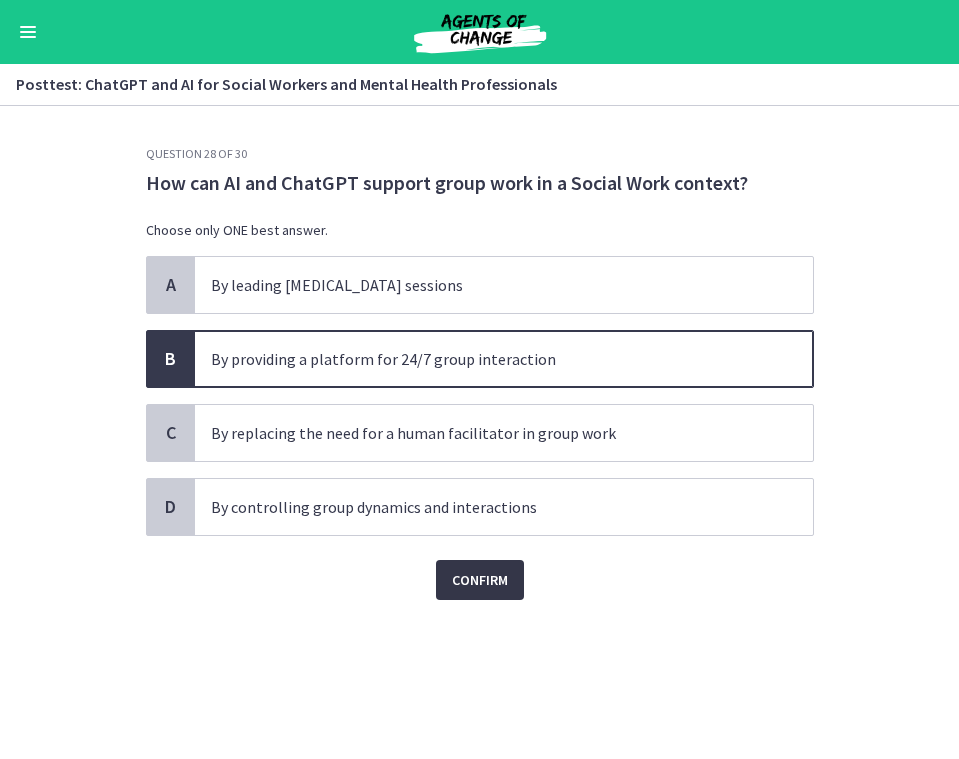click on "Confirm" at bounding box center [480, 580] 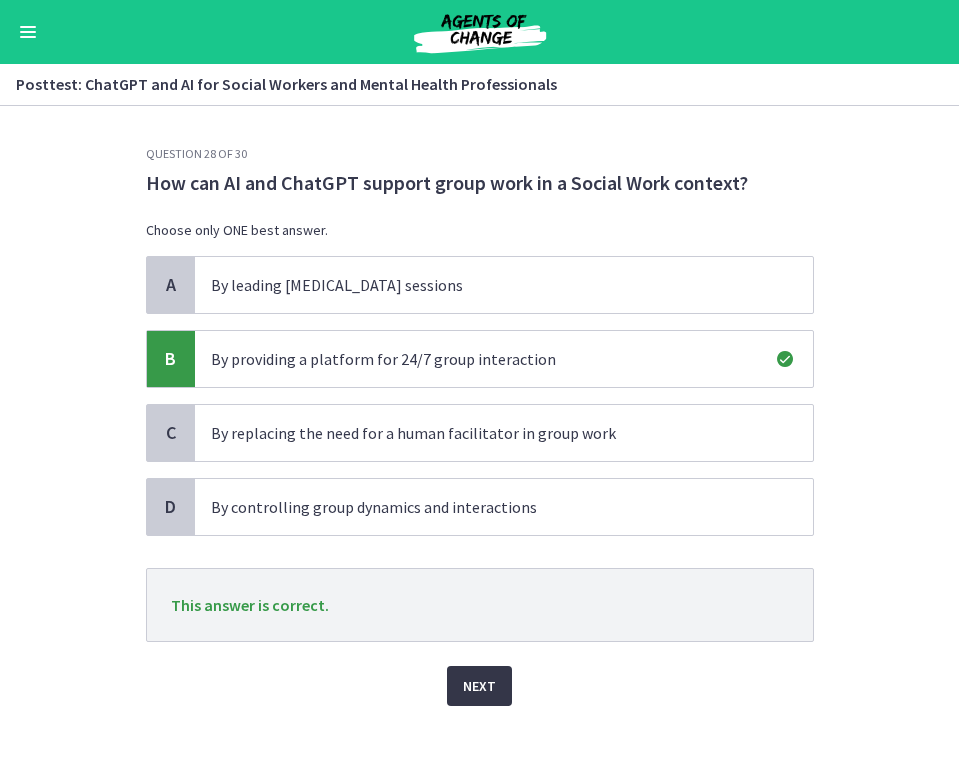 click on "Next" at bounding box center (479, 686) 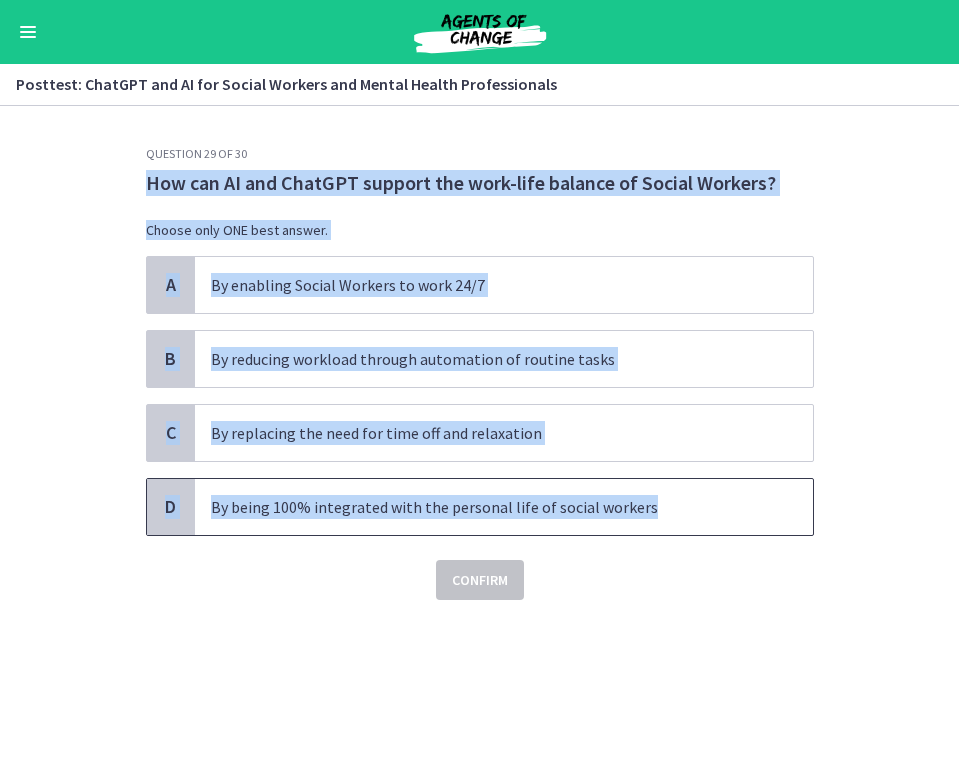 drag, startPoint x: 132, startPoint y: 180, endPoint x: 641, endPoint y: 516, distance: 609.8992 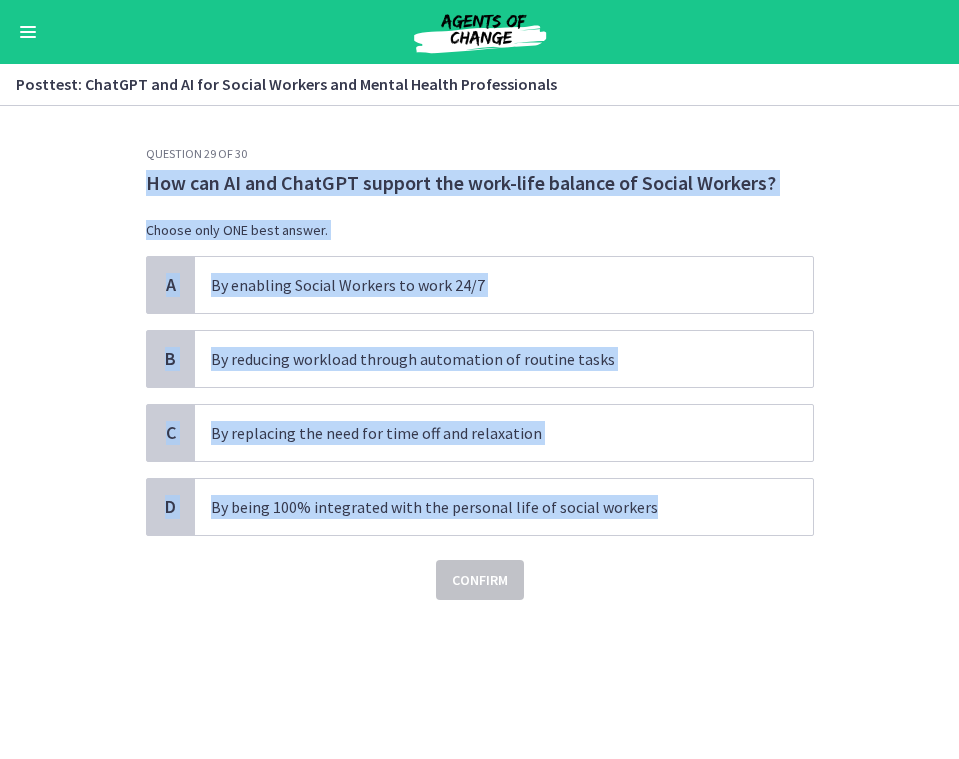 click on "Question   29   of   30
How can AI and ChatGPT support the work-life balance of Social Workers?
Choose only ONE best answer.
A
By enabling Social Workers to work 24/7
B
By reducing workload through automation of routine tasks
C
By replacing the need for time off and relaxation
D
By being 100% integrated with the personal life of social workers
Confirm" 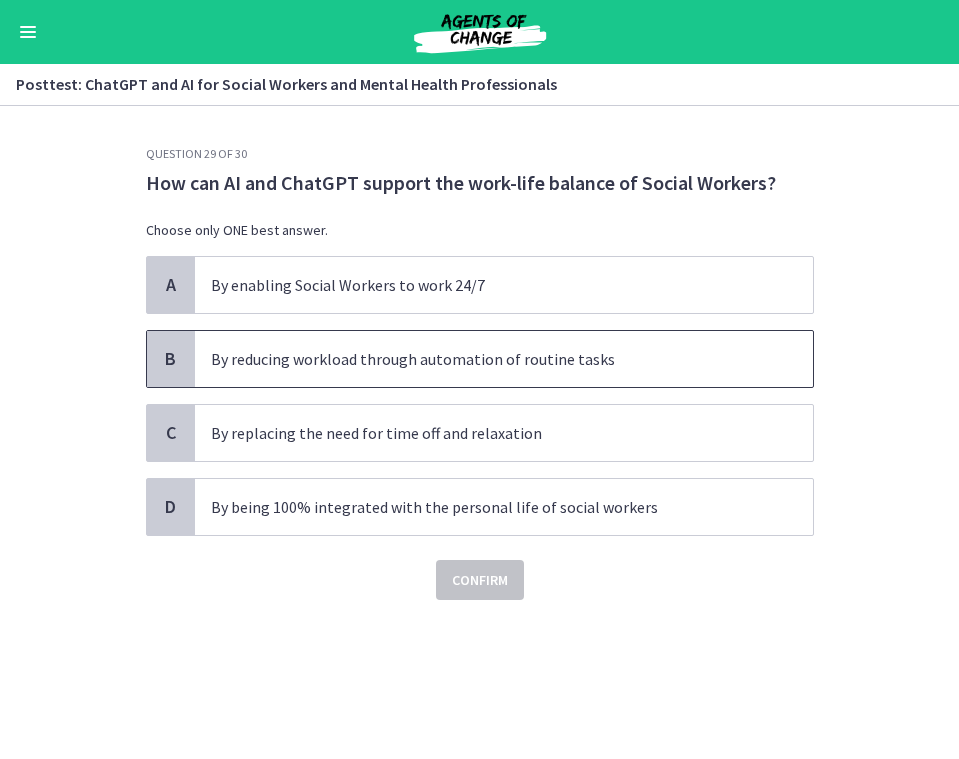click on "By reducing workload through automation of routine tasks" at bounding box center (484, 359) 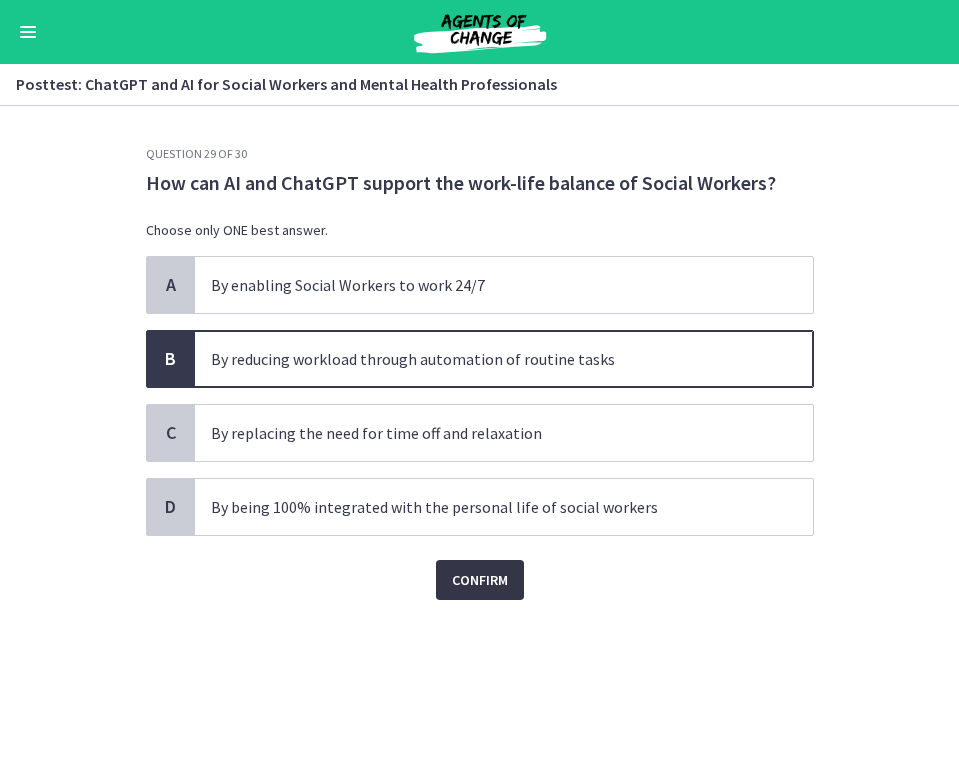 click on "Confirm" at bounding box center [480, 580] 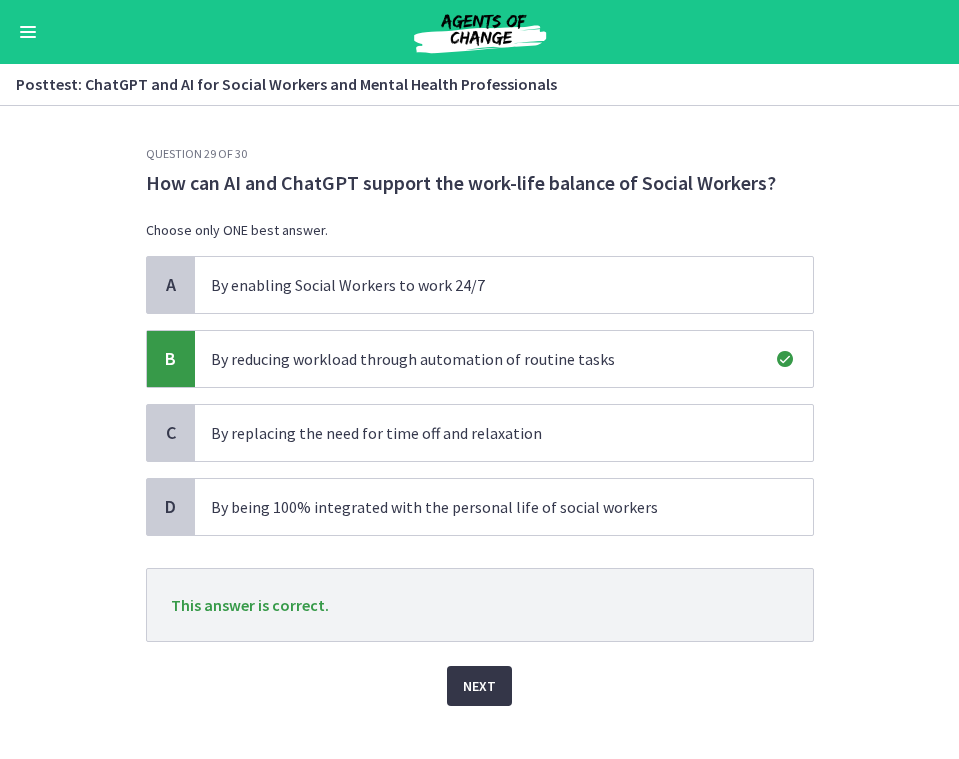 click on "Next" at bounding box center [479, 686] 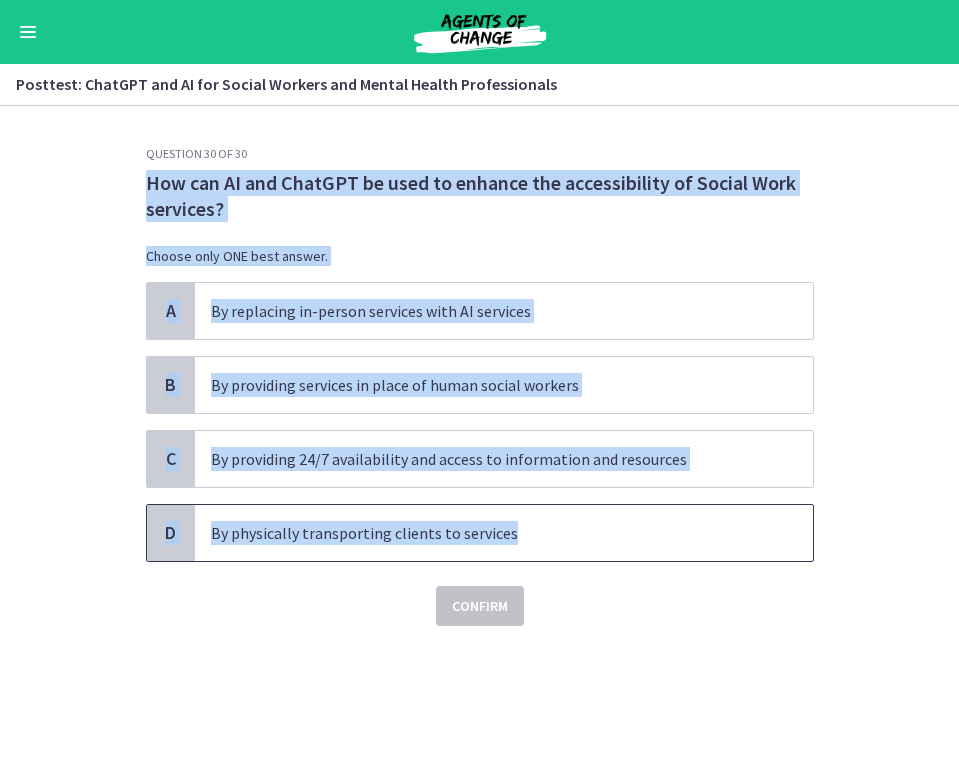 drag, startPoint x: 132, startPoint y: 179, endPoint x: 579, endPoint y: 534, distance: 570.8187 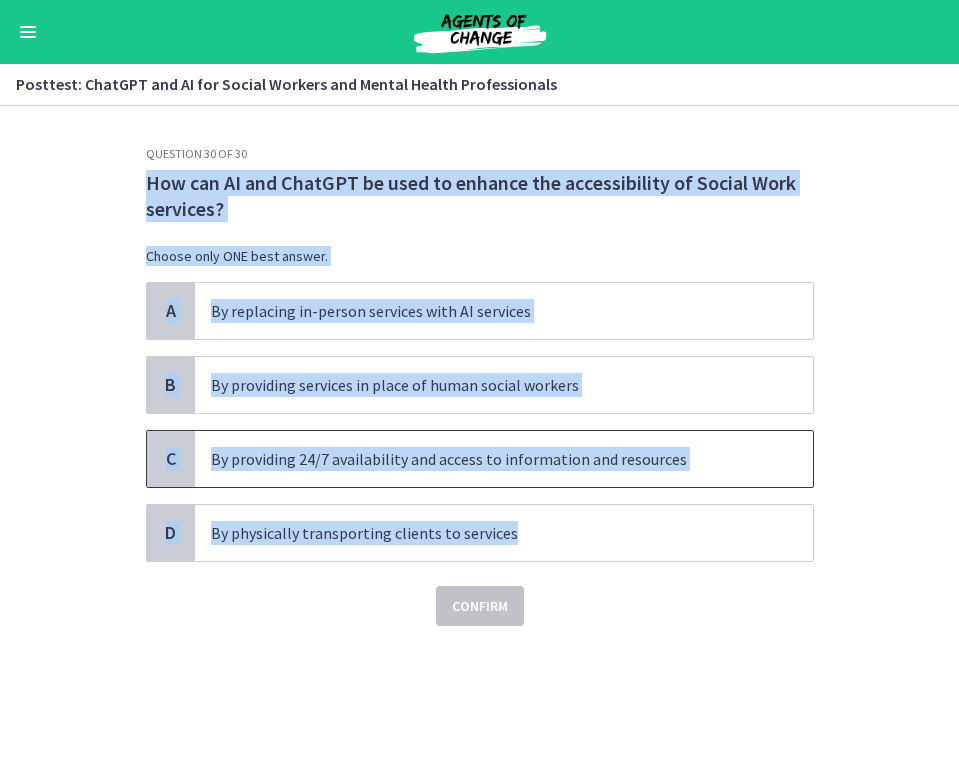 click on "By providing 24/7 availability and access to information and resources" at bounding box center (504, 459) 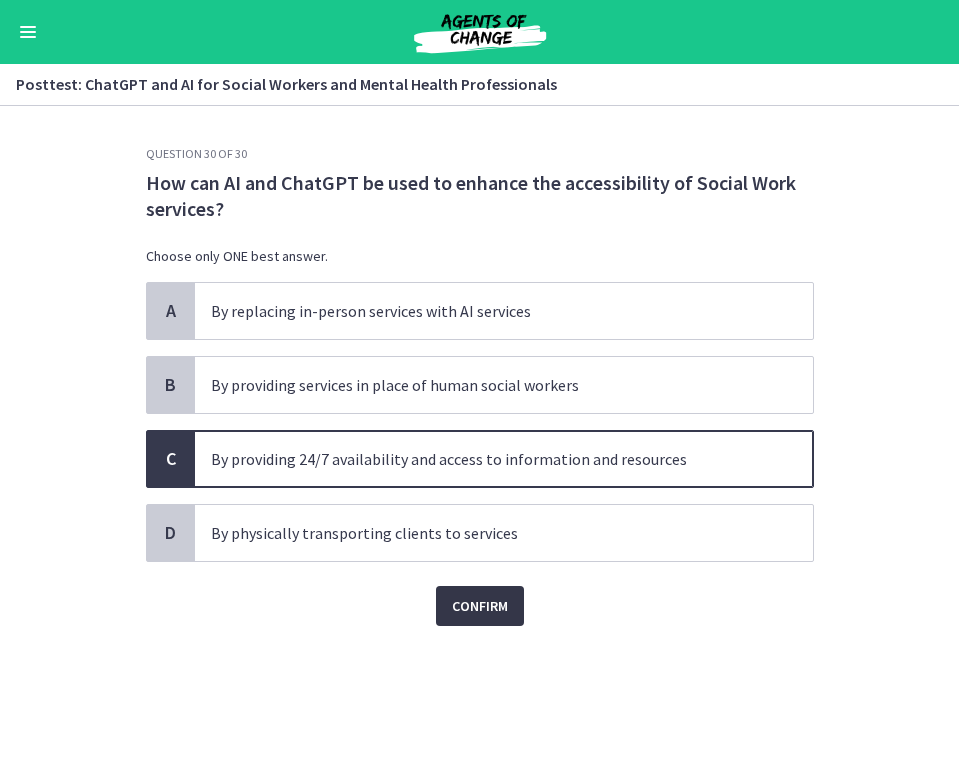 click on "Confirm" at bounding box center (480, 606) 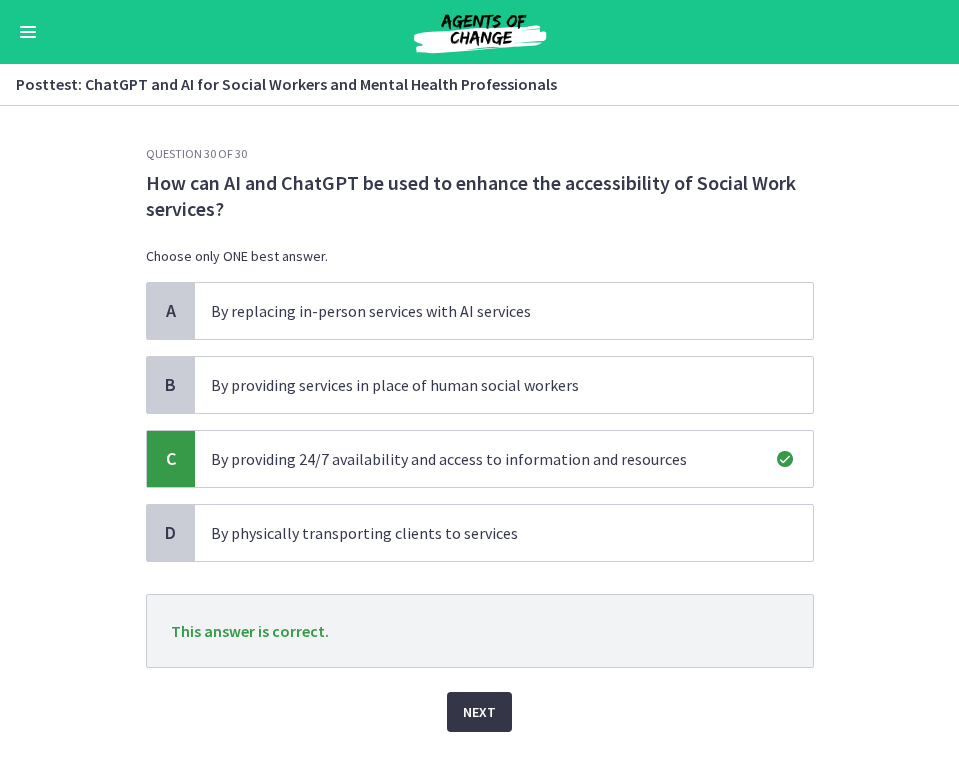 click on "Next" at bounding box center (479, 712) 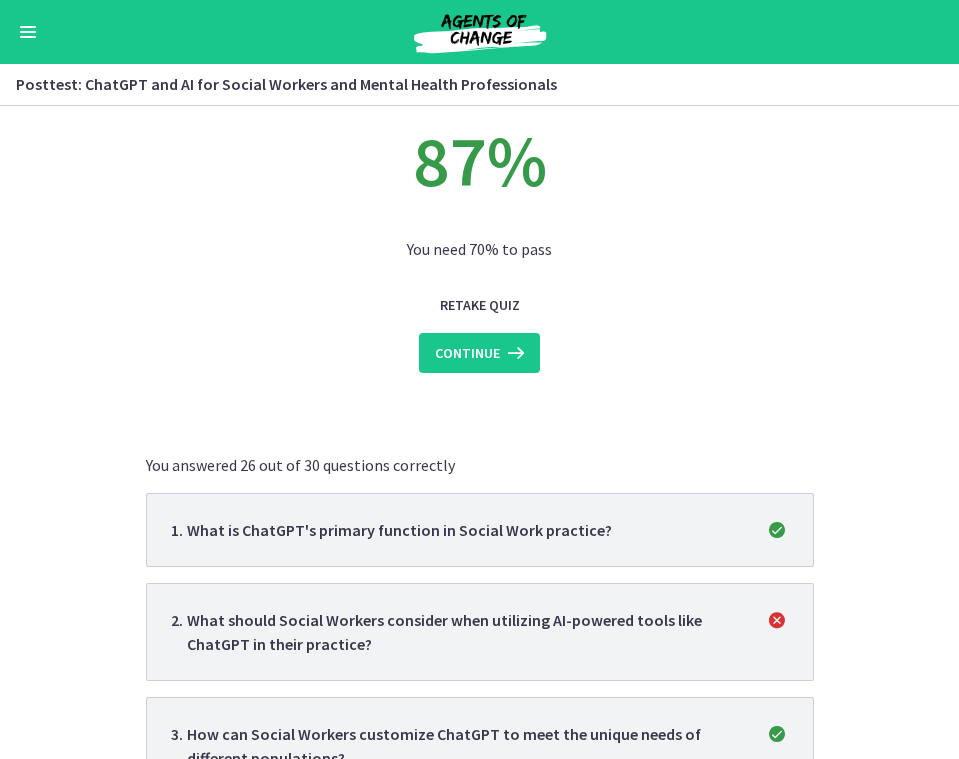 scroll, scrollTop: 22, scrollLeft: 0, axis: vertical 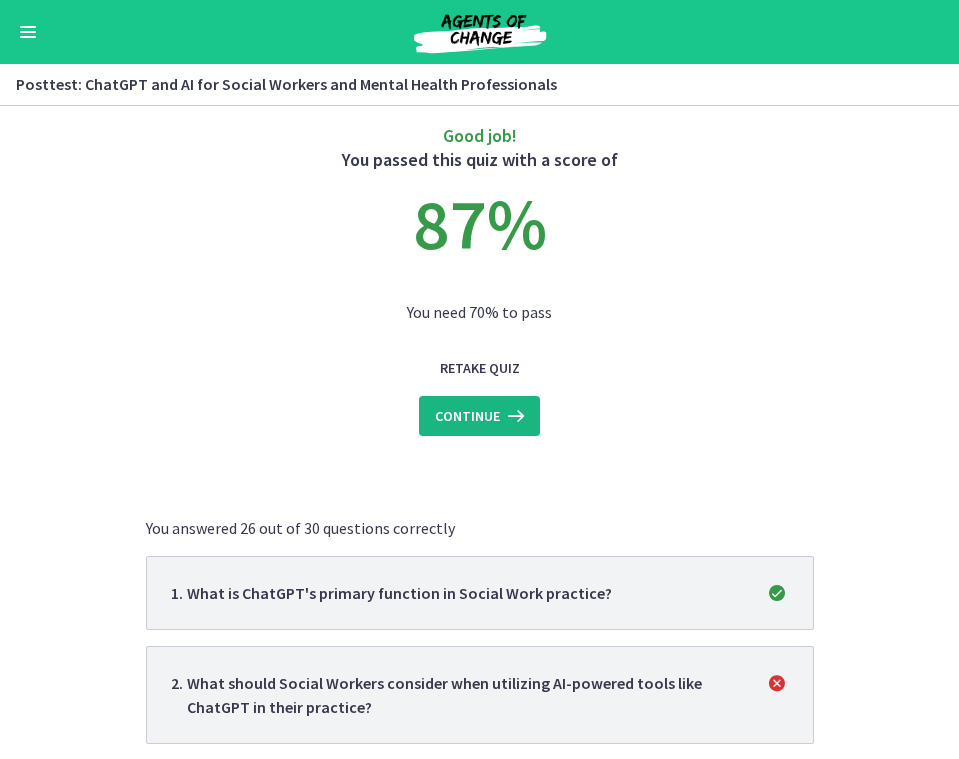 click on "Continue" at bounding box center (467, 416) 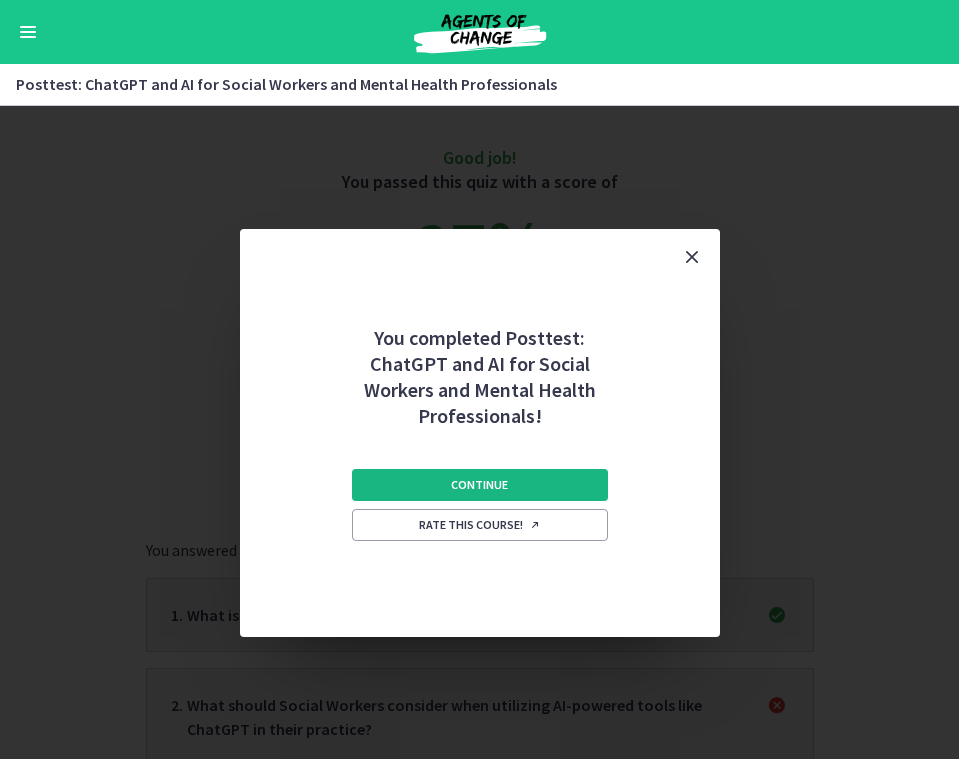 click on "Continue" at bounding box center [480, 485] 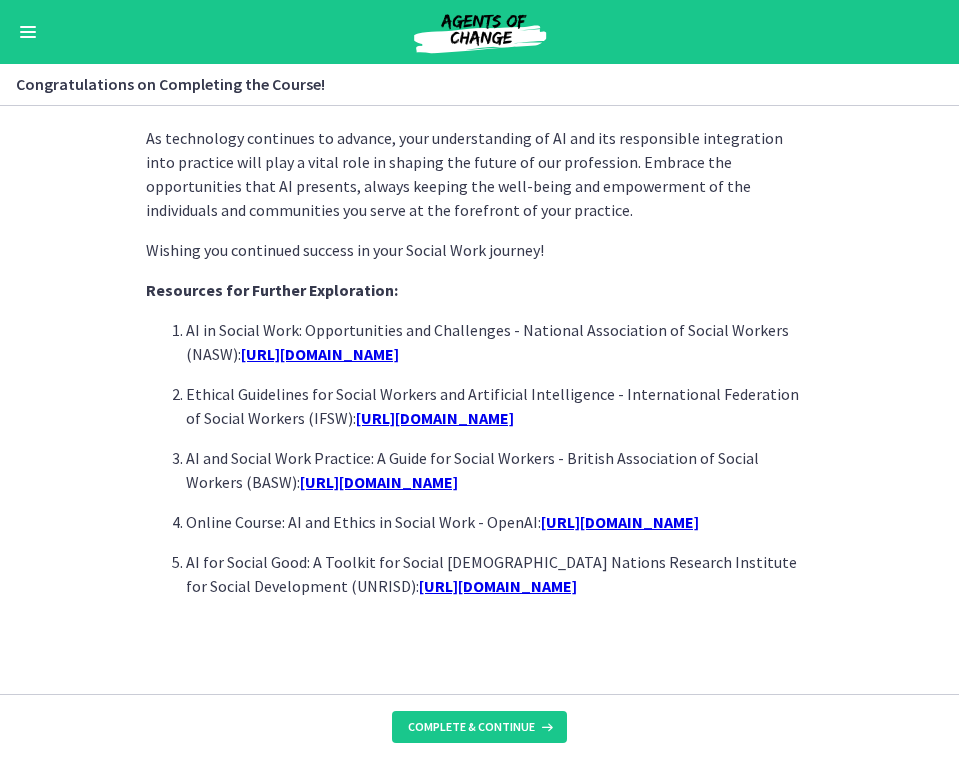 scroll, scrollTop: 1744, scrollLeft: 0, axis: vertical 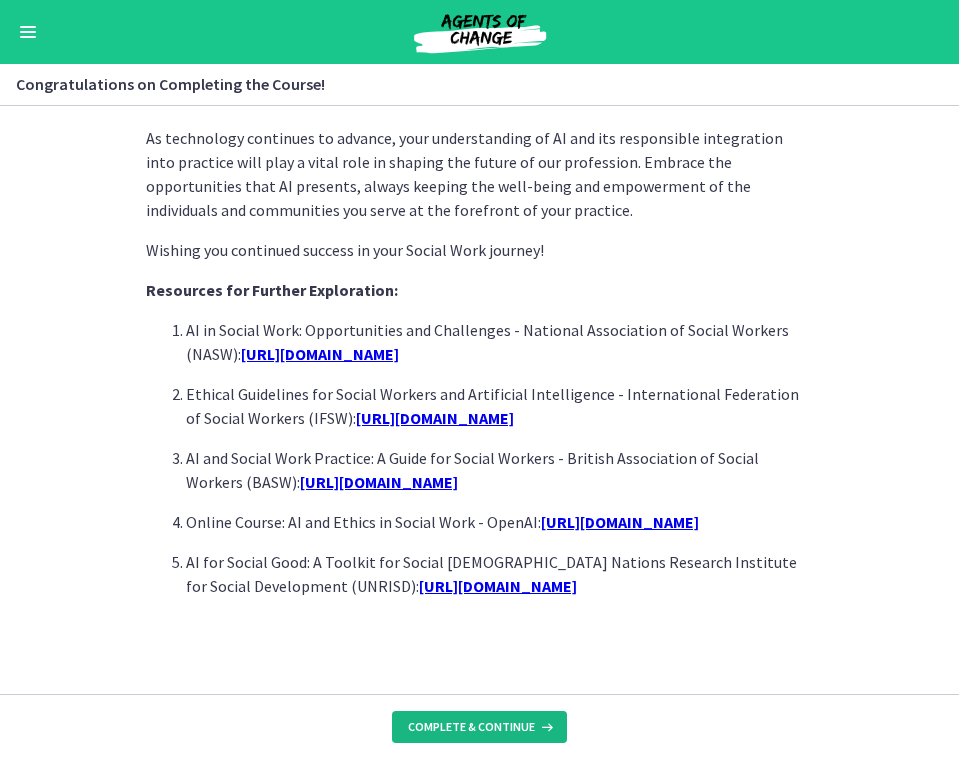 click on "Complete & continue" at bounding box center [479, 727] 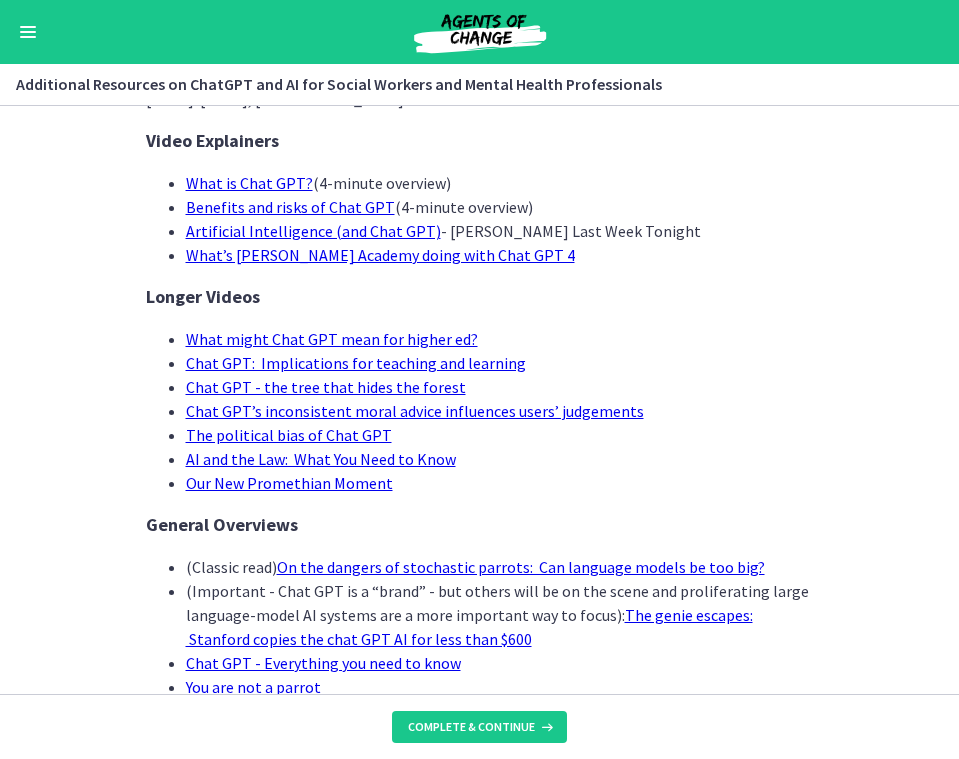 scroll, scrollTop: 150, scrollLeft: 0, axis: vertical 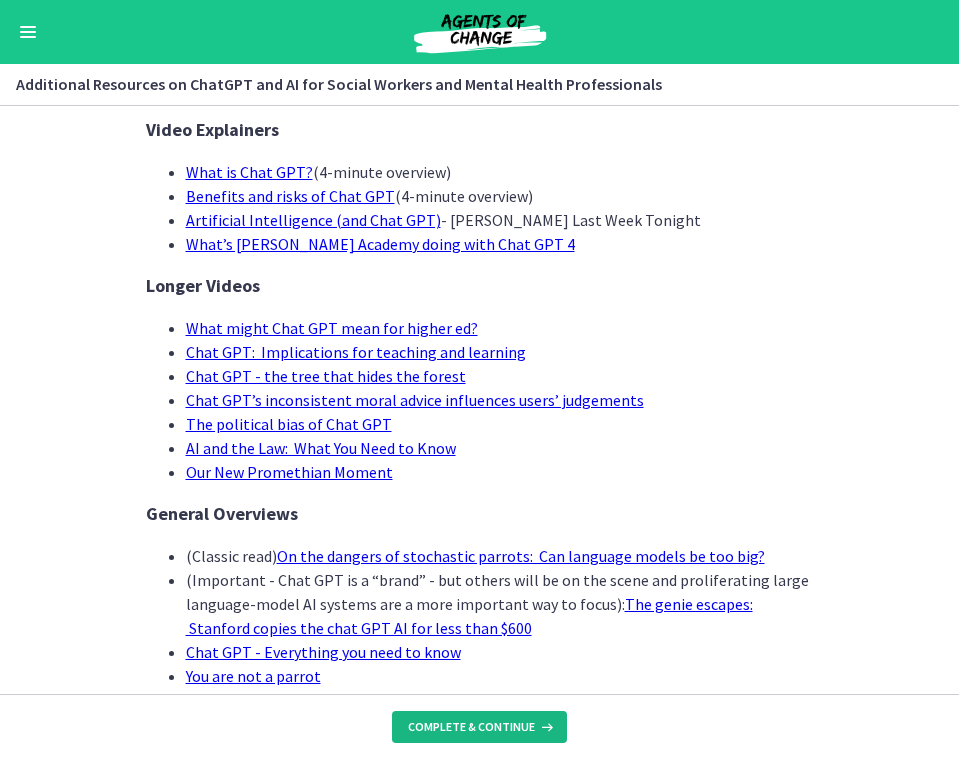 click on "Complete & continue" at bounding box center [471, 727] 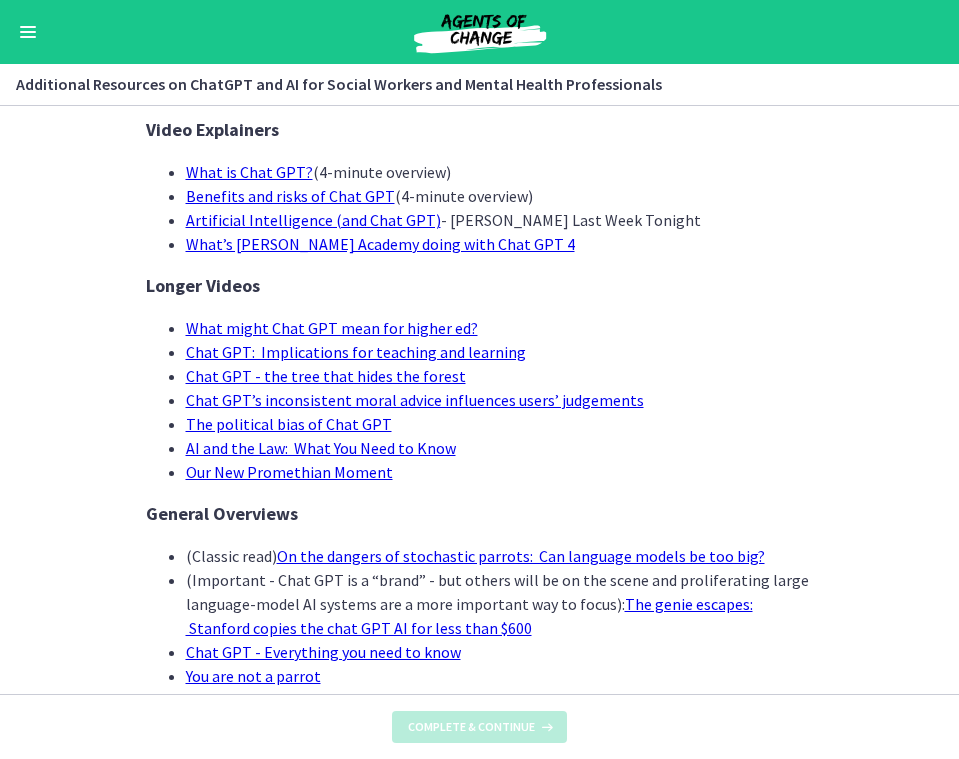 scroll, scrollTop: 0, scrollLeft: 0, axis: both 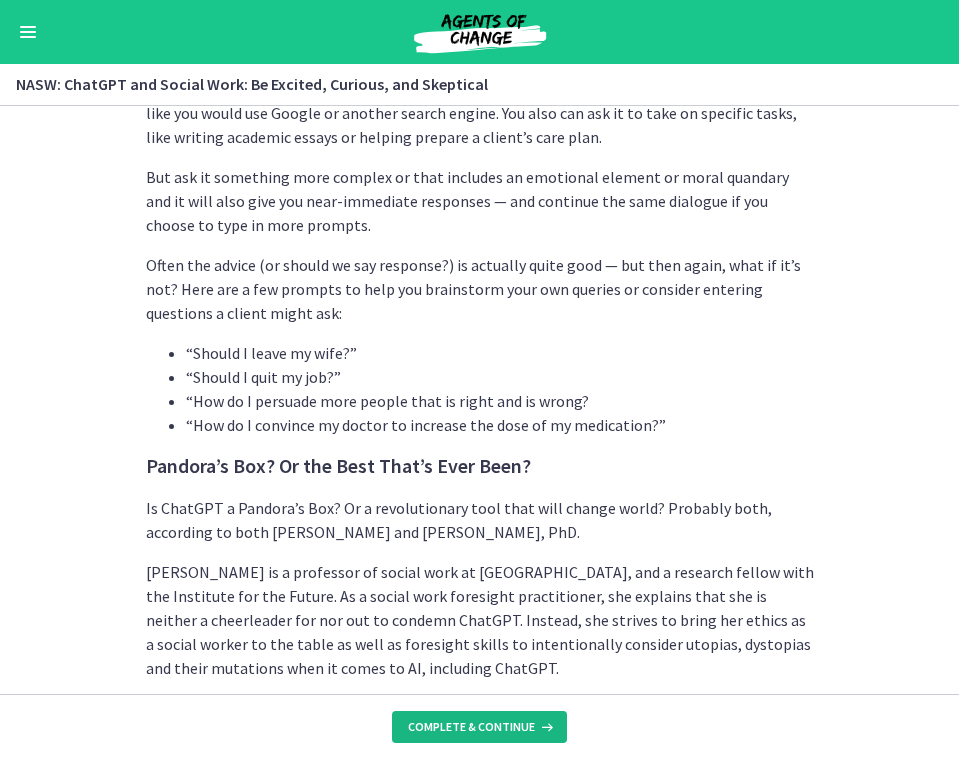 click on "Complete & continue" at bounding box center (479, 727) 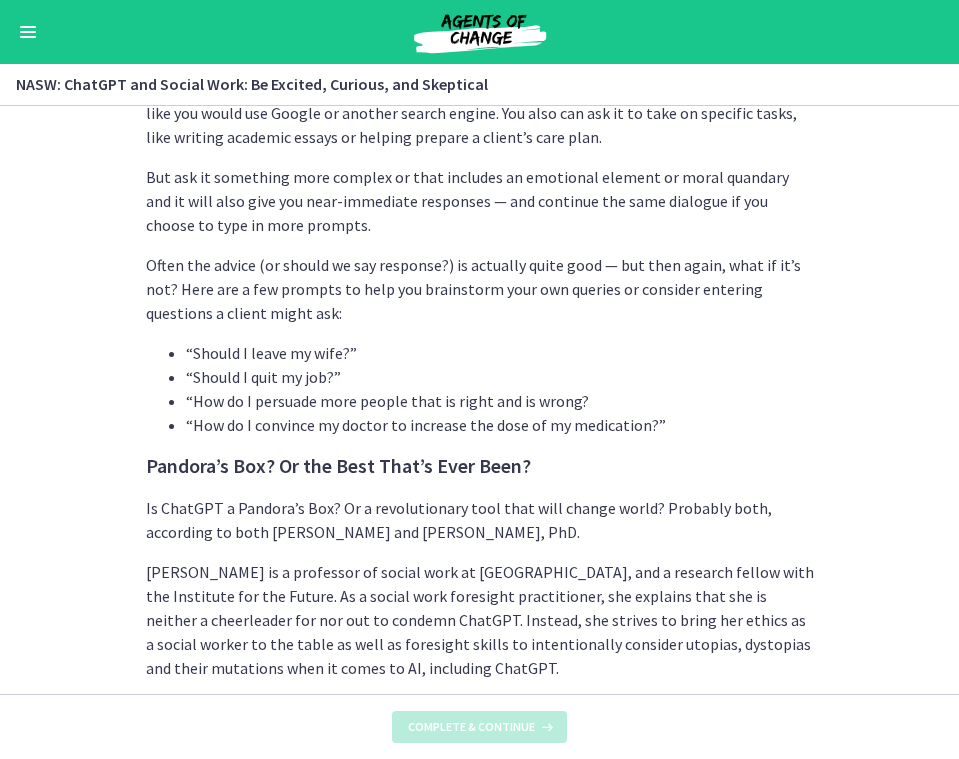 scroll, scrollTop: 0, scrollLeft: 0, axis: both 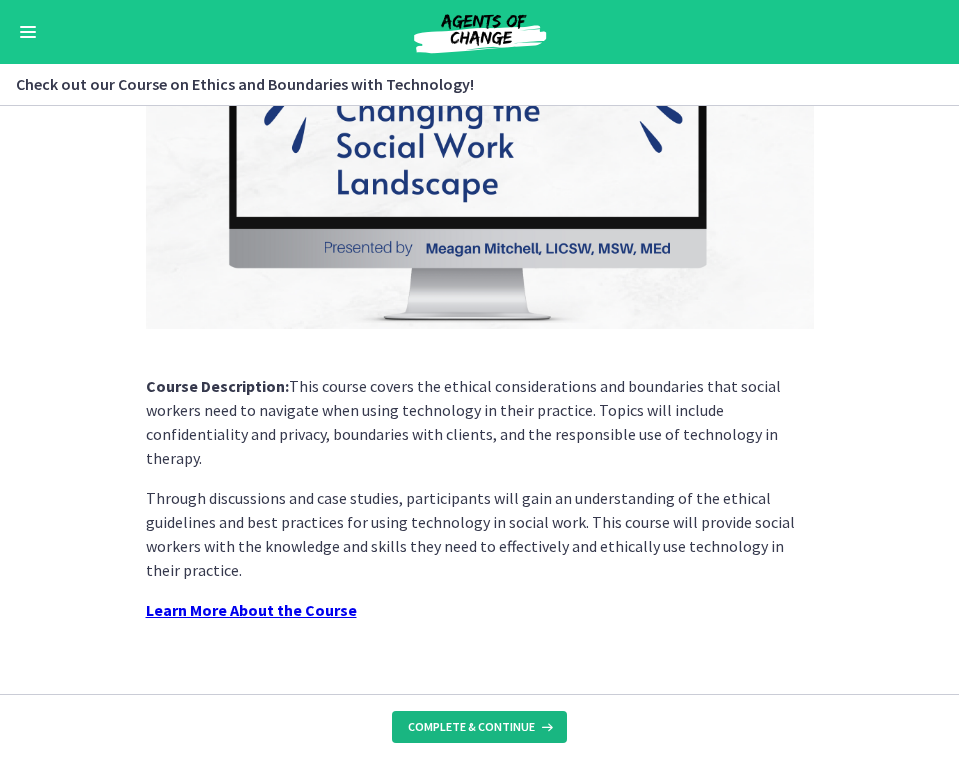 click on "Complete & continue" at bounding box center [471, 727] 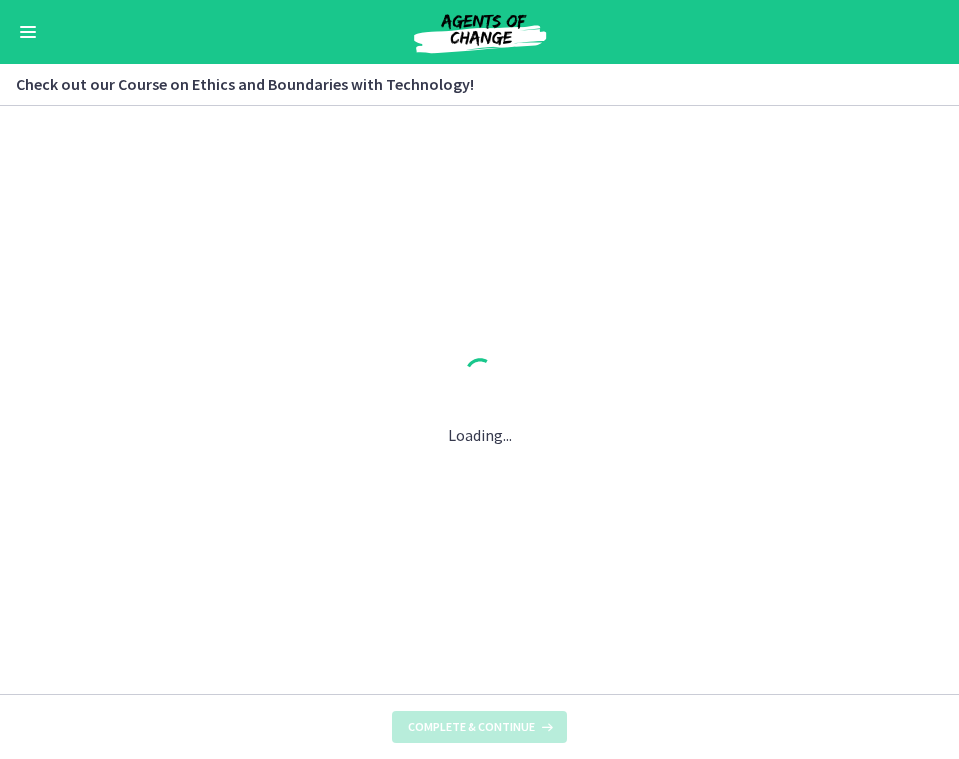 scroll, scrollTop: 0, scrollLeft: 0, axis: both 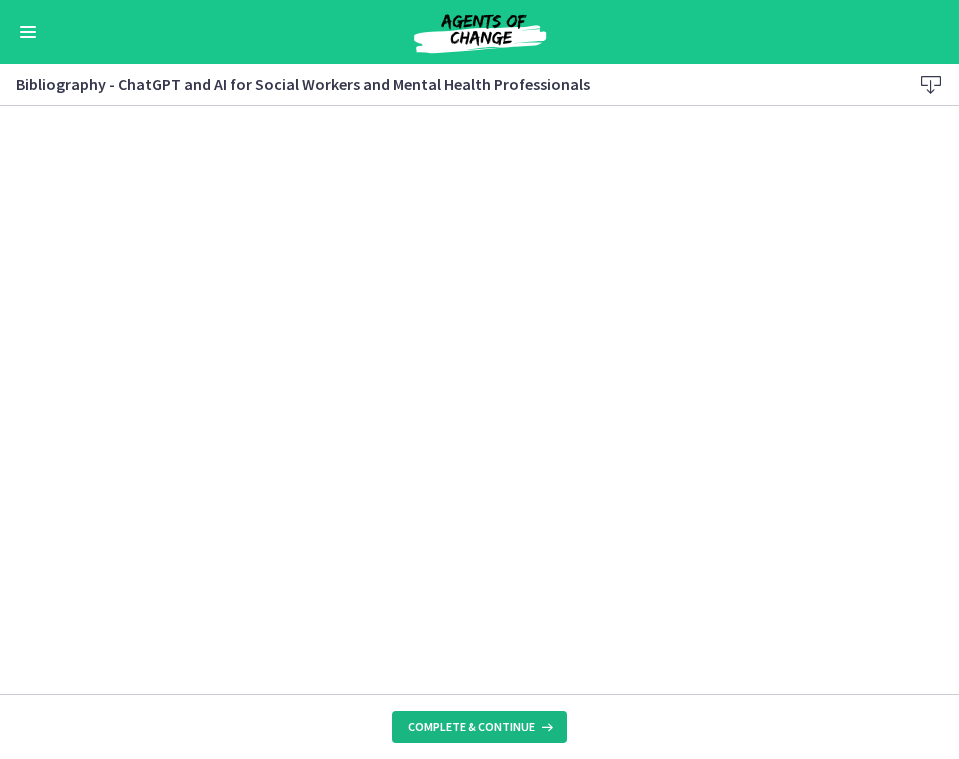 click on "Complete & continue" at bounding box center (479, 727) 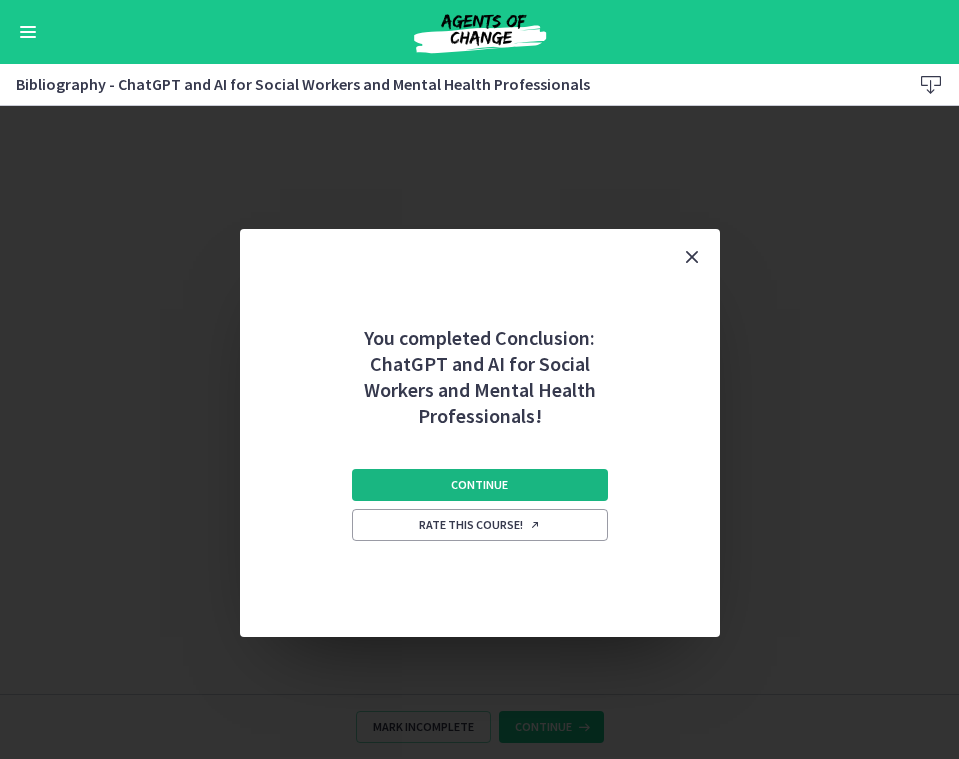 click on "Continue" at bounding box center [479, 485] 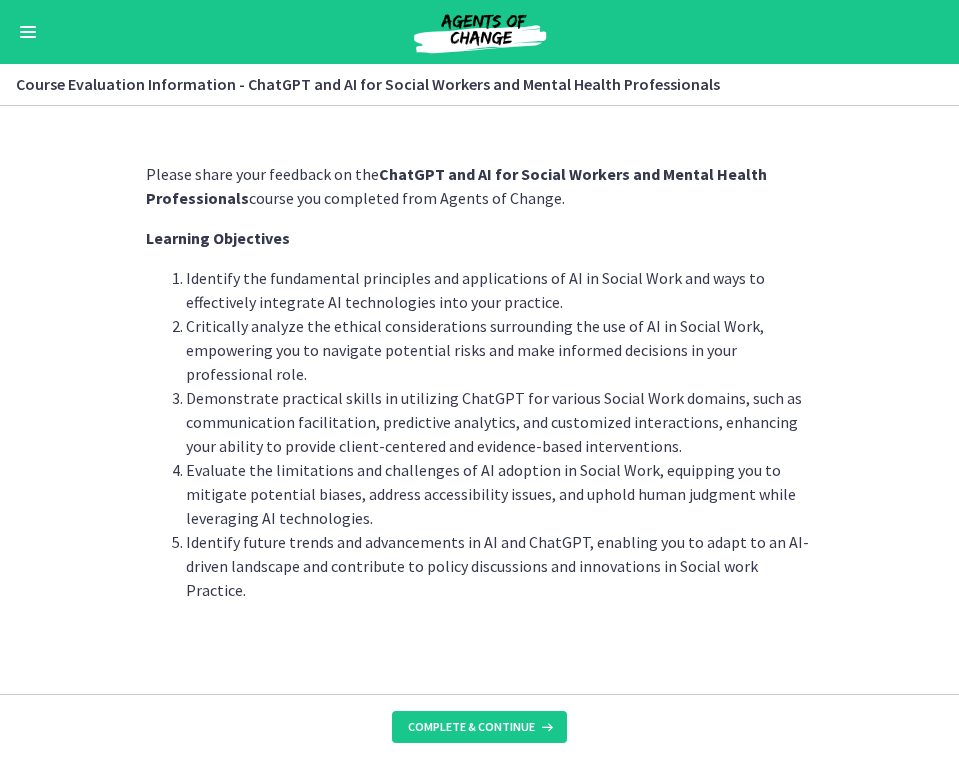 click on "Complete & continue" at bounding box center (479, 726) 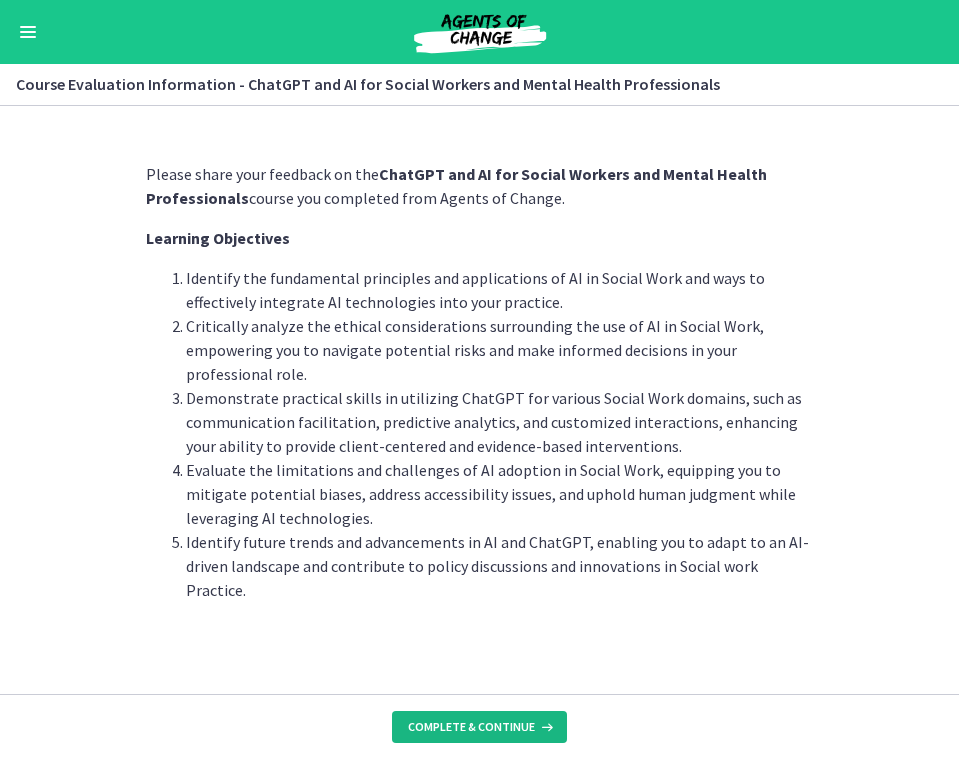 click on "Complete & continue" at bounding box center [471, 727] 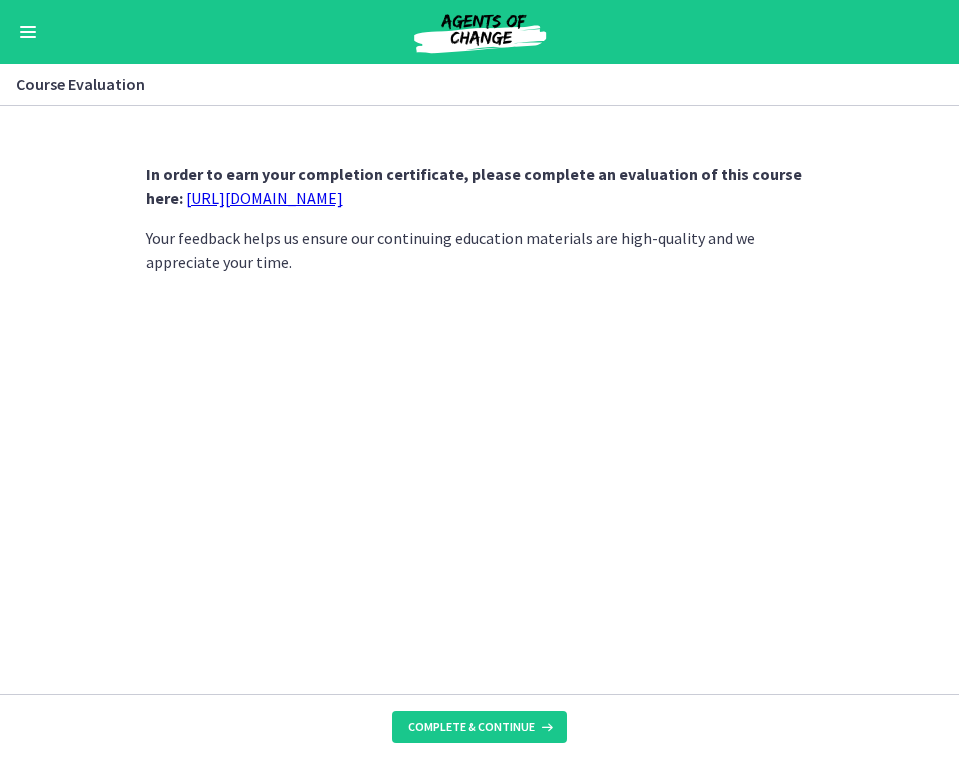 click on "[URL][DOMAIN_NAME]" at bounding box center (264, 198) 